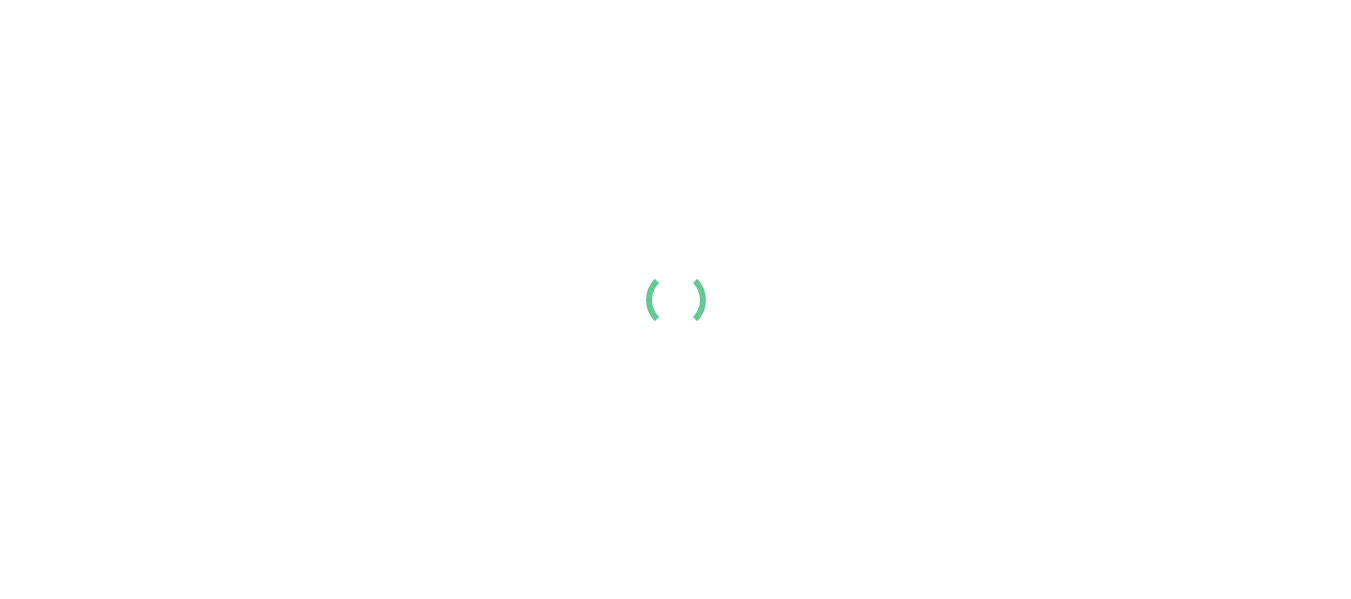 scroll, scrollTop: 0, scrollLeft: 0, axis: both 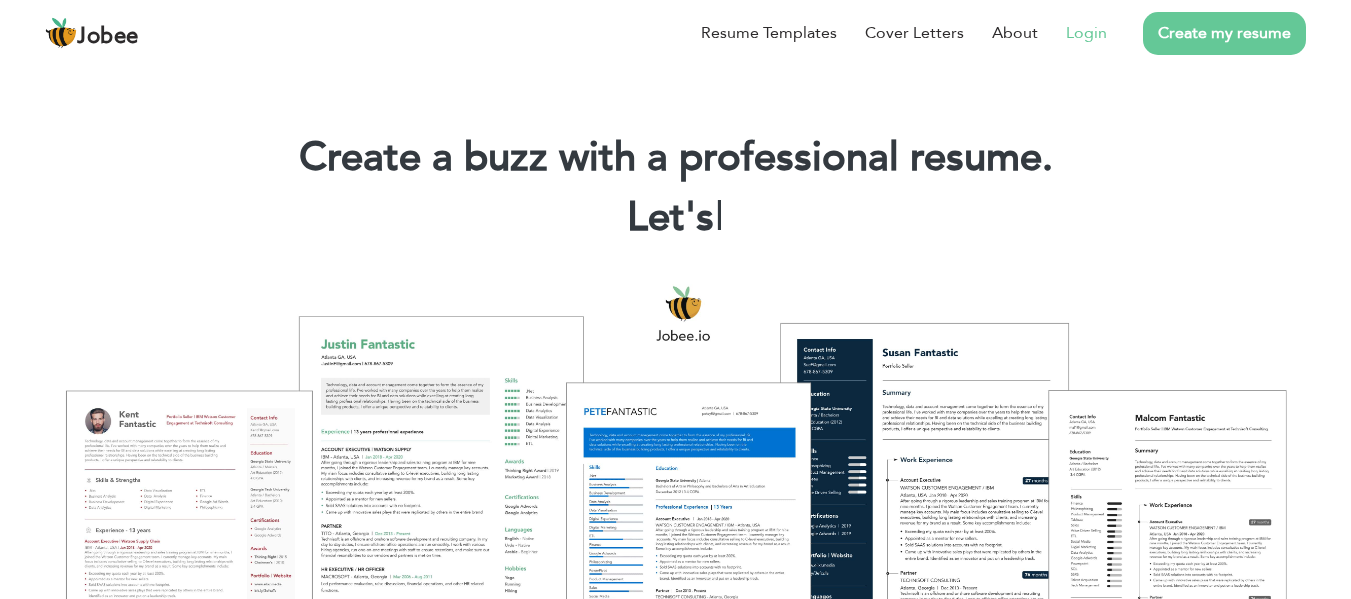 click on "Login" at bounding box center [1086, 33] 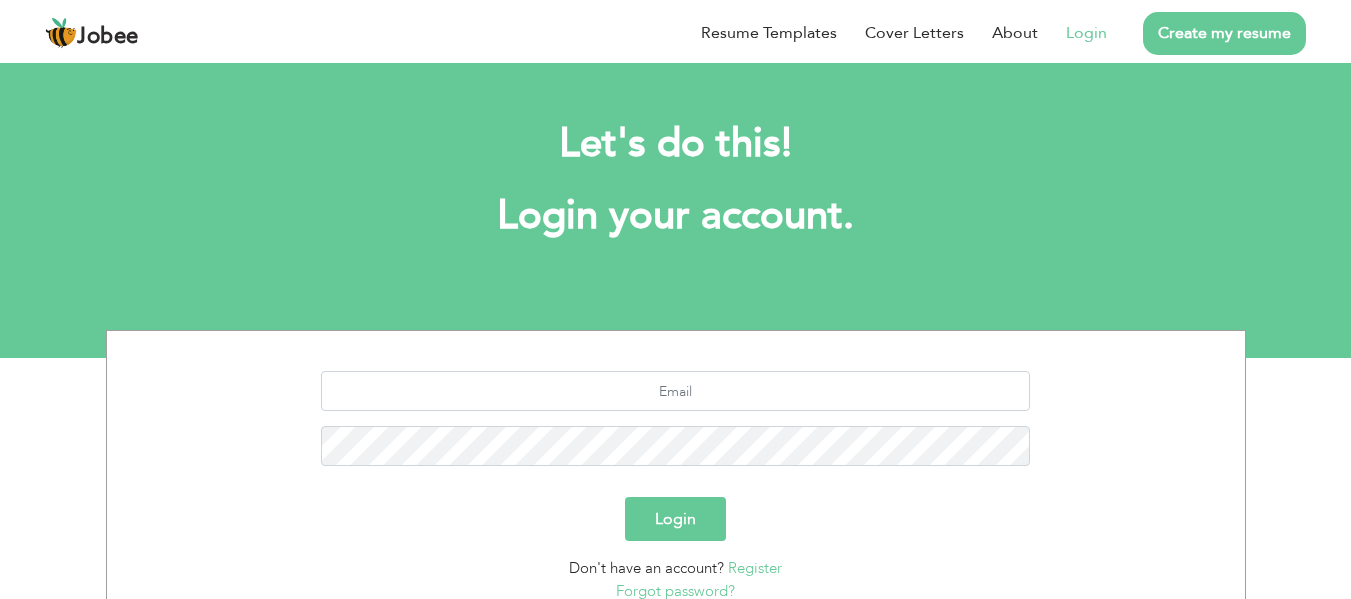 scroll, scrollTop: 0, scrollLeft: 0, axis: both 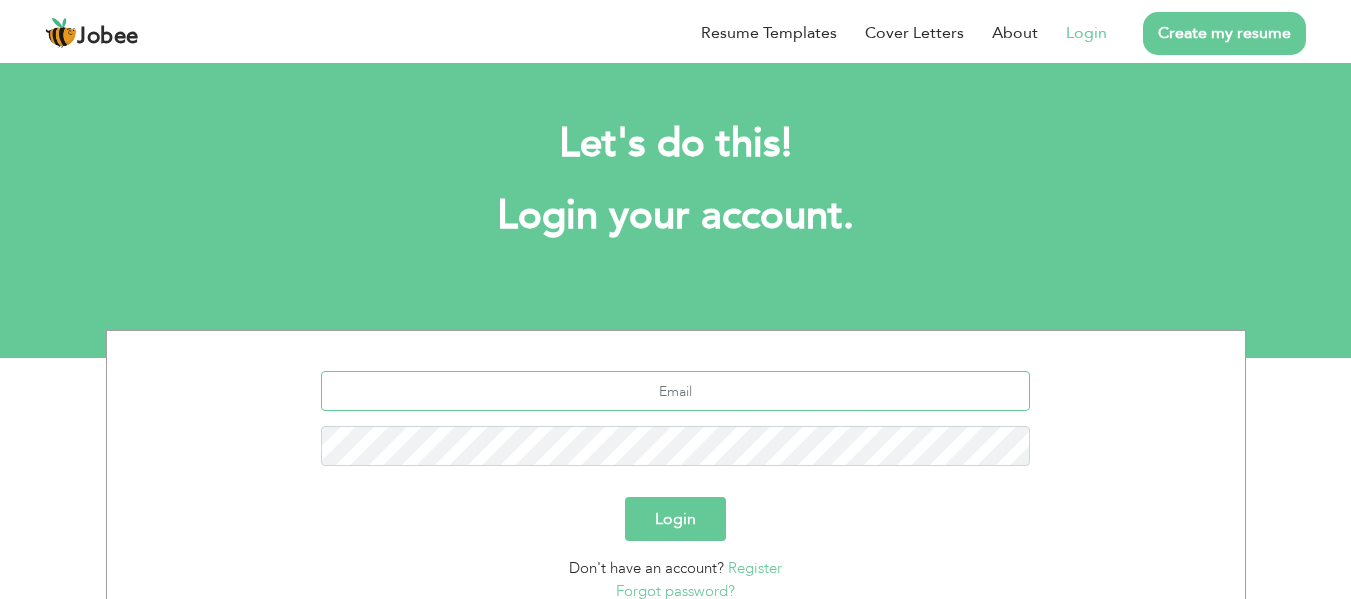 click at bounding box center [675, 391] 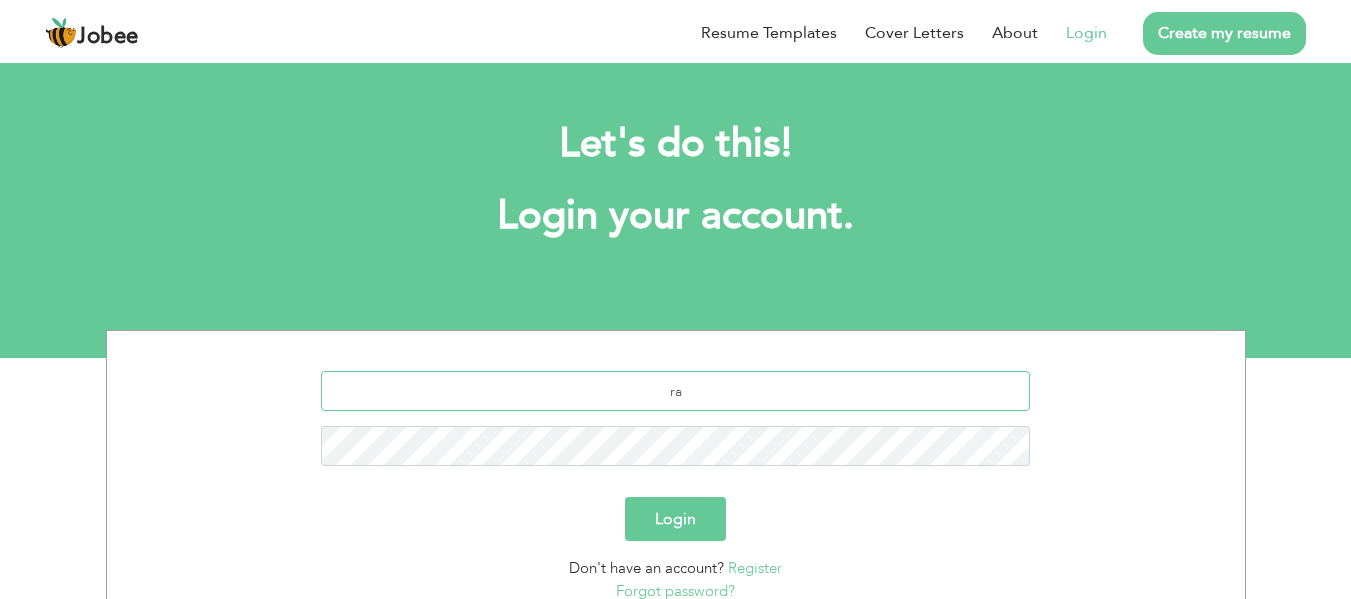 type on "r" 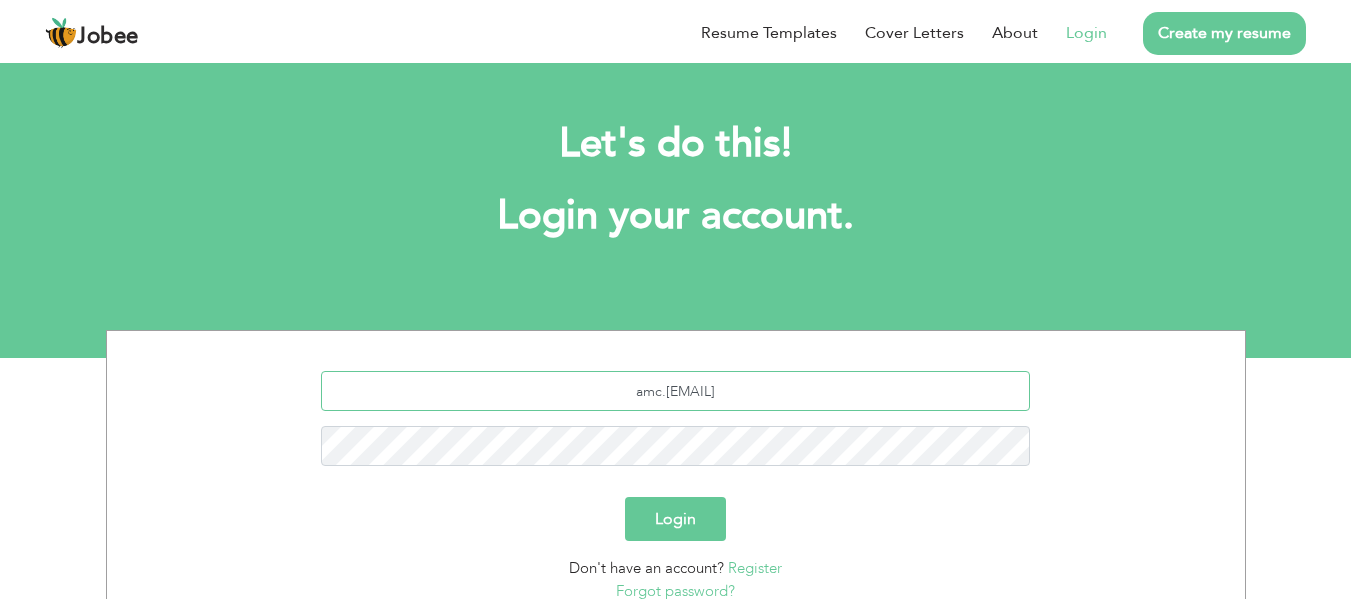 type on "[EMAIL]" 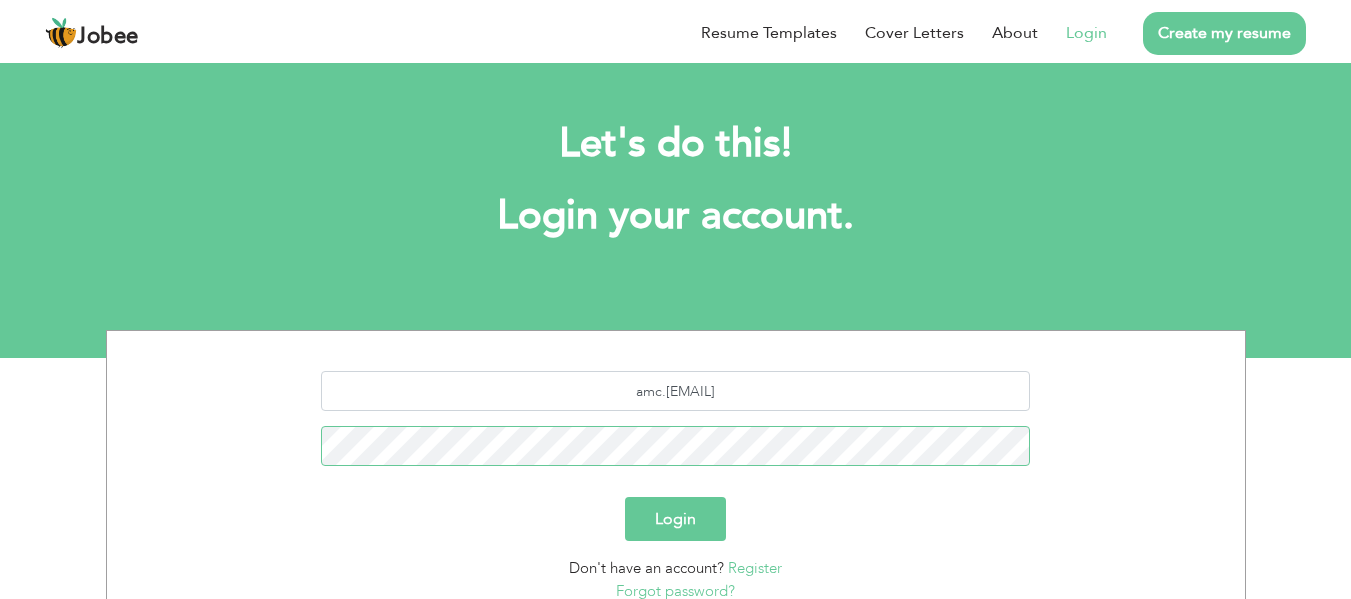 click on "Login" at bounding box center (675, 519) 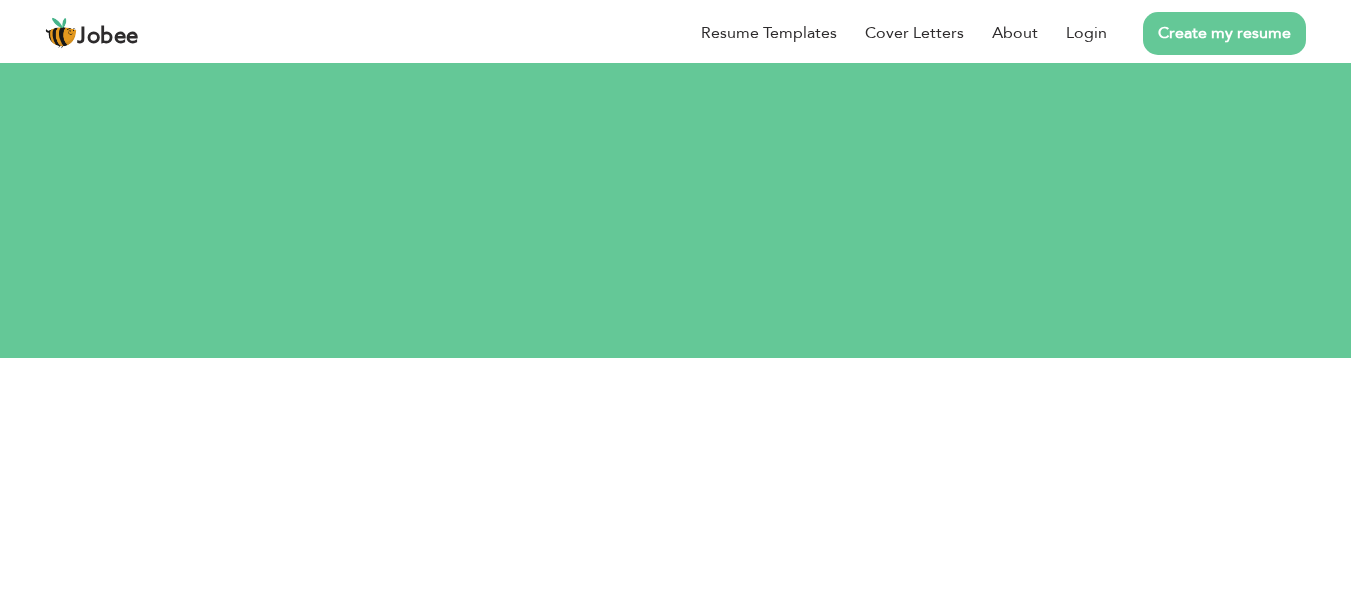 scroll, scrollTop: 0, scrollLeft: 0, axis: both 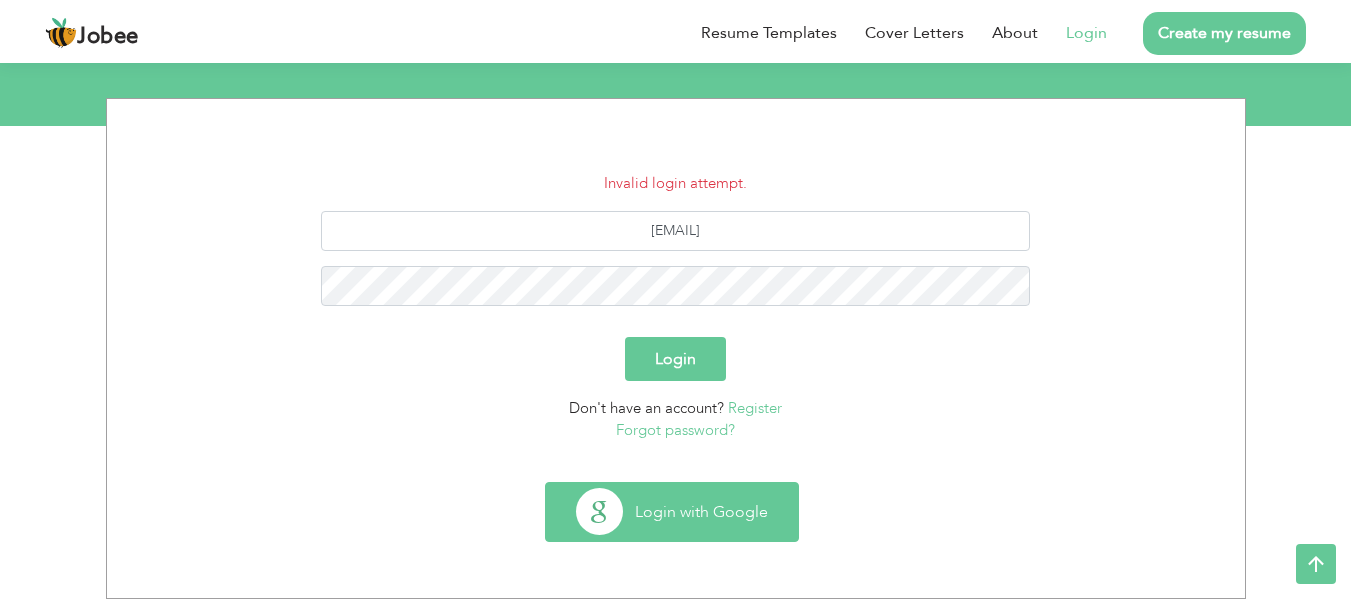 click on "Login with Google" at bounding box center [672, 512] 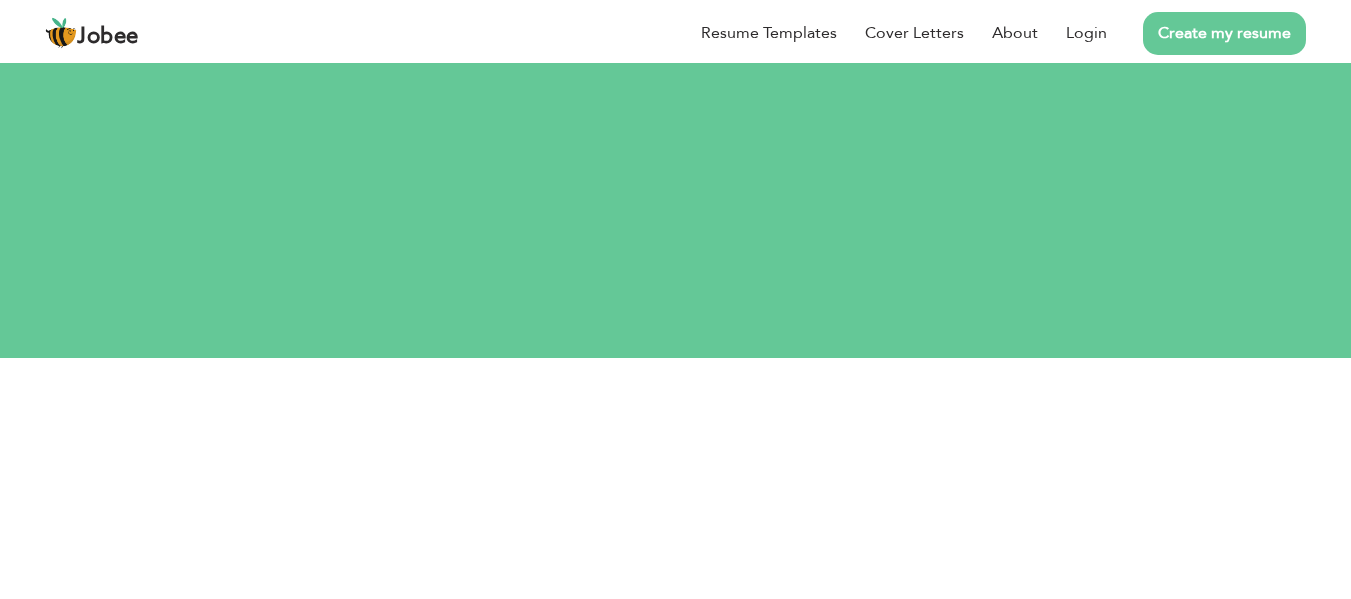 scroll, scrollTop: 0, scrollLeft: 0, axis: both 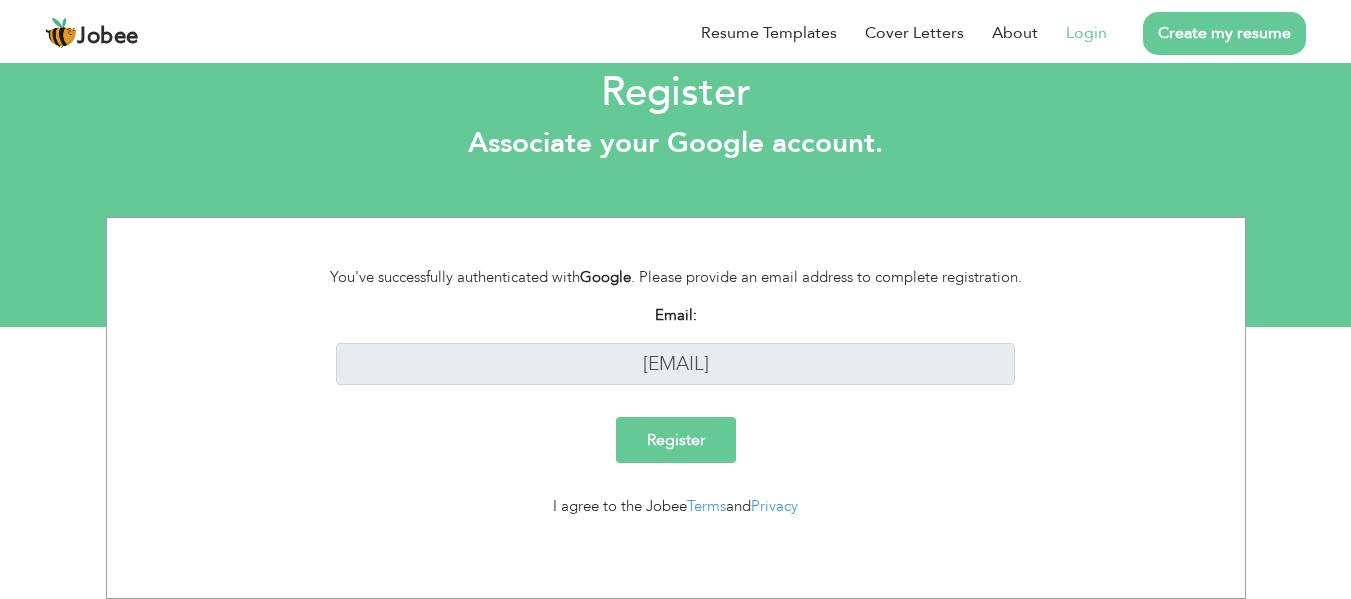 click on "Register" at bounding box center (676, 440) 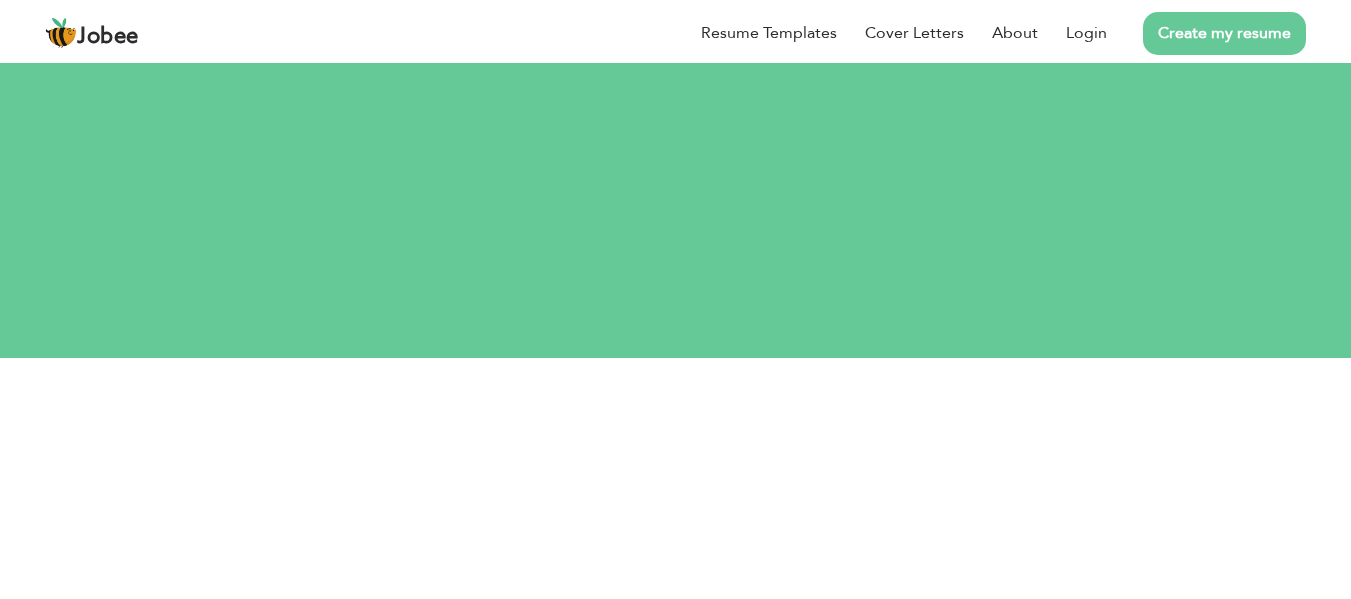 scroll, scrollTop: 0, scrollLeft: 0, axis: both 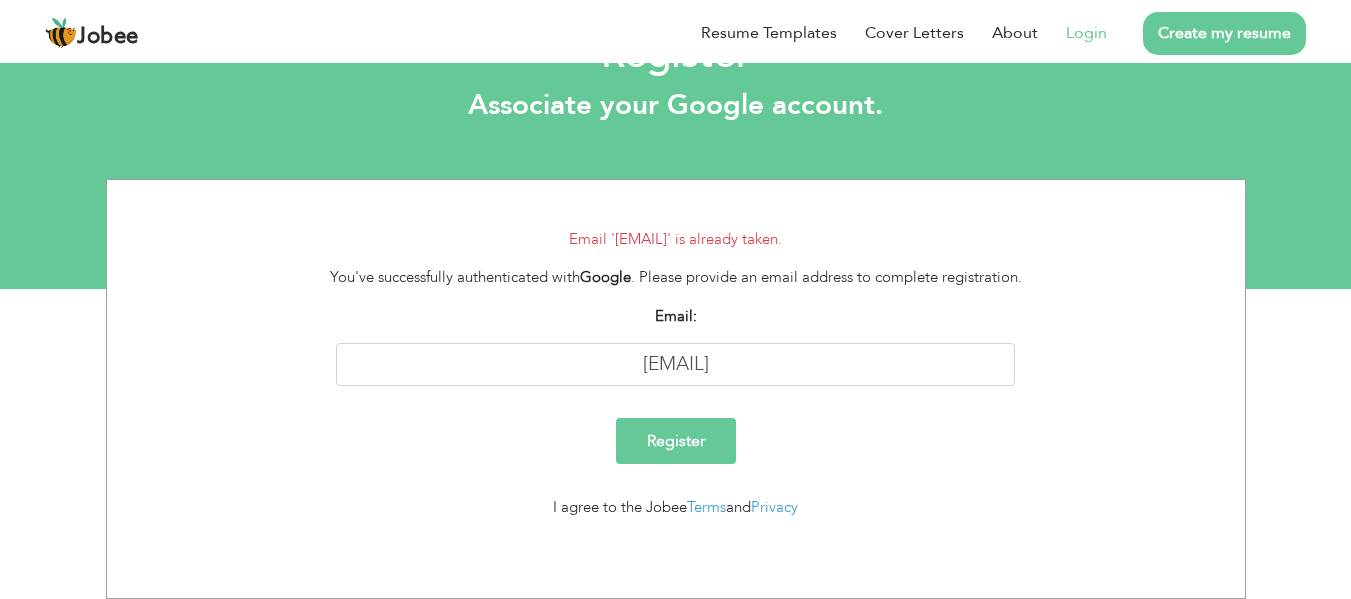 click on "Login" at bounding box center (1086, 33) 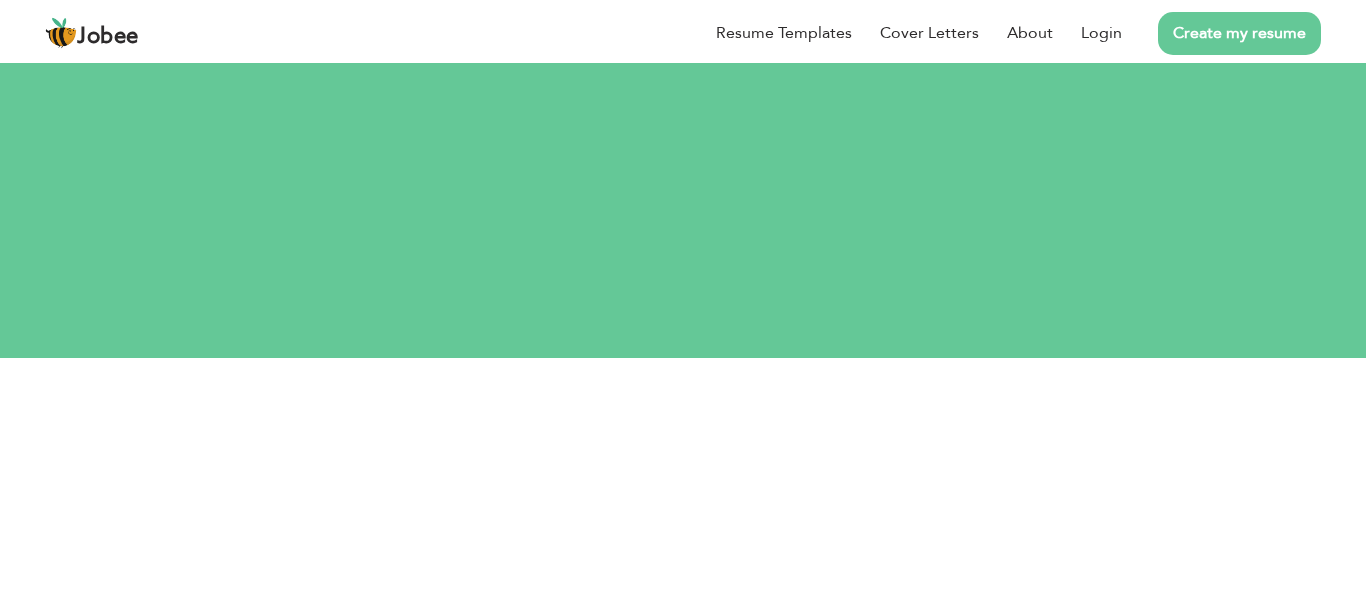 scroll, scrollTop: 0, scrollLeft: 0, axis: both 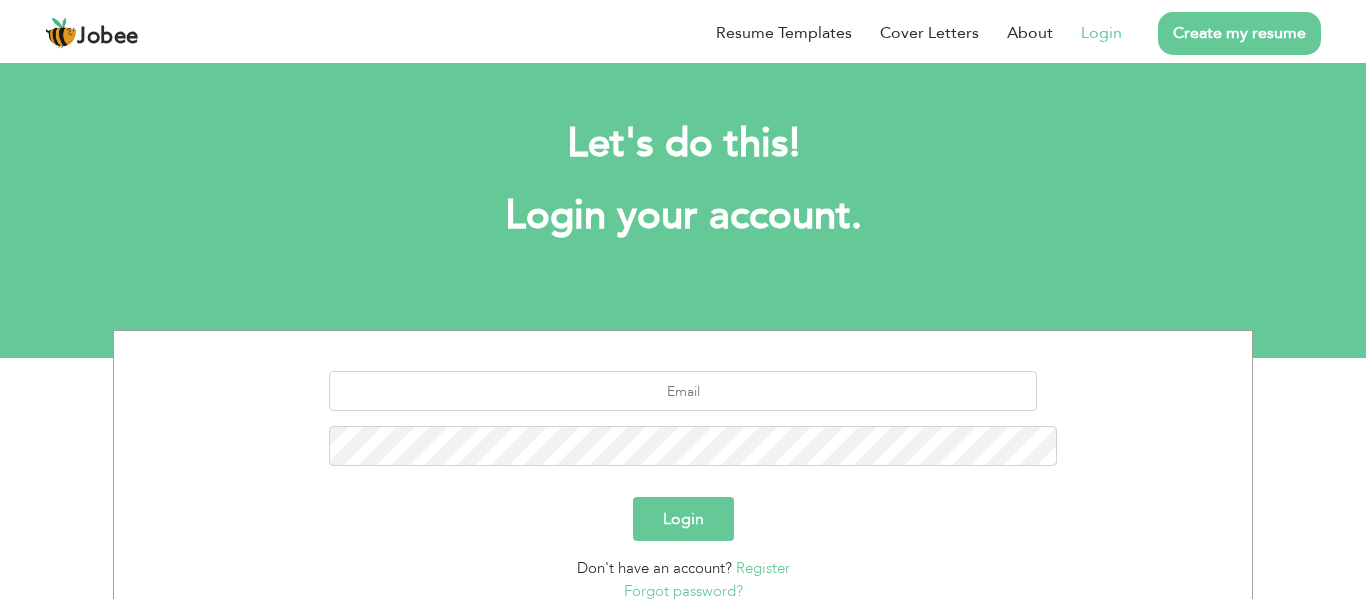 click on "Login with Google" at bounding box center [679, 672] 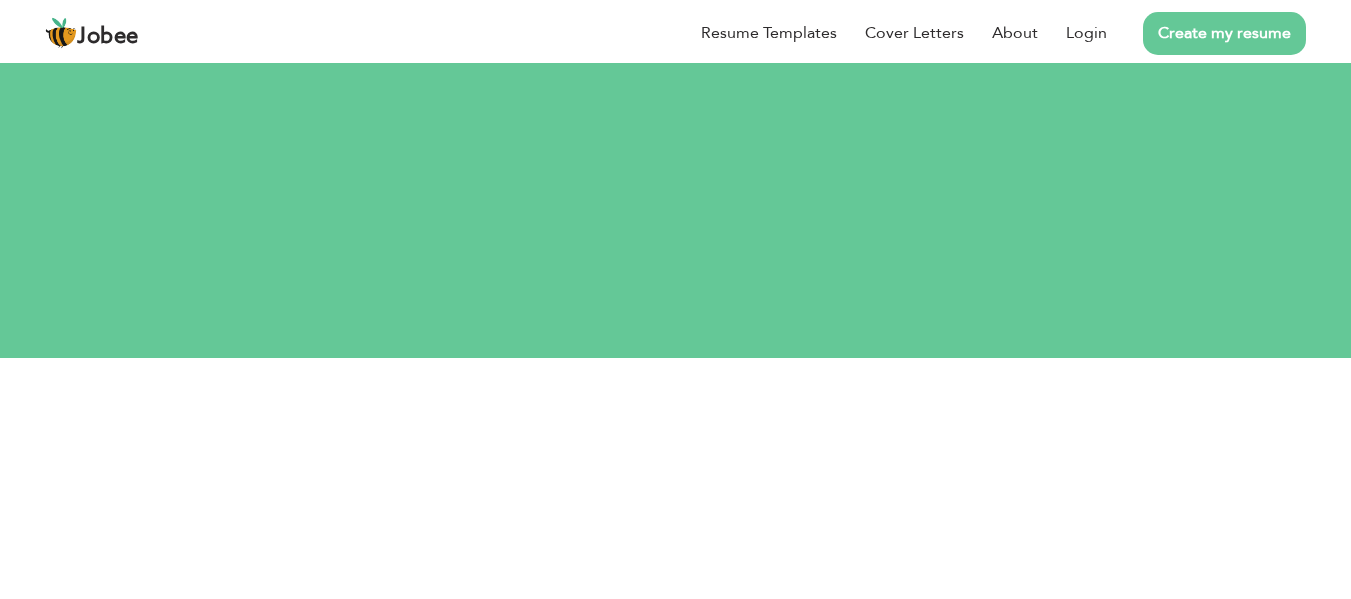 scroll, scrollTop: 0, scrollLeft: 0, axis: both 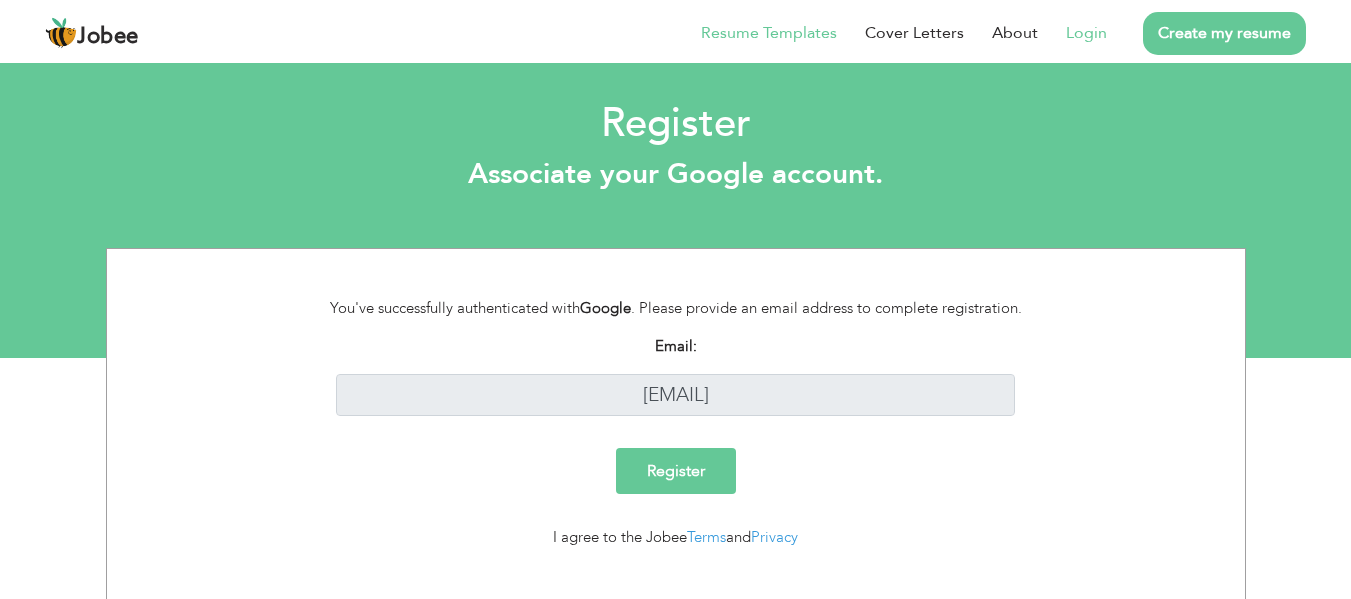 click on "Resume Templates" at bounding box center (755, 33) 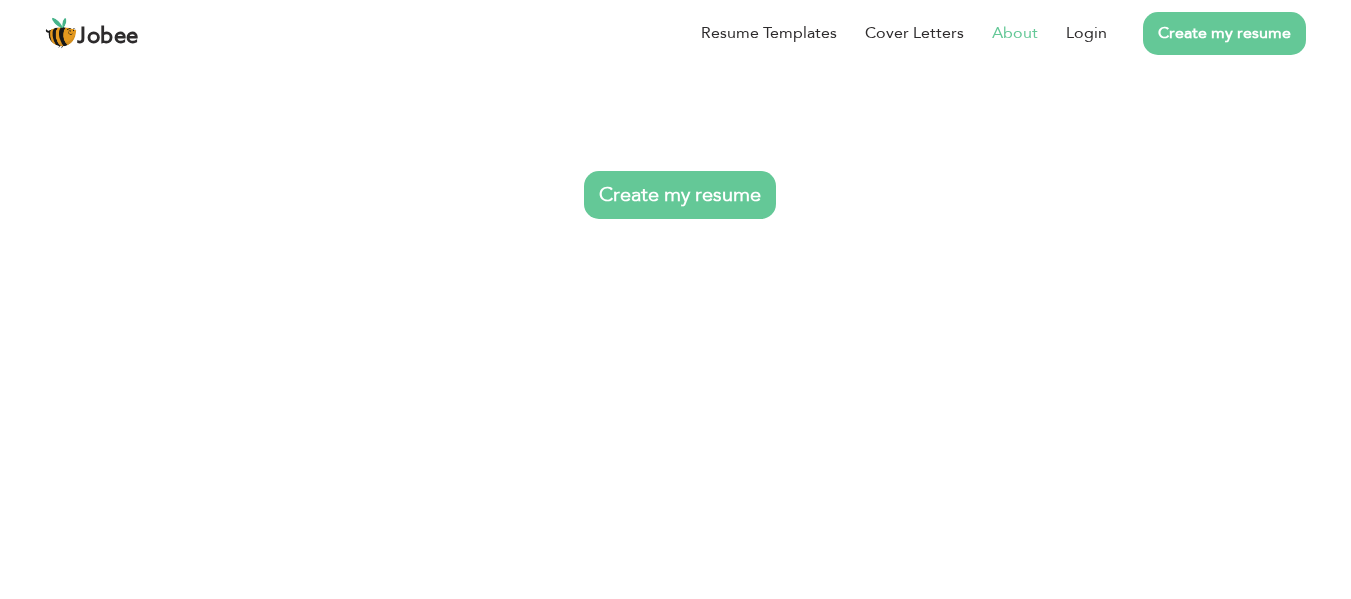 scroll, scrollTop: 0, scrollLeft: 0, axis: both 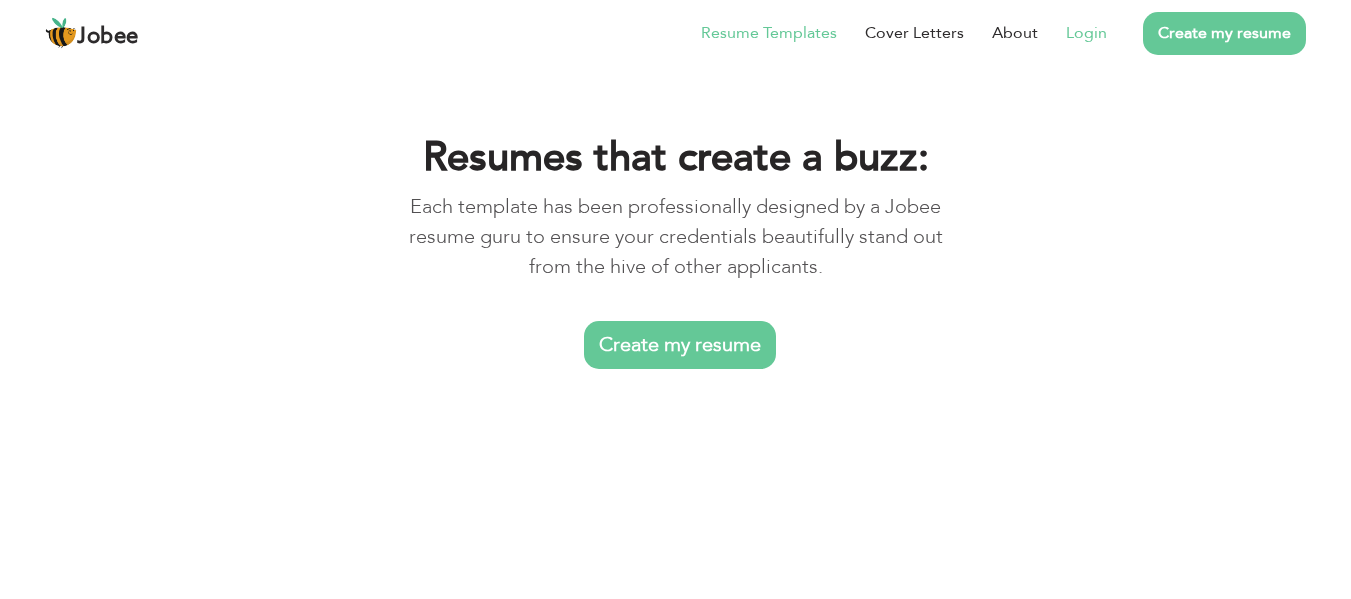 click on "Login" at bounding box center [1086, 33] 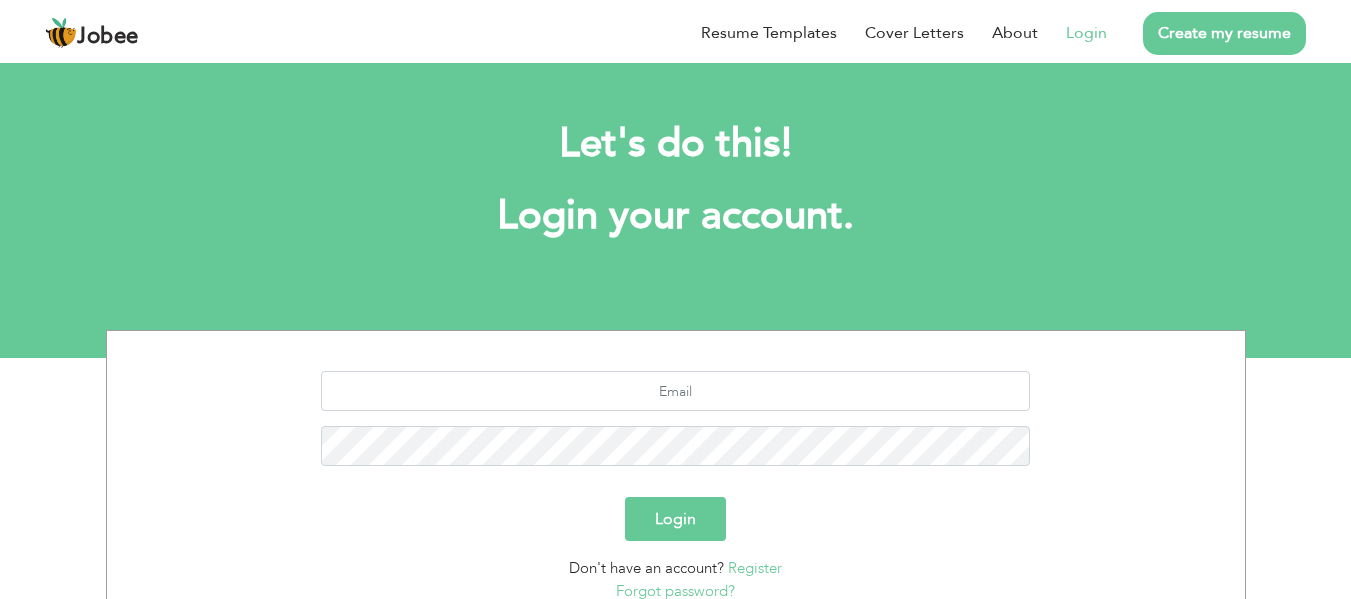 scroll, scrollTop: 0, scrollLeft: 0, axis: both 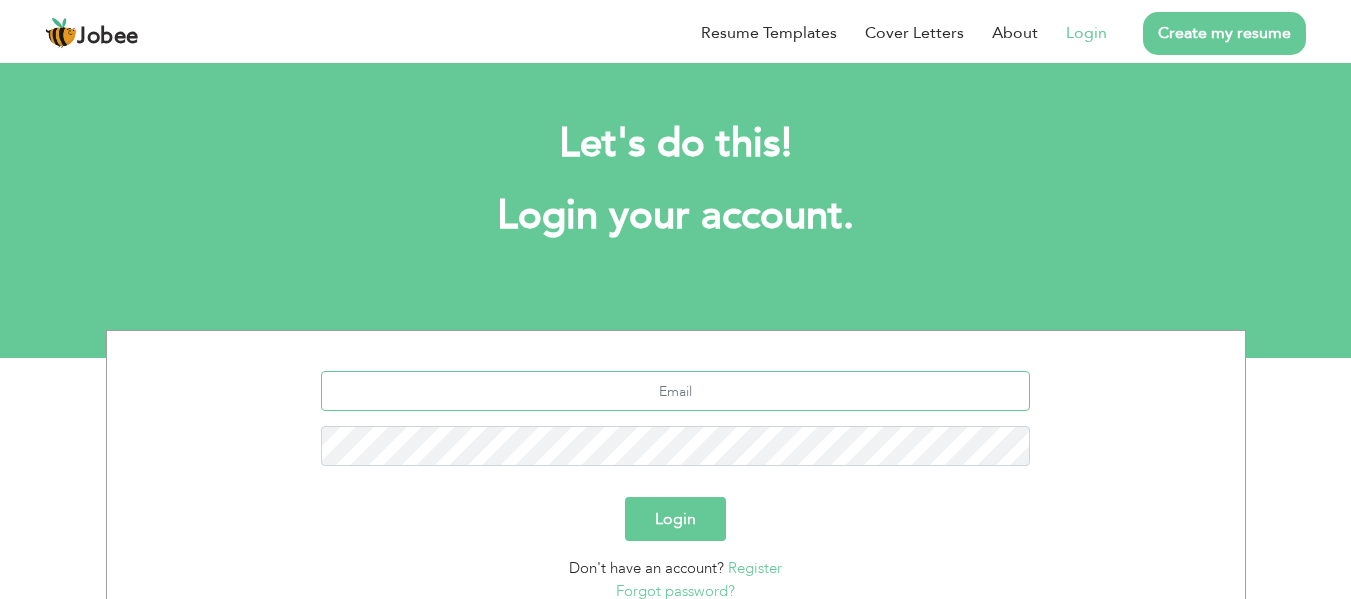 click at bounding box center (675, 391) 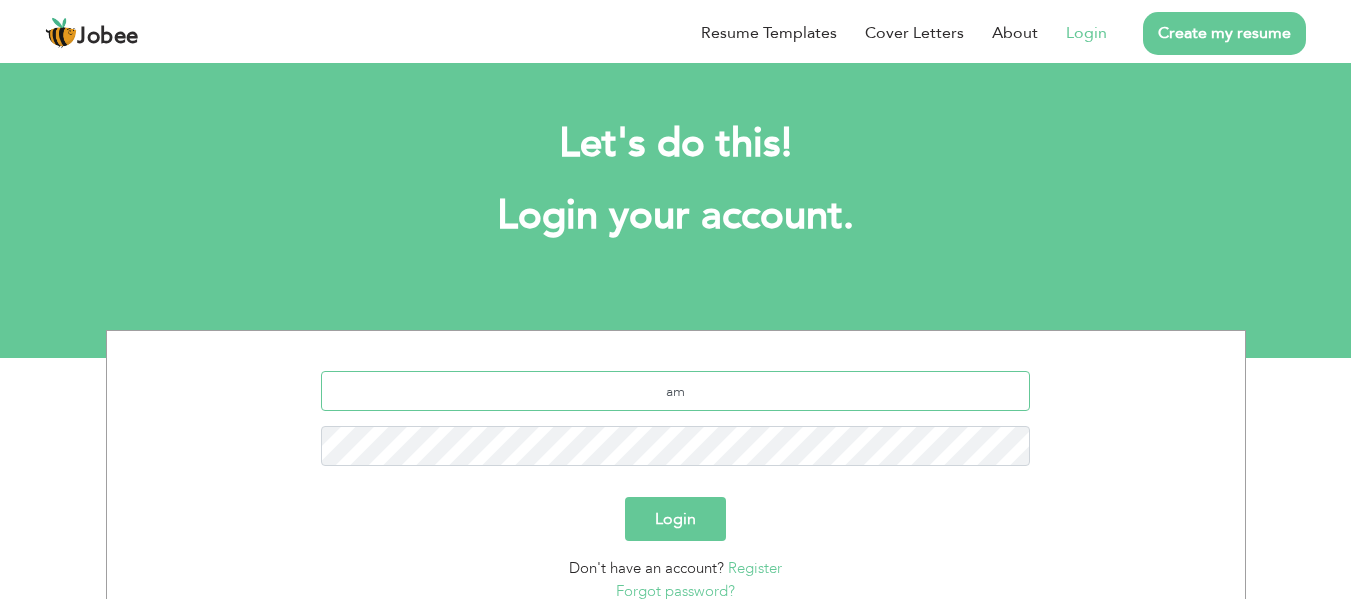 type on "amc.rashid@example.com" 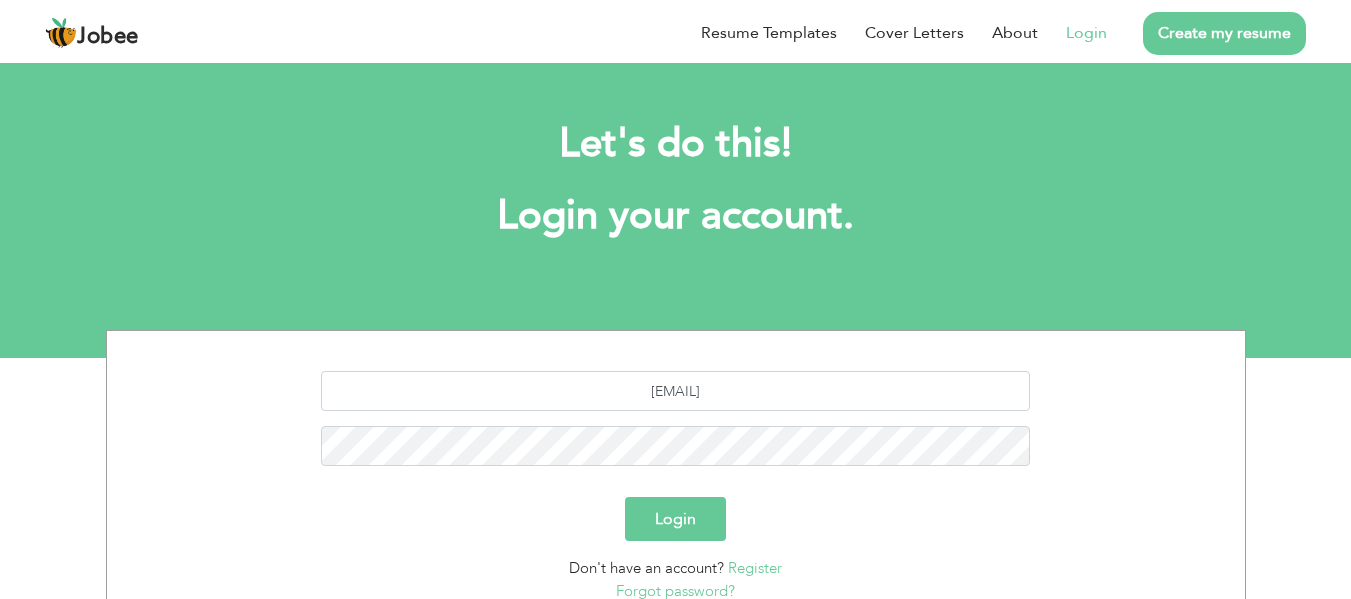 click on "Login" at bounding box center [675, 519] 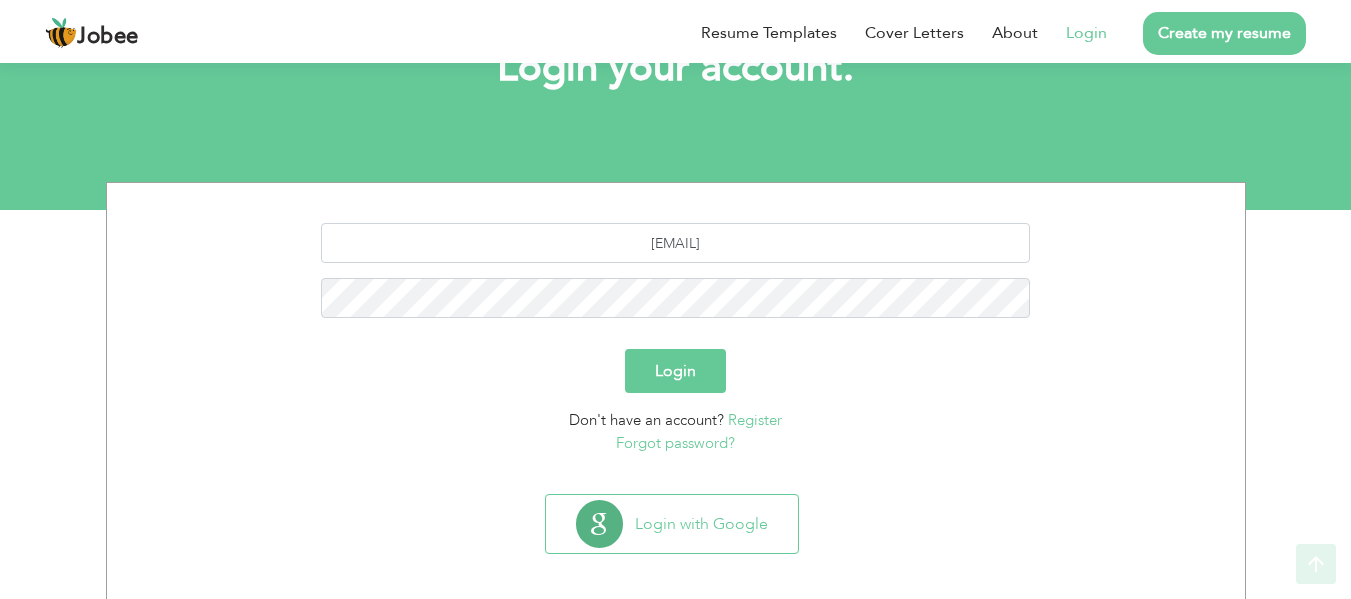scroll, scrollTop: 160, scrollLeft: 0, axis: vertical 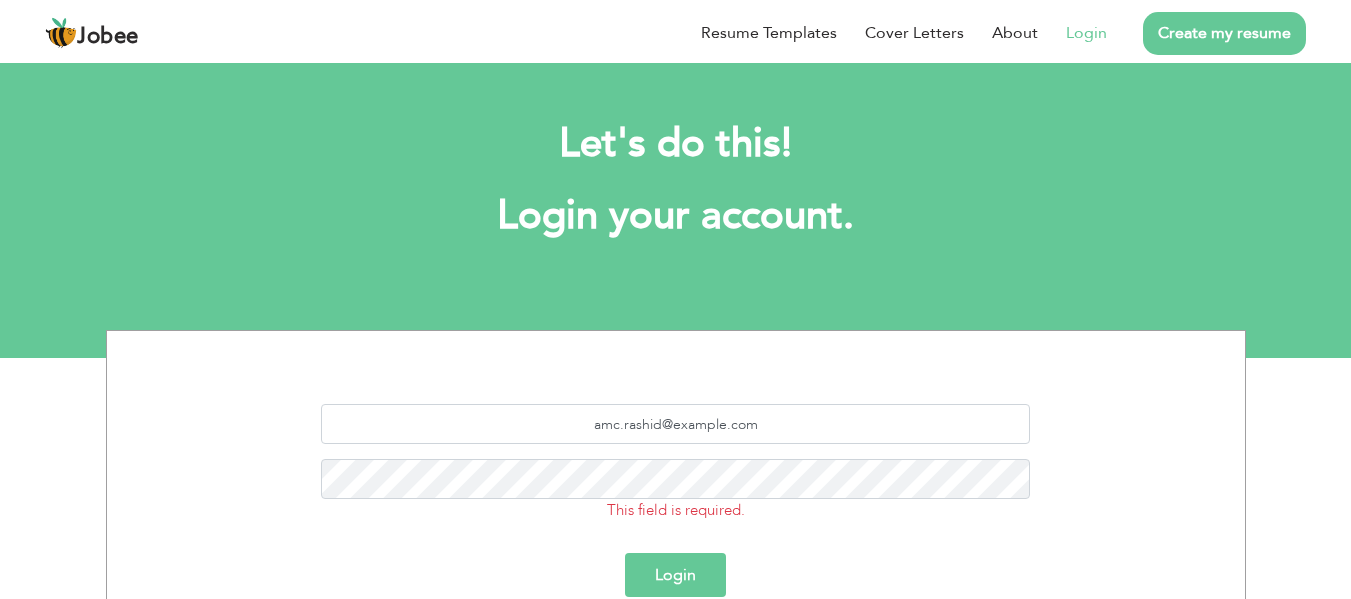 click on "amc.rashid@example.com
This field is required.
Login
Don't have an account?   Register
Forgot password?" at bounding box center [676, 510] 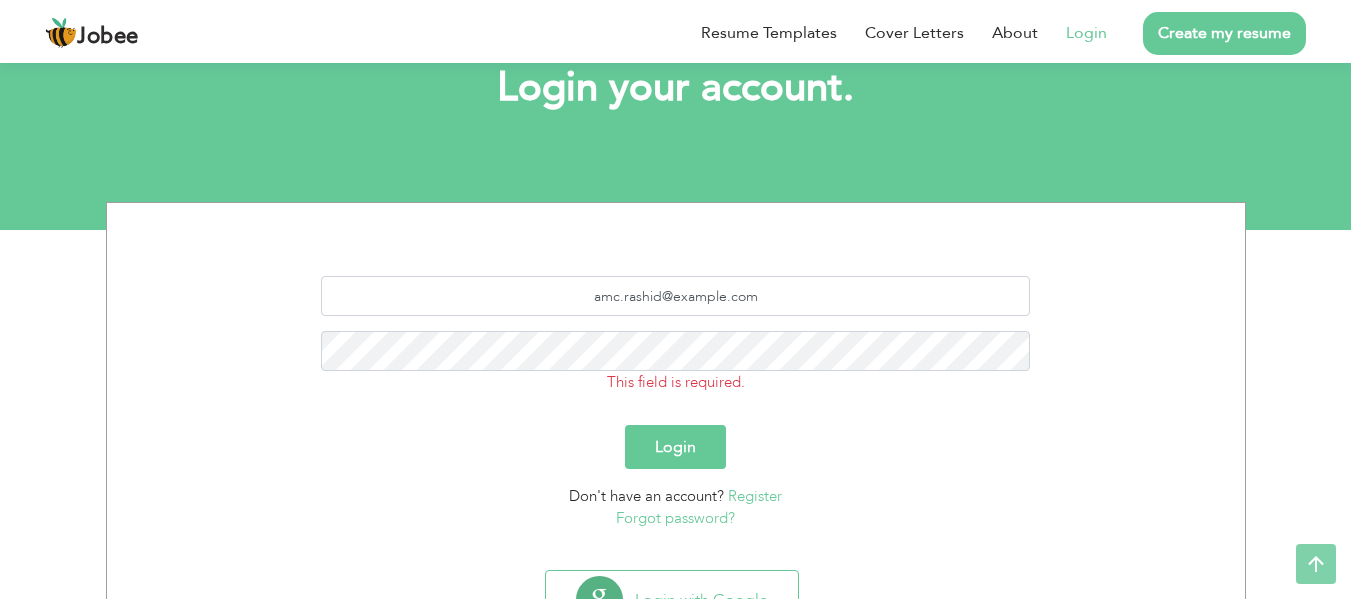 scroll, scrollTop: 129, scrollLeft: 0, axis: vertical 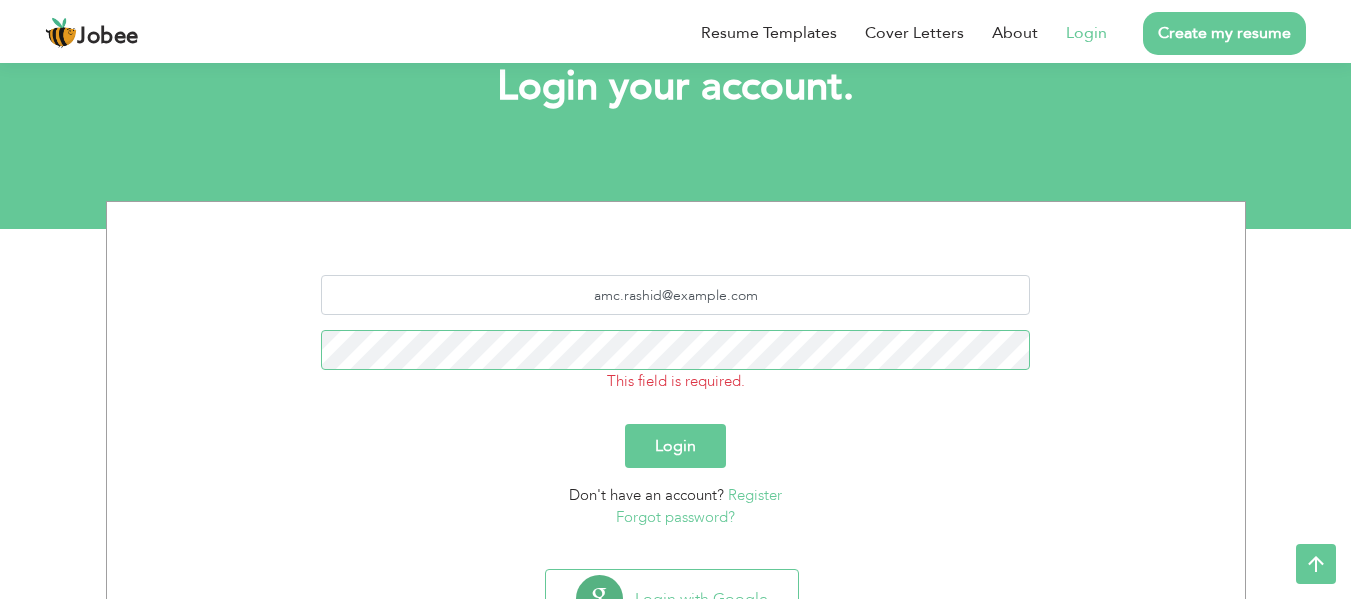 click on "Login" at bounding box center (675, 446) 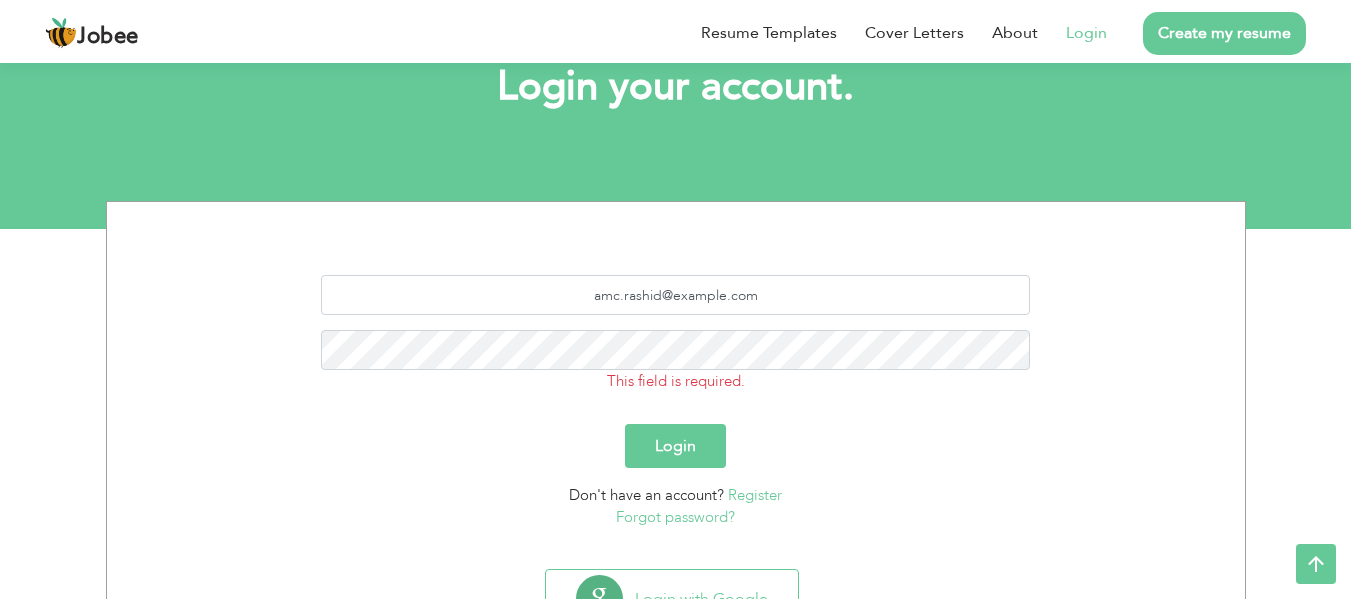 click on "Login" at bounding box center [675, 446] 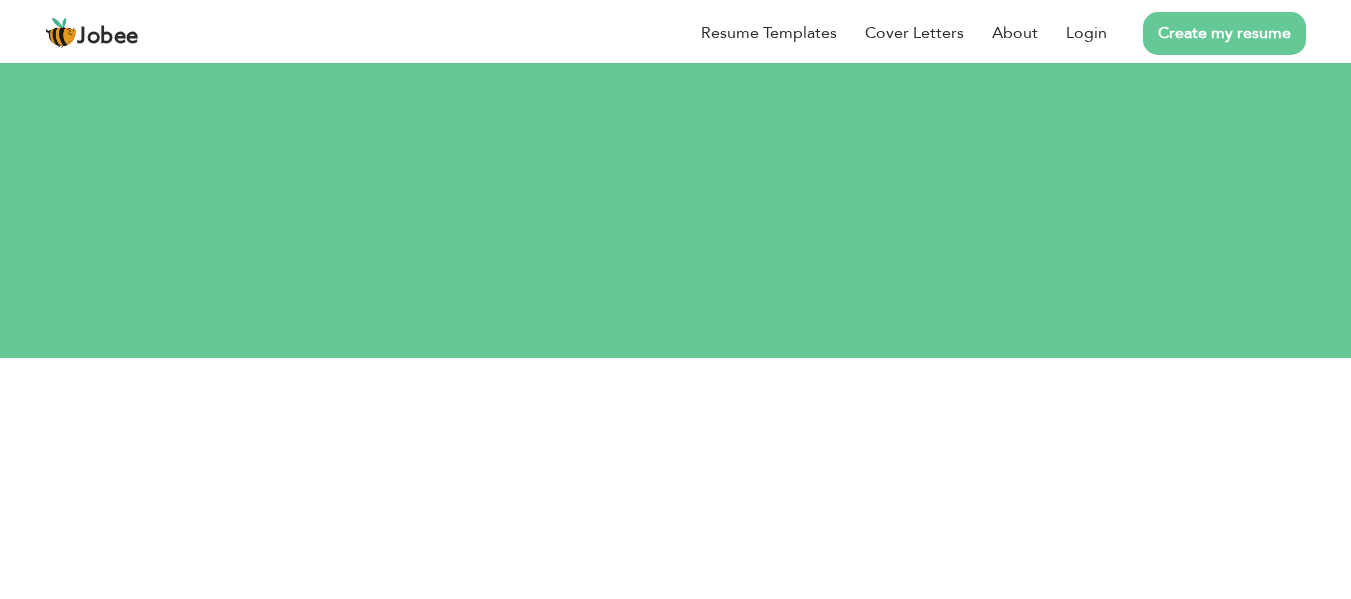 scroll, scrollTop: 0, scrollLeft: 0, axis: both 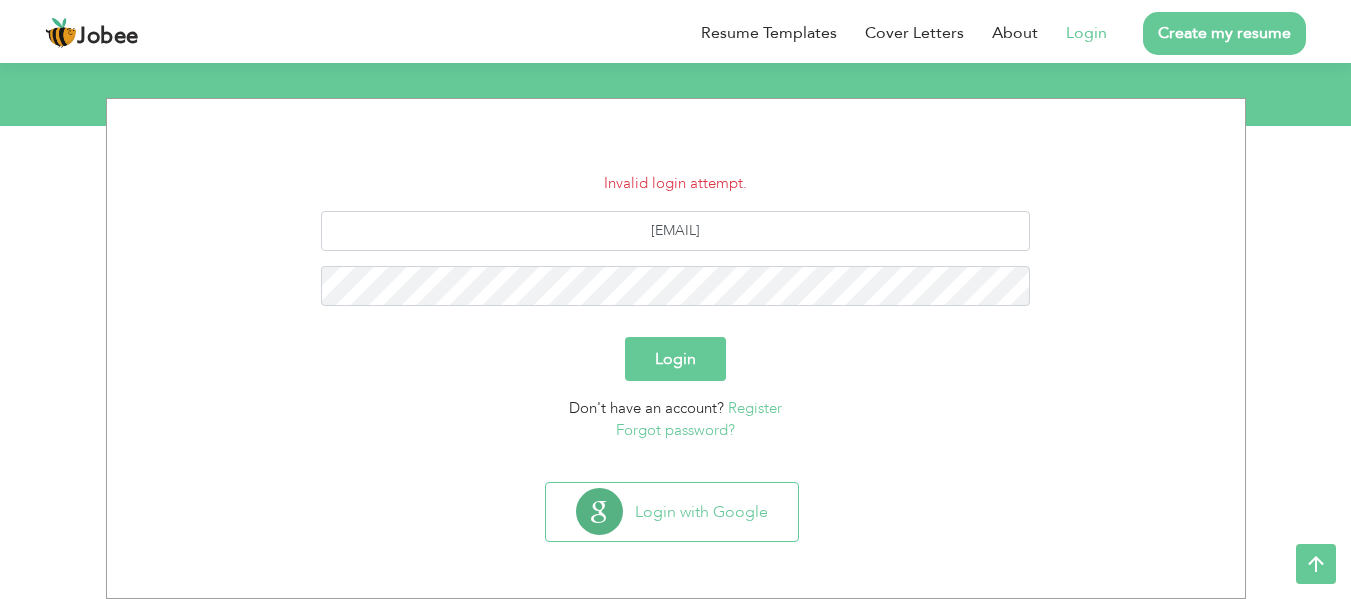 click on "Forgot password?" at bounding box center [675, 430] 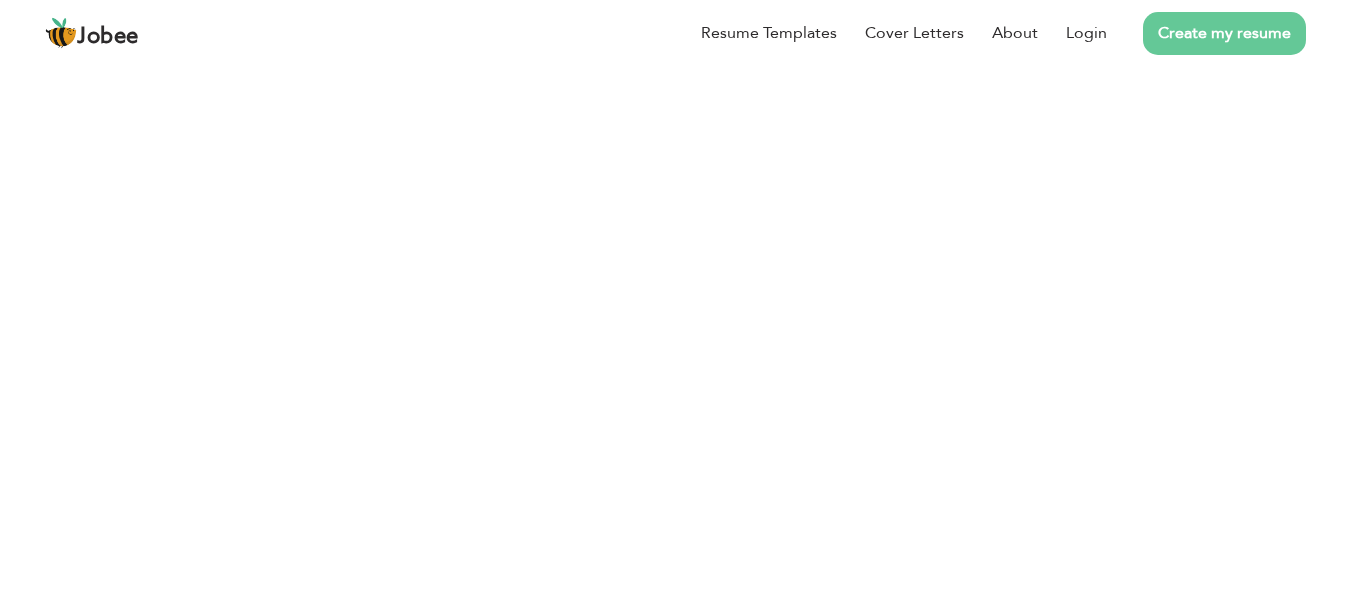 scroll, scrollTop: 0, scrollLeft: 0, axis: both 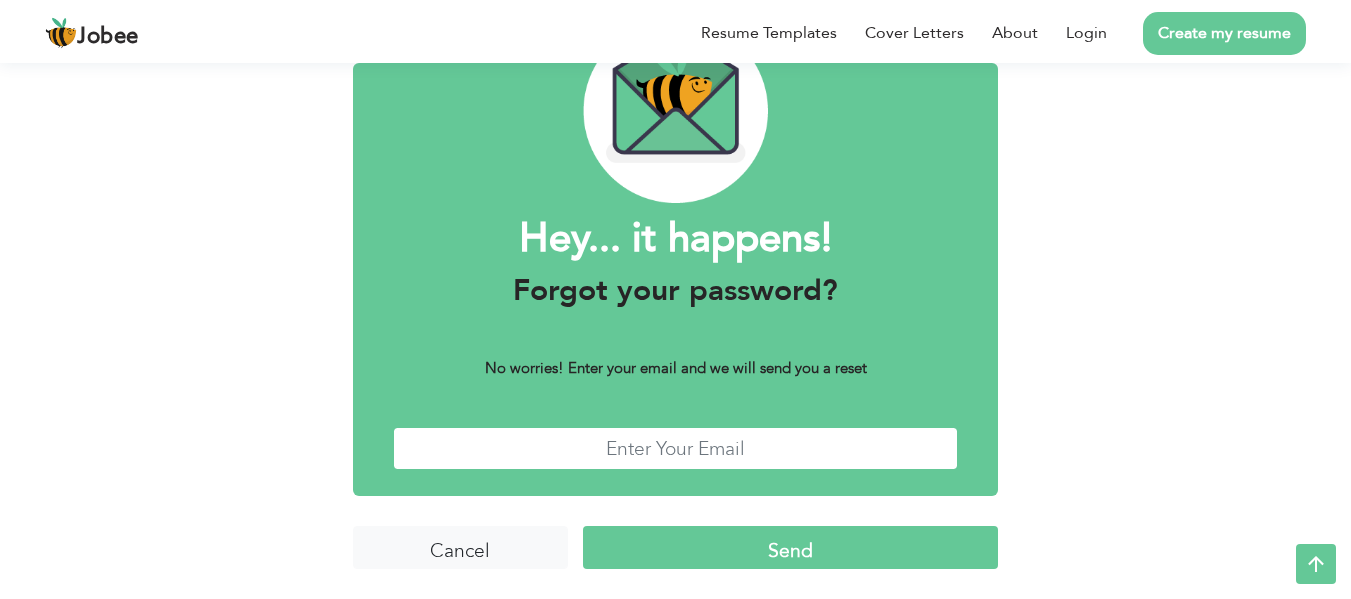 click at bounding box center [676, 448] 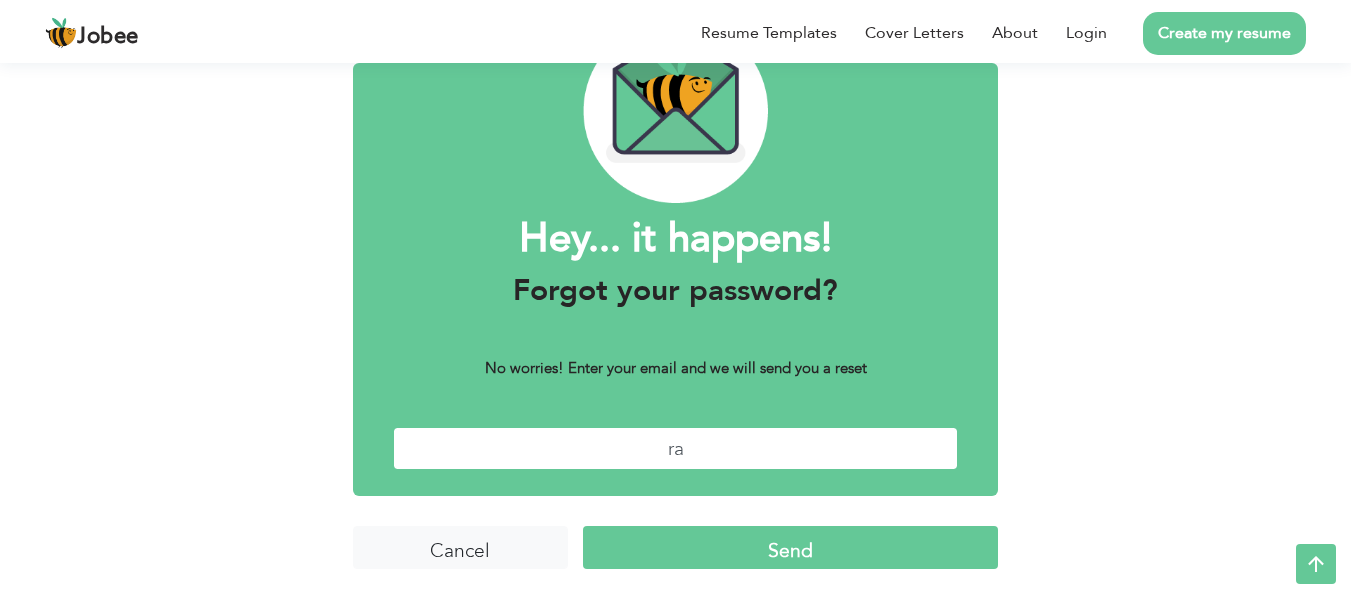 type on "r" 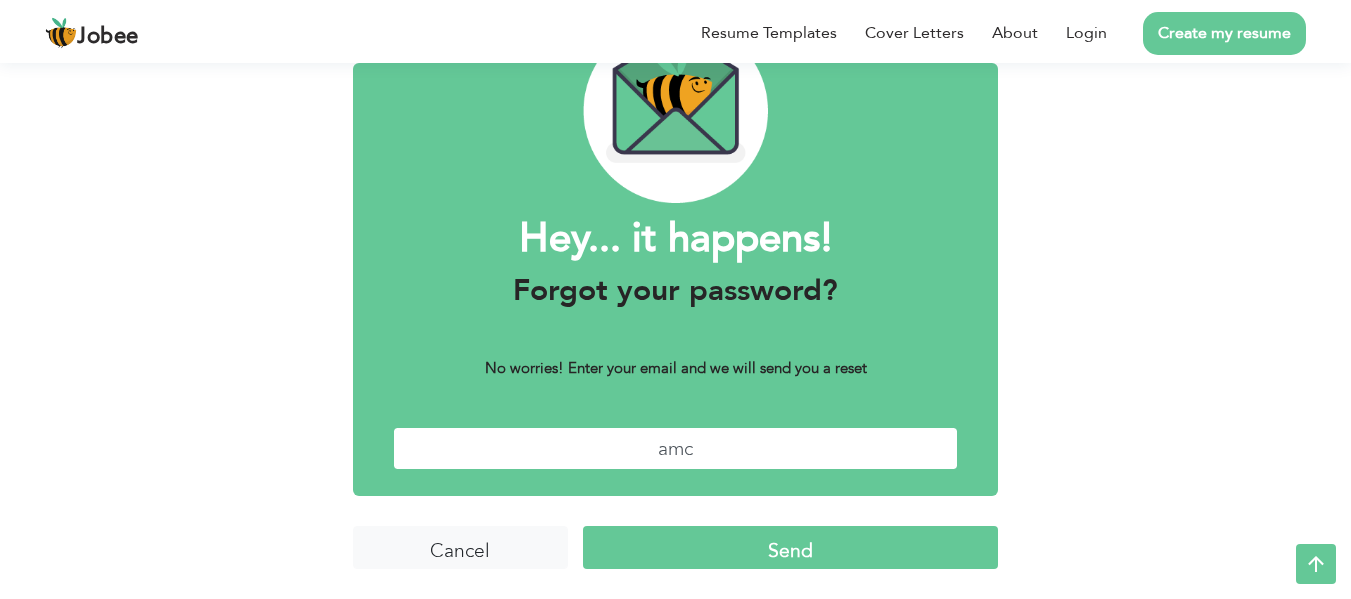 type on "[EMAIL]" 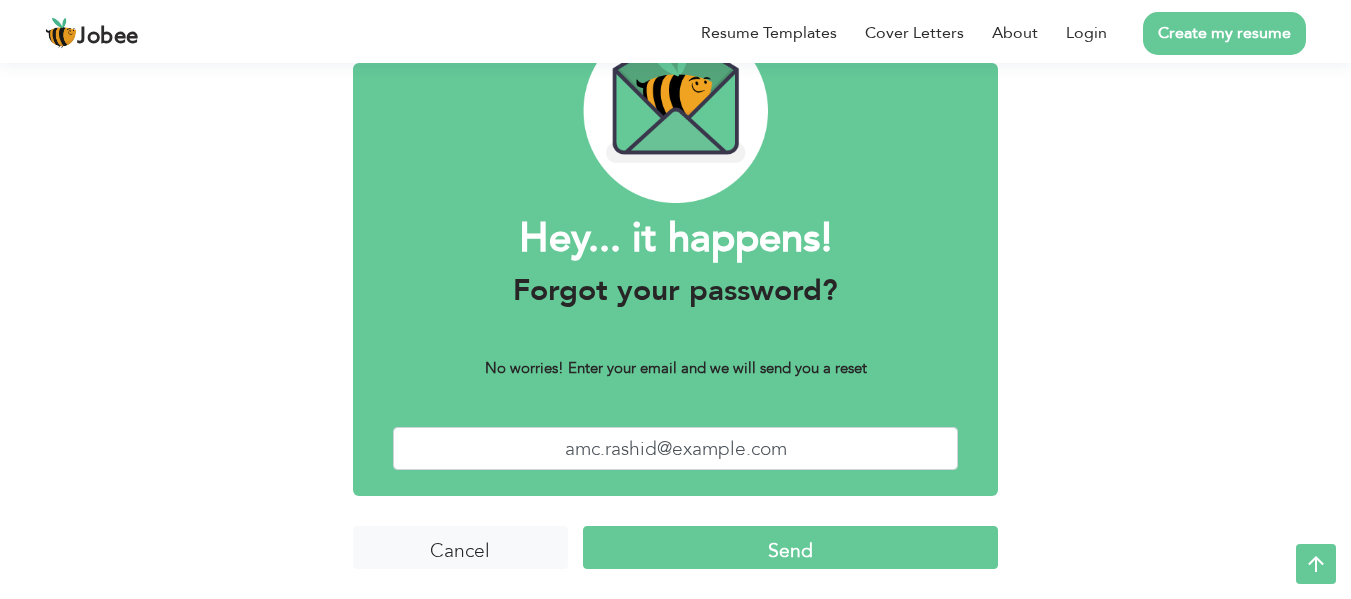 click on "Send" at bounding box center [790, 547] 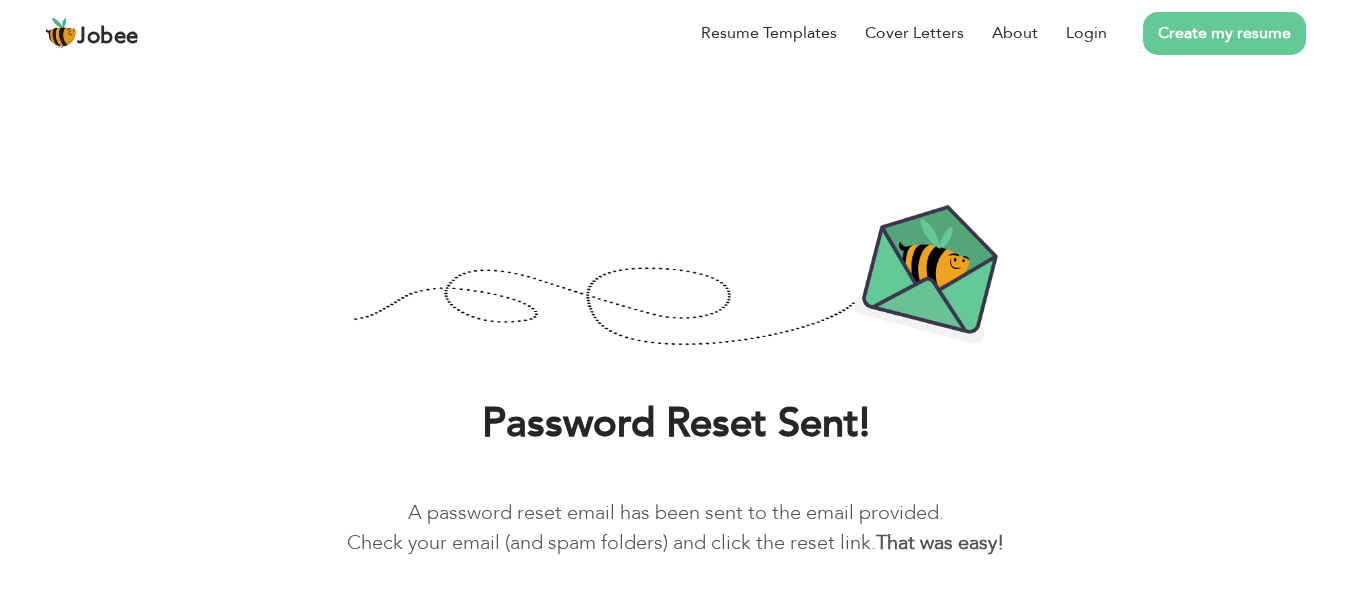scroll, scrollTop: 0, scrollLeft: 0, axis: both 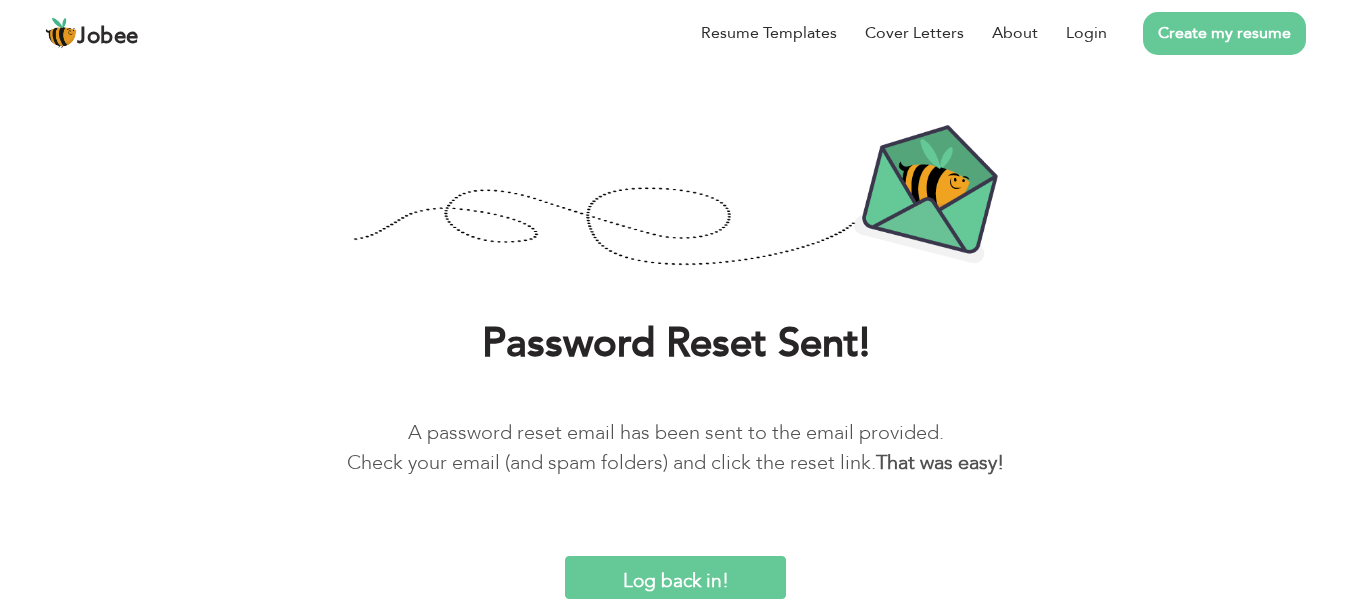 click on "Log back in!" at bounding box center (675, 577) 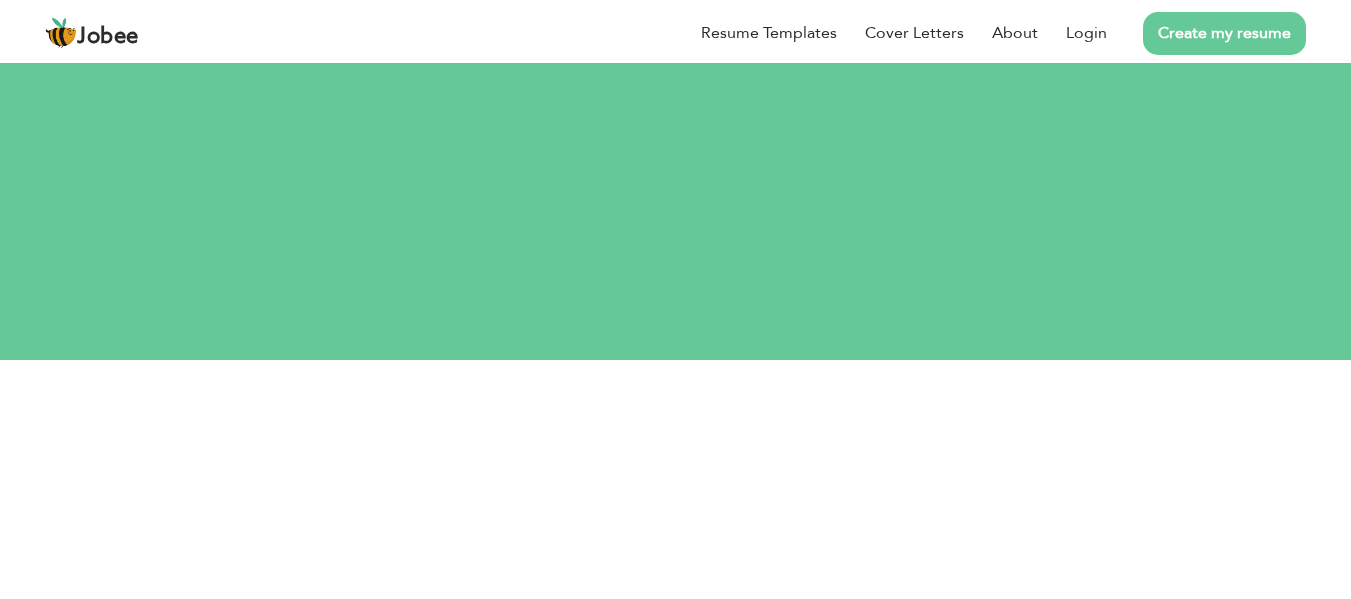 scroll, scrollTop: 0, scrollLeft: 0, axis: both 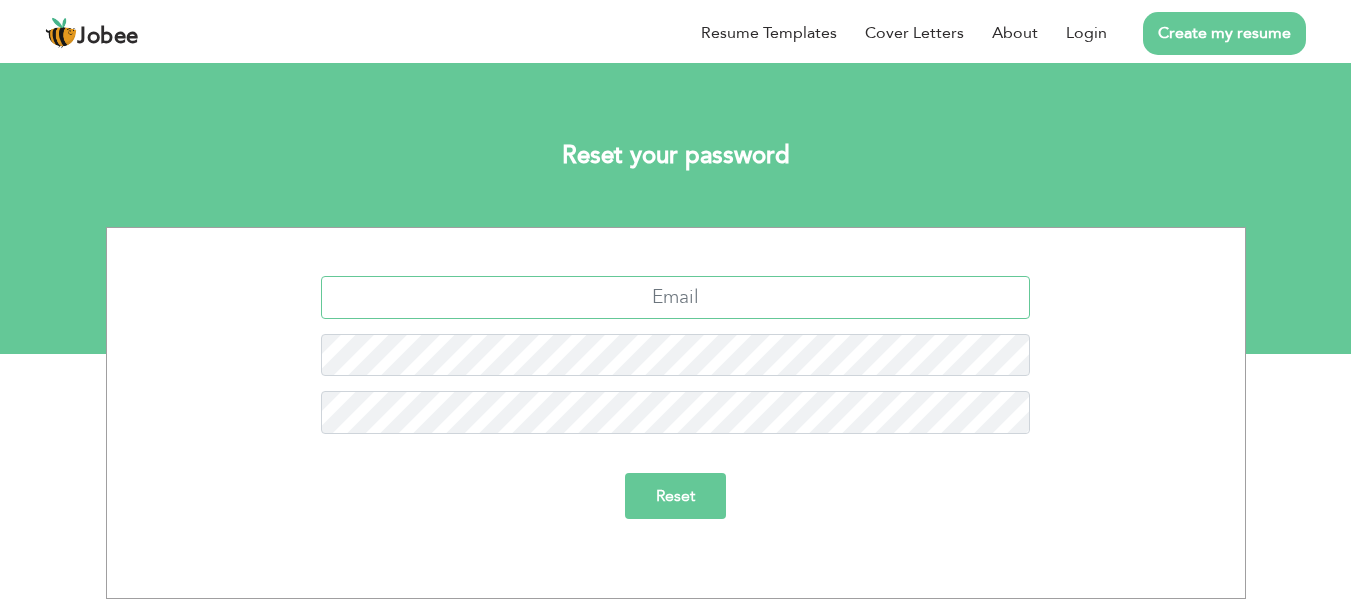 click at bounding box center [675, 297] 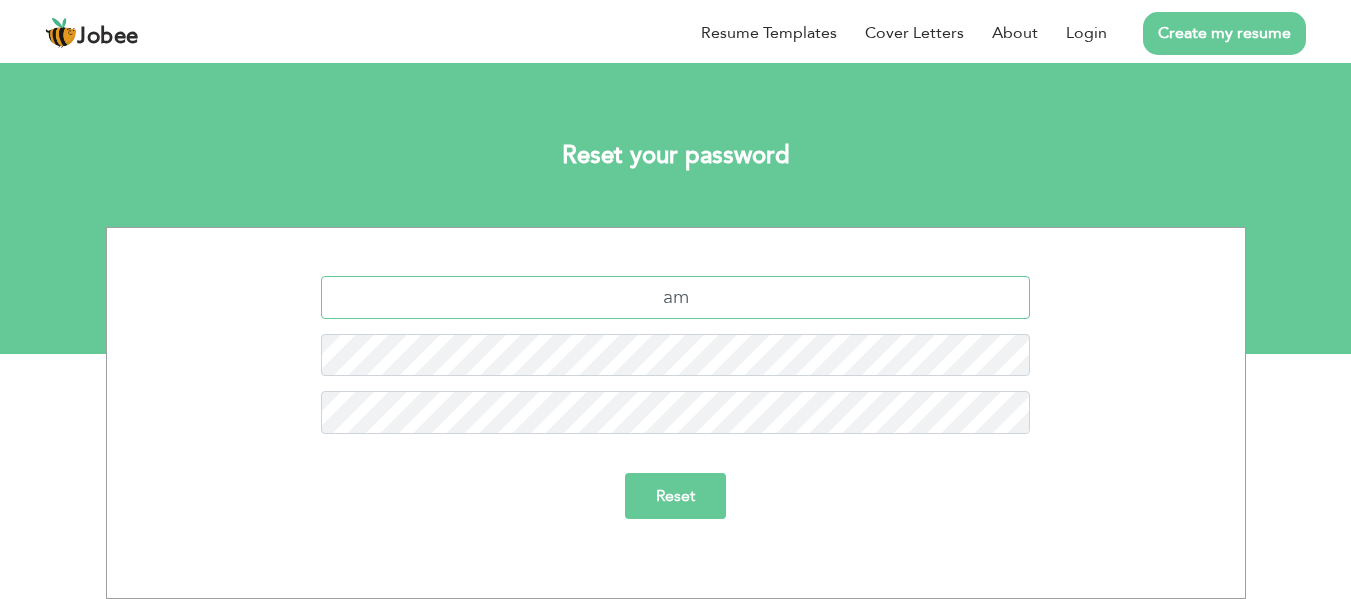 type on "[EMAIL]" 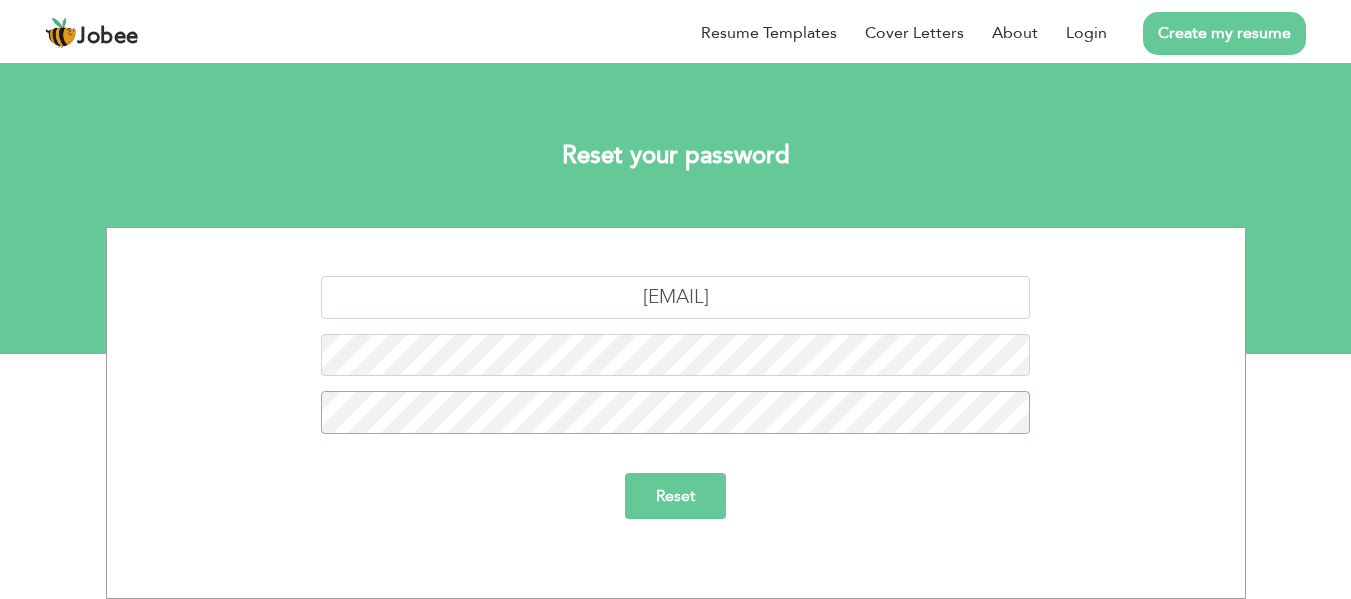 click on "Reset" at bounding box center (675, 496) 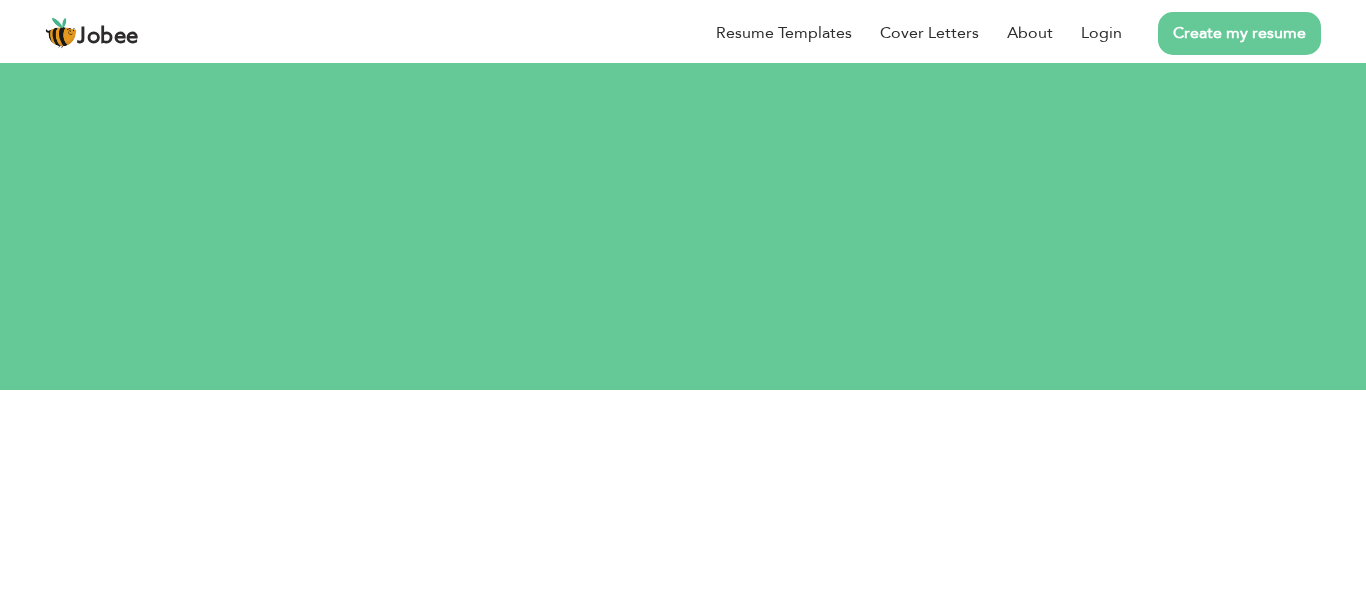 scroll, scrollTop: 0, scrollLeft: 0, axis: both 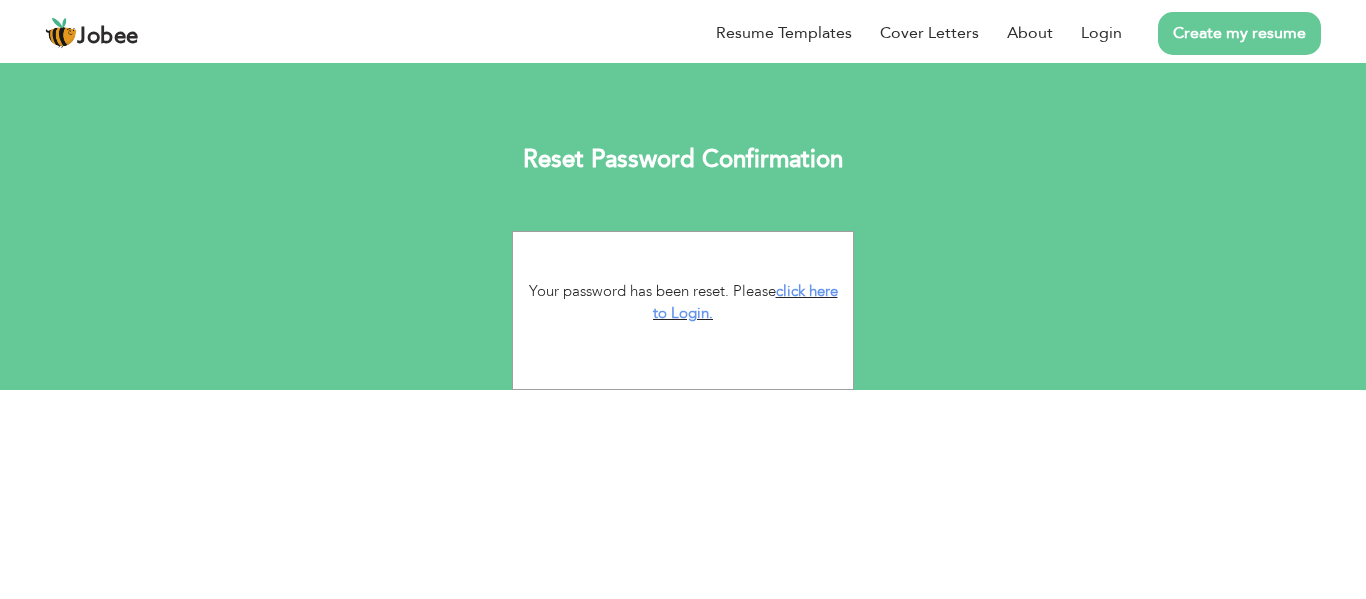 click on "Your password has been reset. Please  click here to Login." at bounding box center [683, 310] 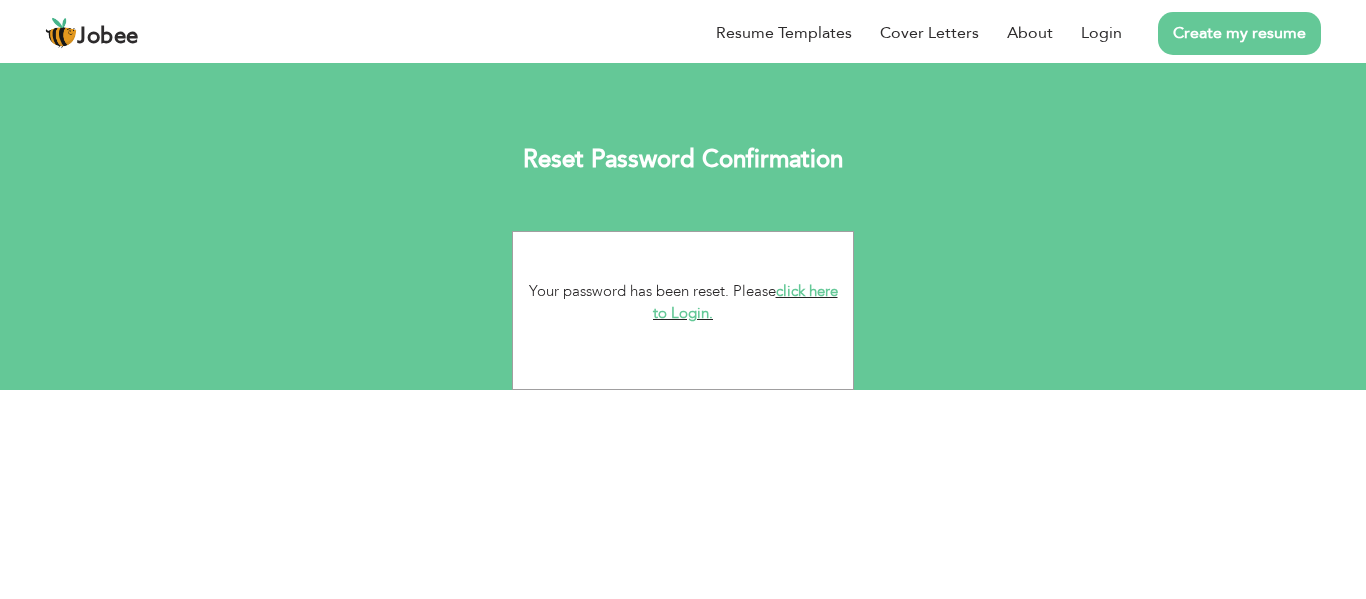 click on "click here to Login." at bounding box center (745, 302) 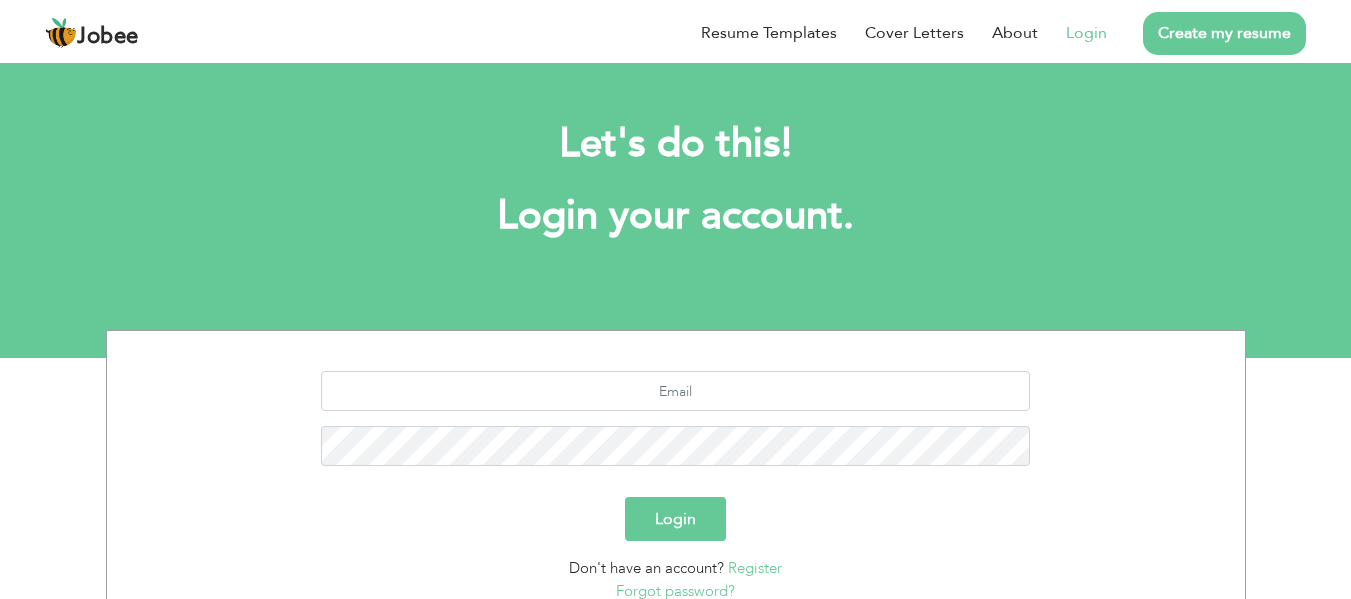 scroll, scrollTop: 0, scrollLeft: 0, axis: both 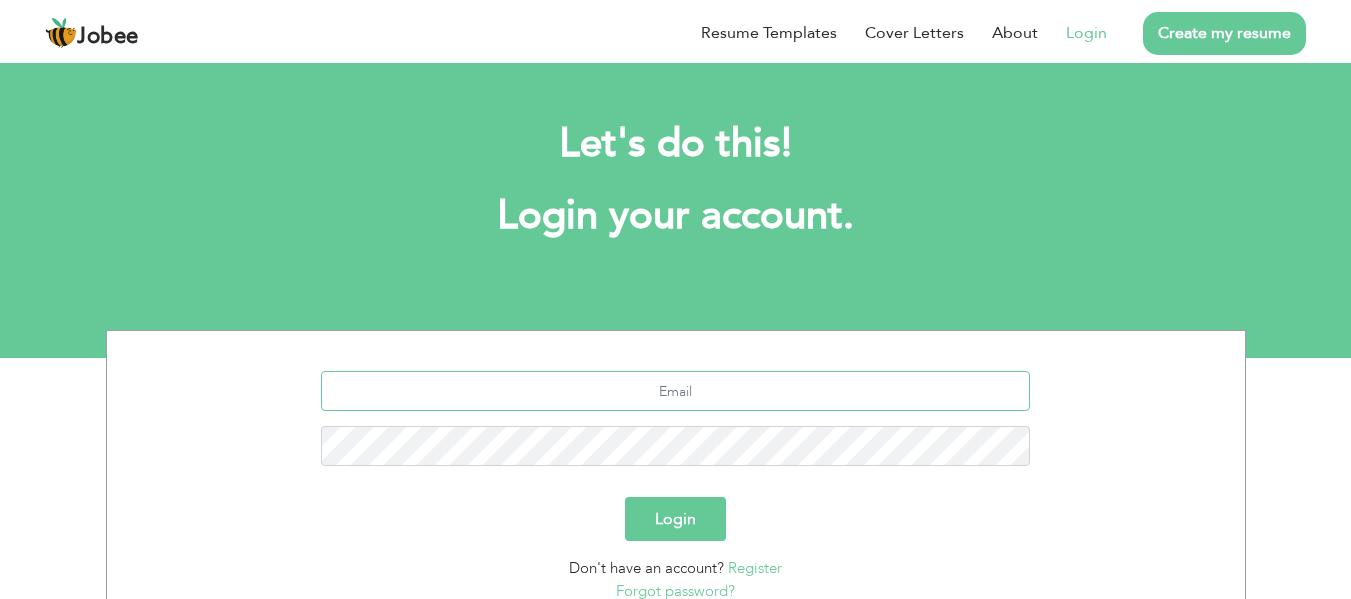 click at bounding box center [675, 391] 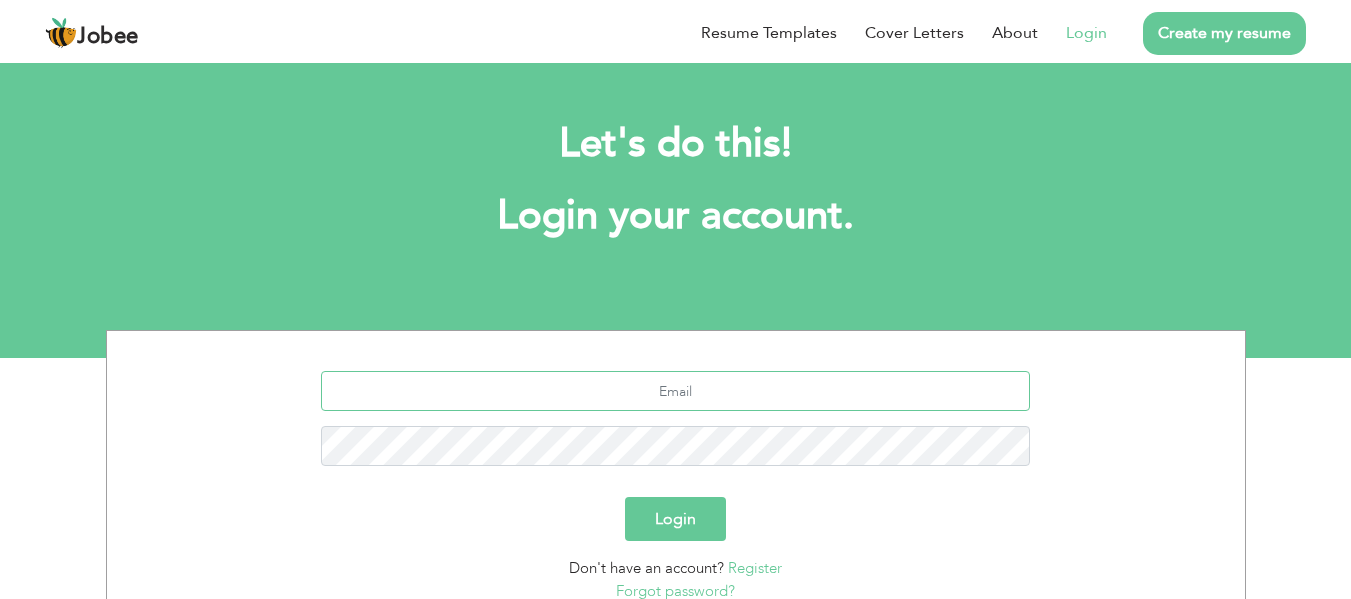 type on "amc.rashid@gmail.com" 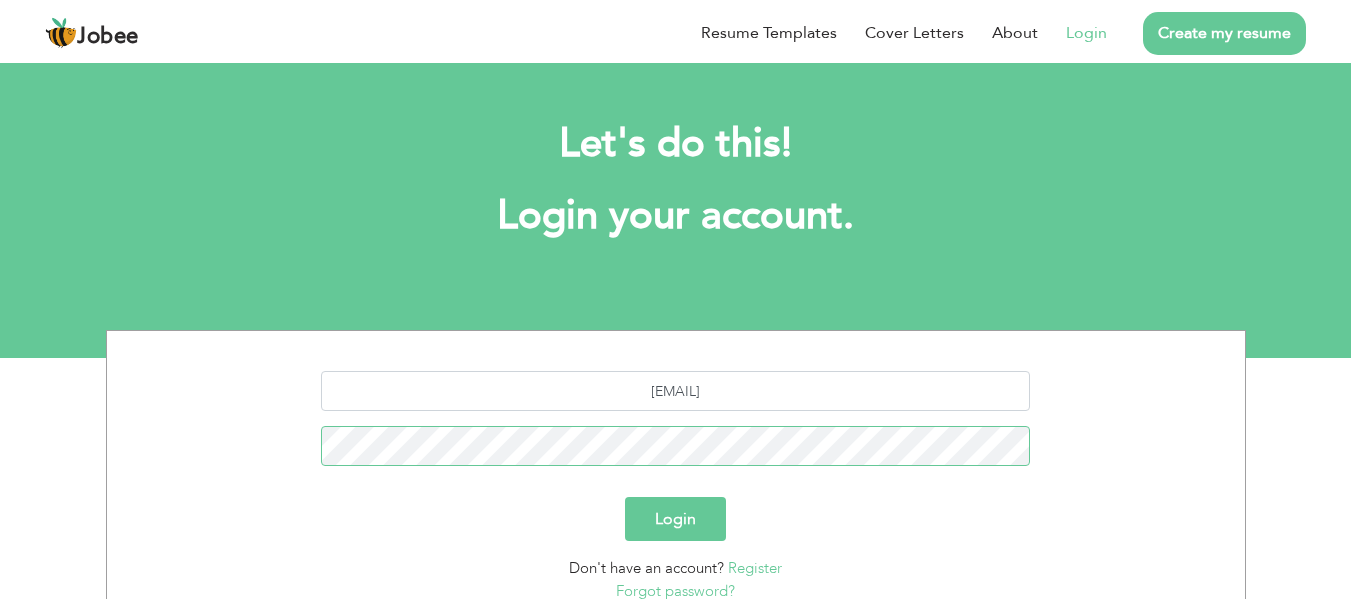 click on "Login" at bounding box center (675, 519) 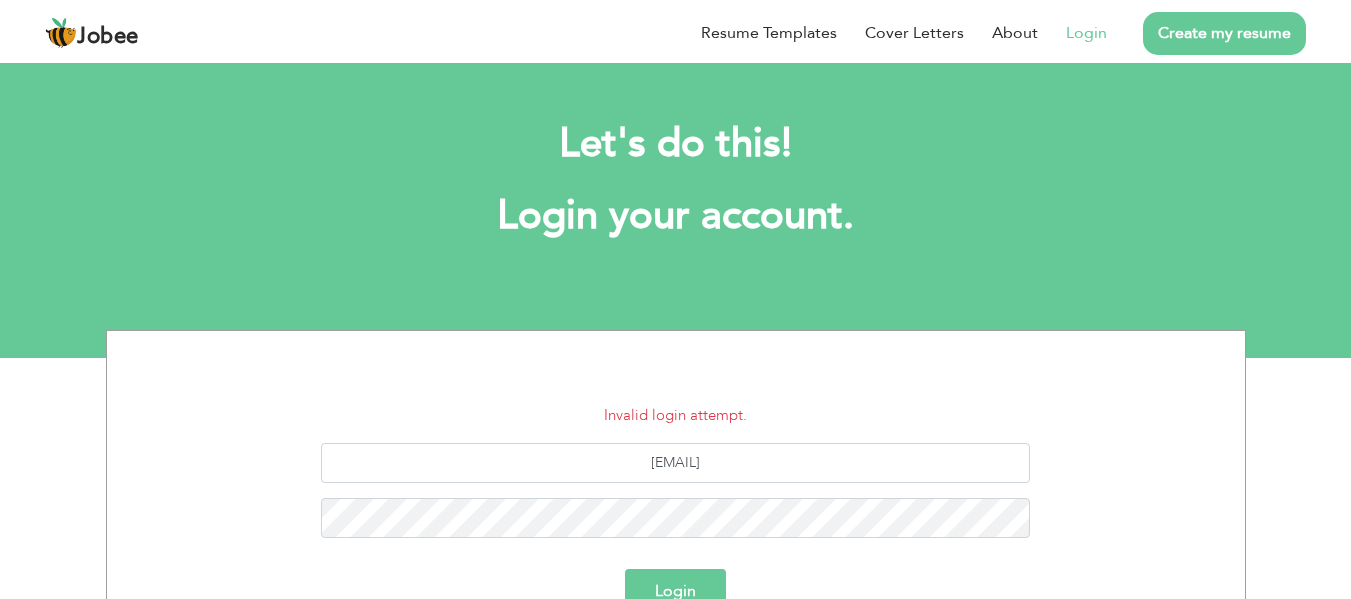 scroll, scrollTop: 0, scrollLeft: 0, axis: both 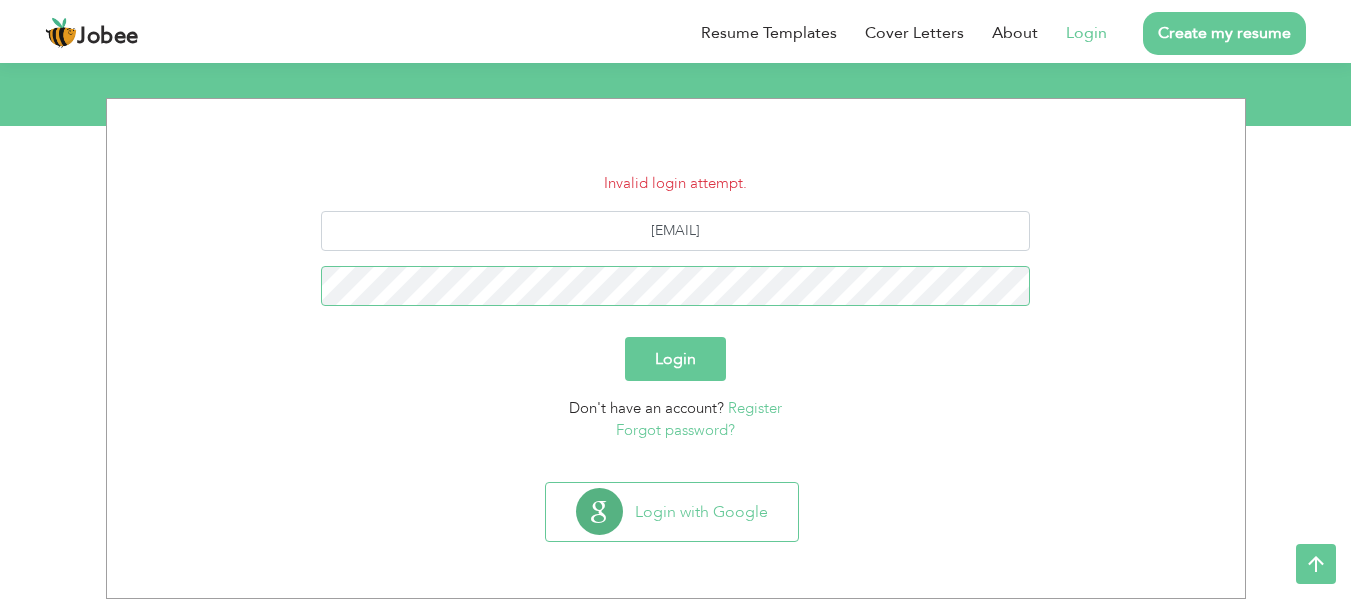 click on "Login" at bounding box center (675, 359) 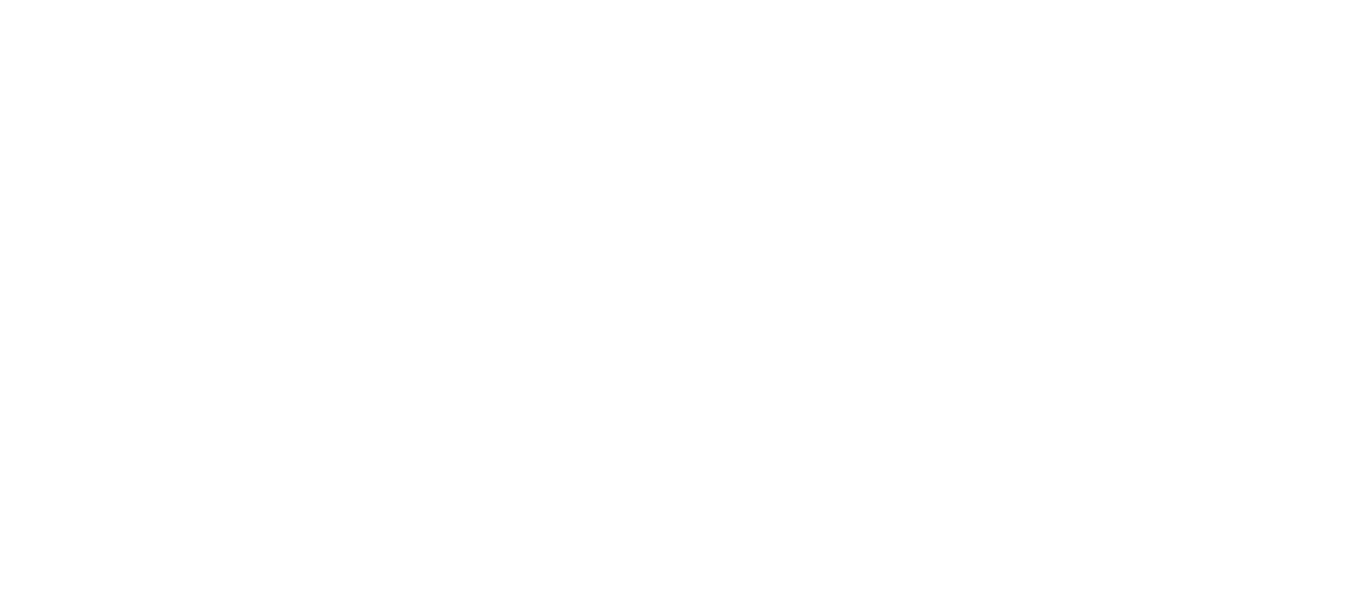 scroll, scrollTop: 0, scrollLeft: 0, axis: both 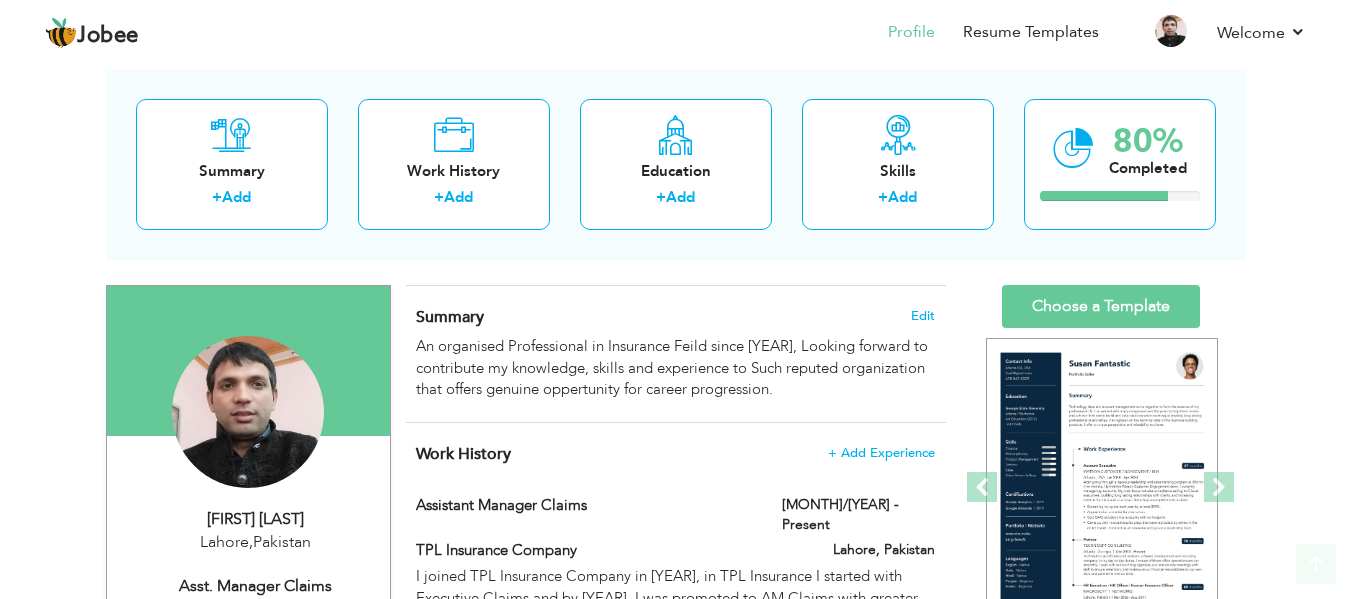 drag, startPoint x: 1361, startPoint y: 99, endPoint x: 1365, endPoint y: 71, distance: 28.284271 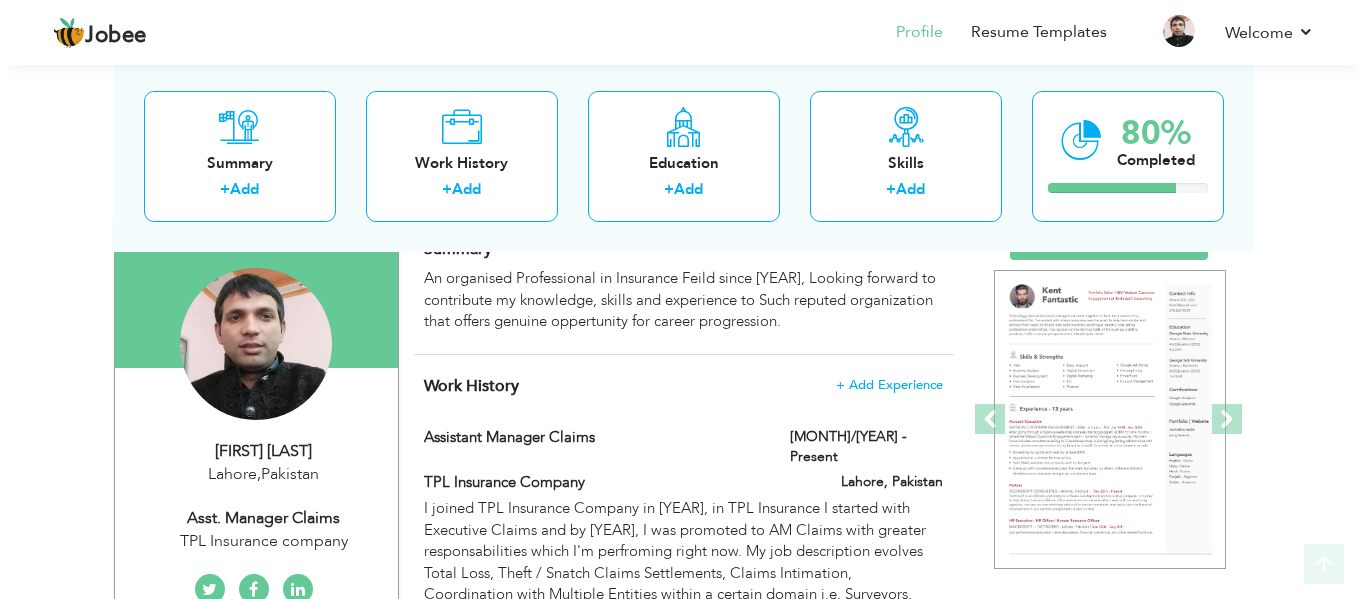 scroll, scrollTop: 192, scrollLeft: 0, axis: vertical 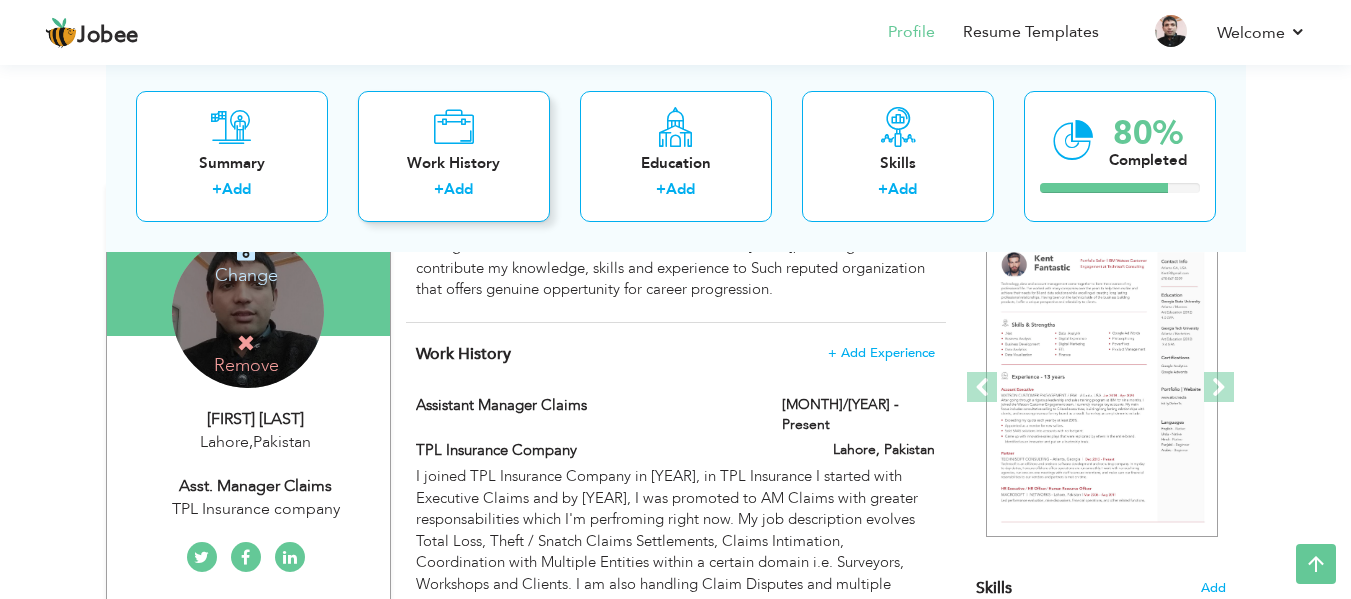 click on "Add" at bounding box center [458, 189] 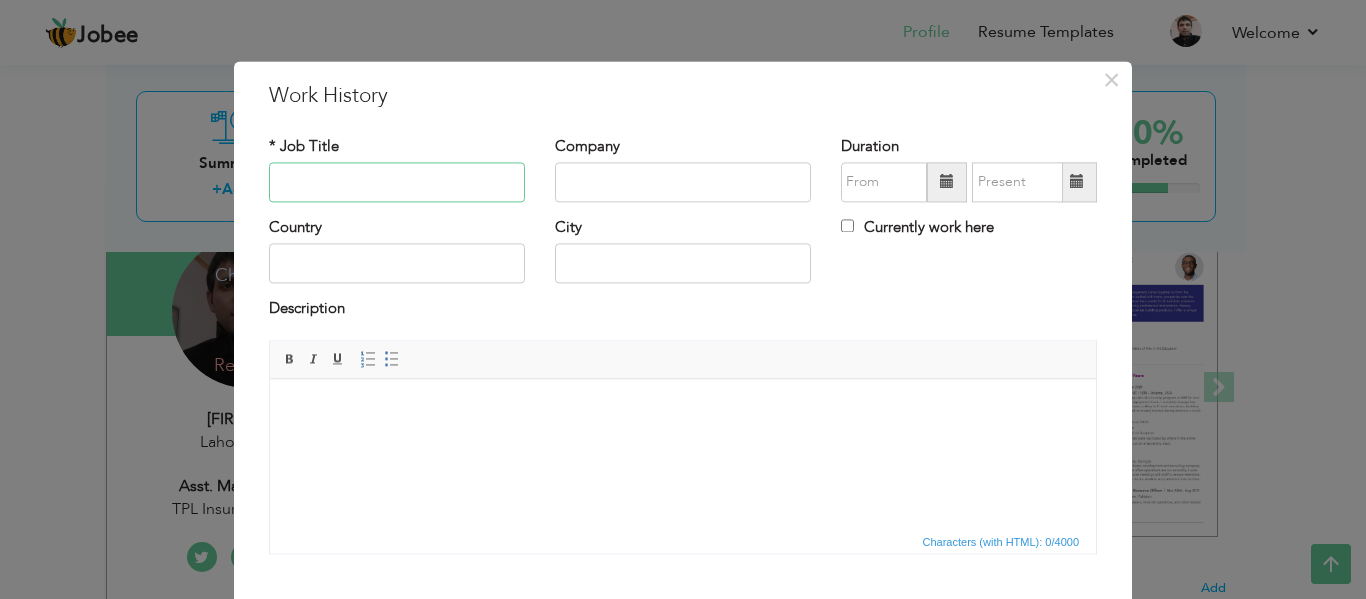 click at bounding box center [397, 182] 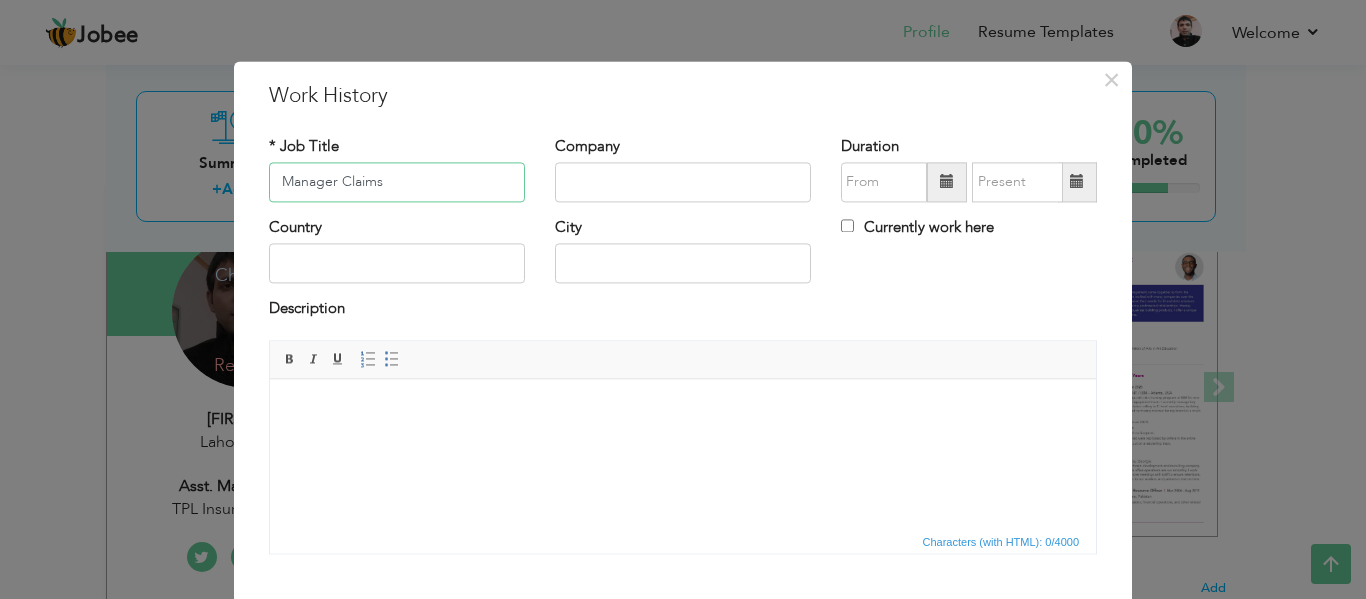 type on "Manager Claims" 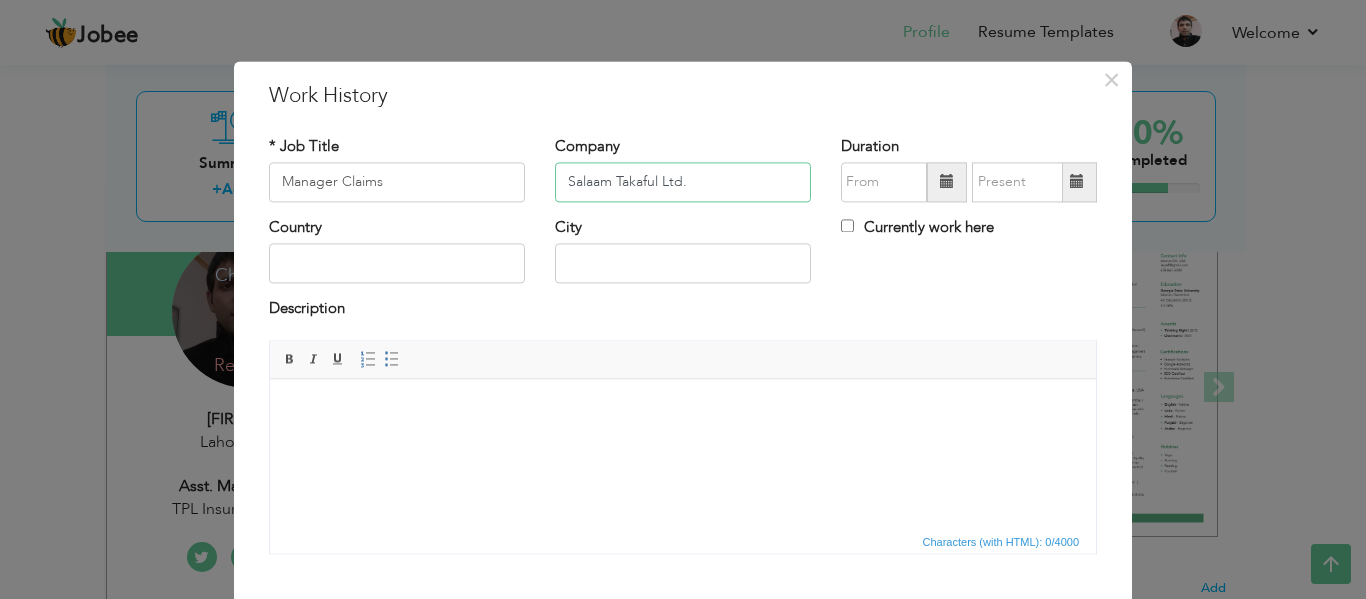 type on "Salaam Takaful Ltd." 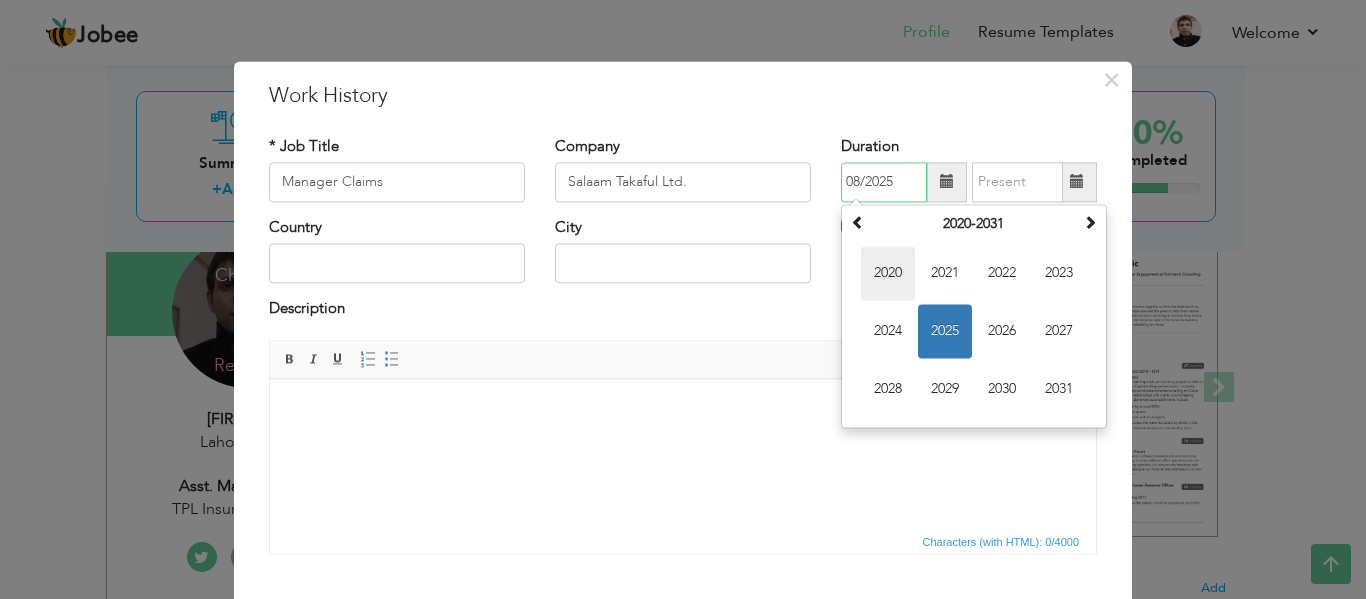 click on "2020" at bounding box center (888, 273) 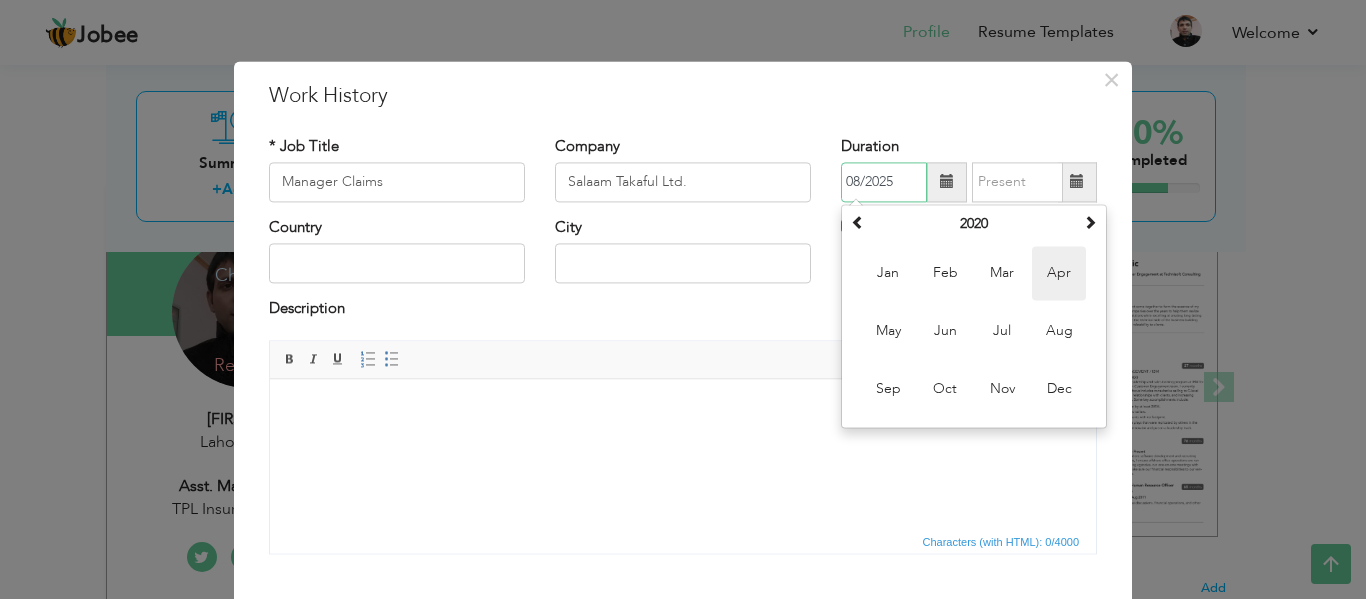 click on "Apr" at bounding box center (1059, 273) 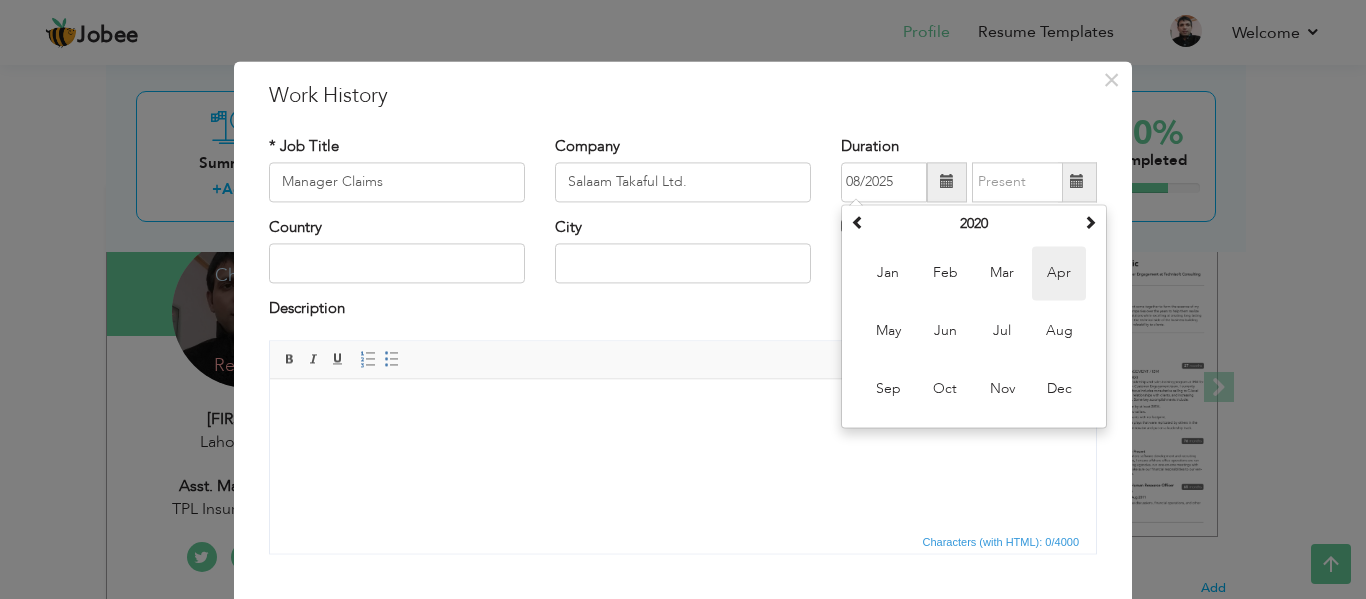 type on "04/2020" 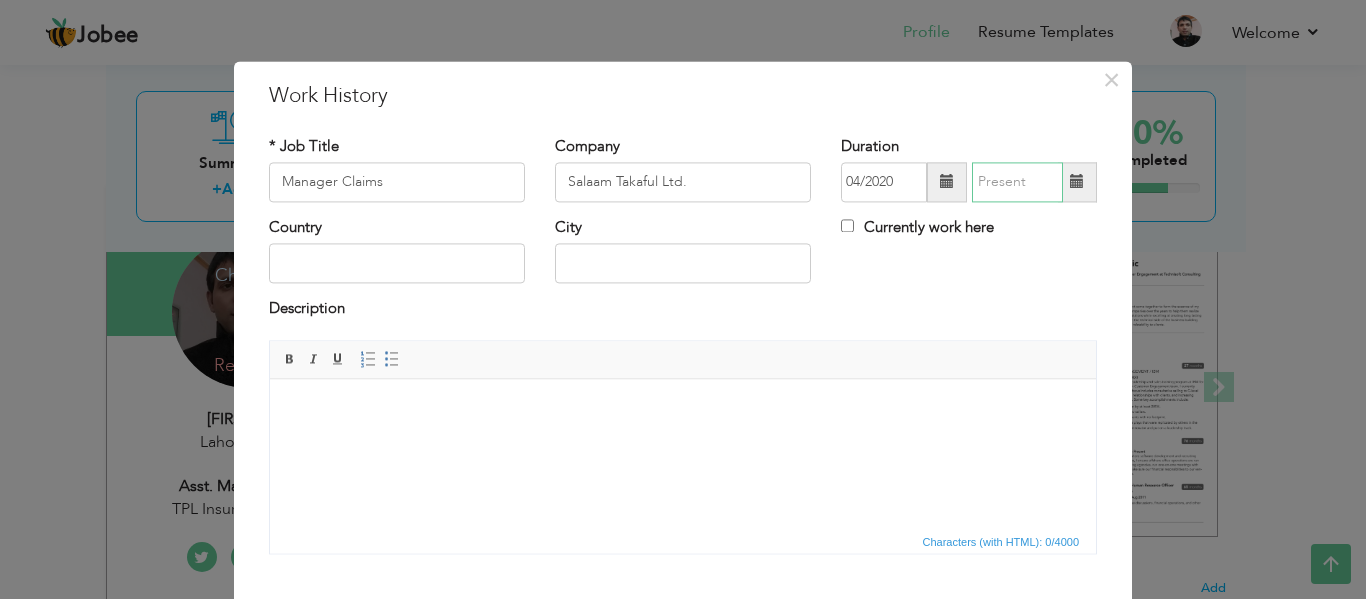 click at bounding box center (1017, 182) 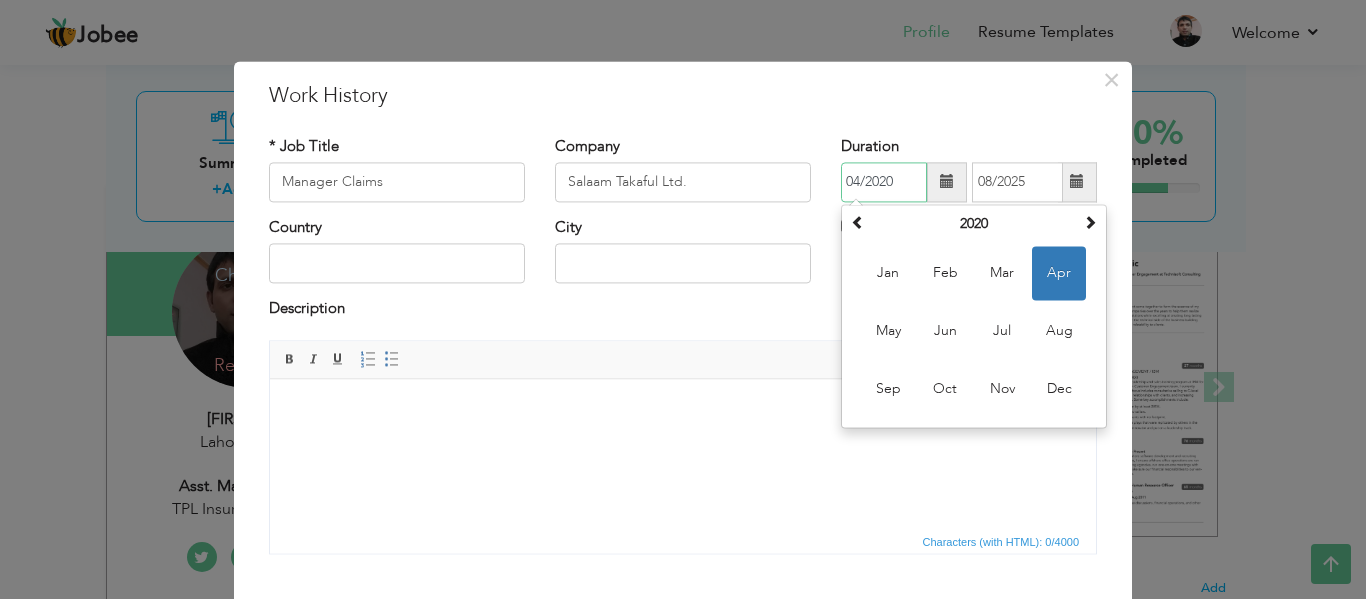 click on "04/2020" at bounding box center [884, 182] 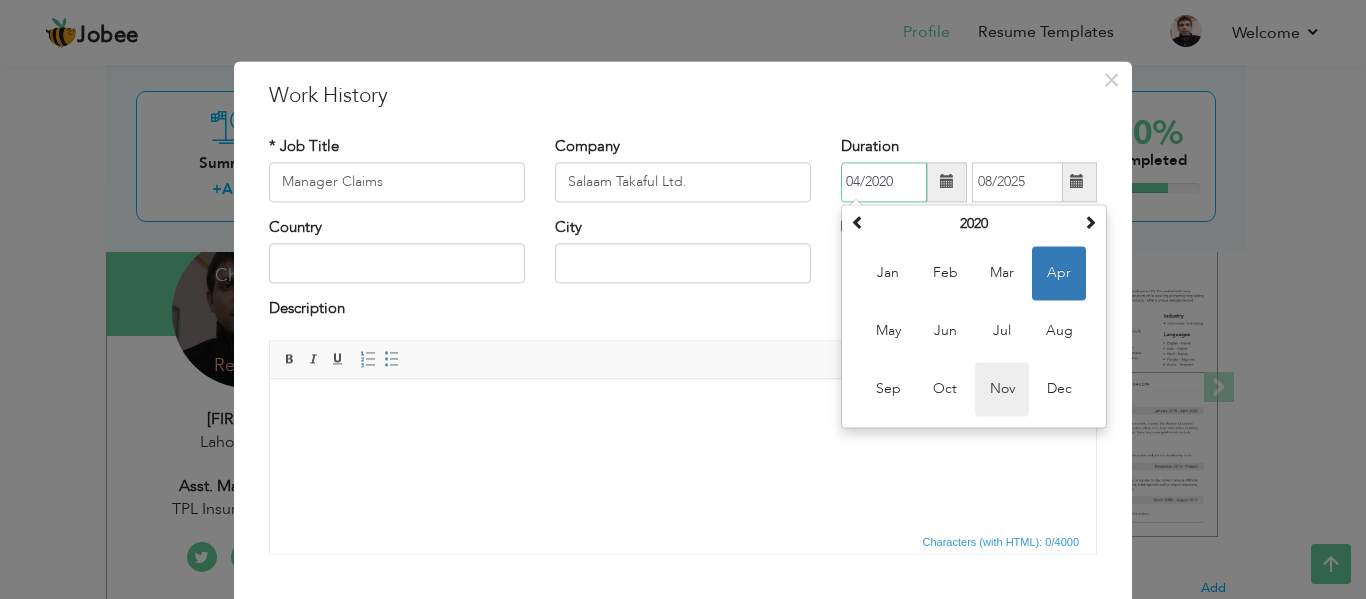 drag, startPoint x: 1001, startPoint y: 391, endPoint x: 738, endPoint y: 0, distance: 471.2218 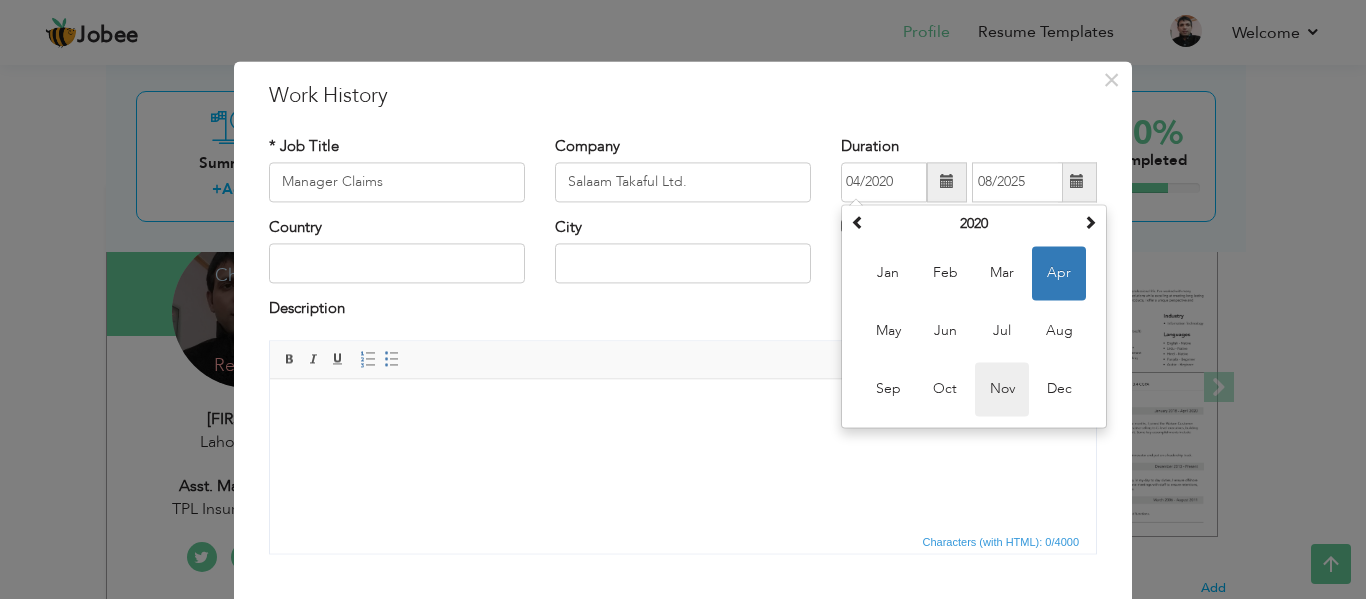 type on "11/2020" 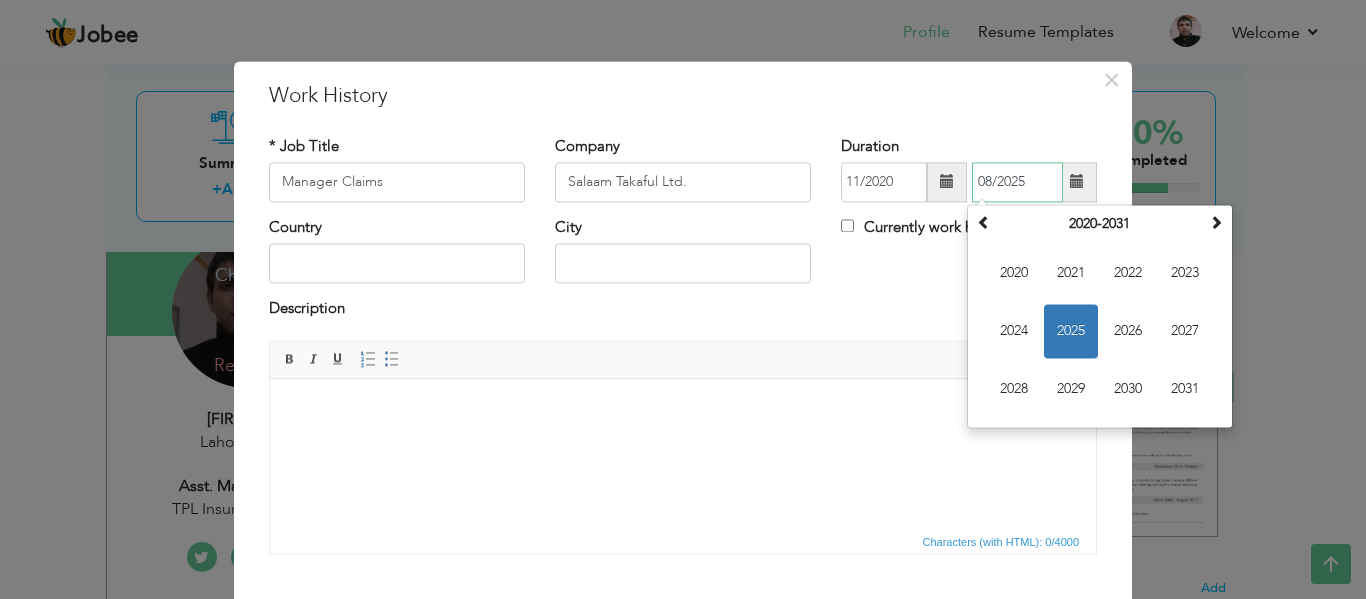 click on "08/2025" at bounding box center (1017, 182) 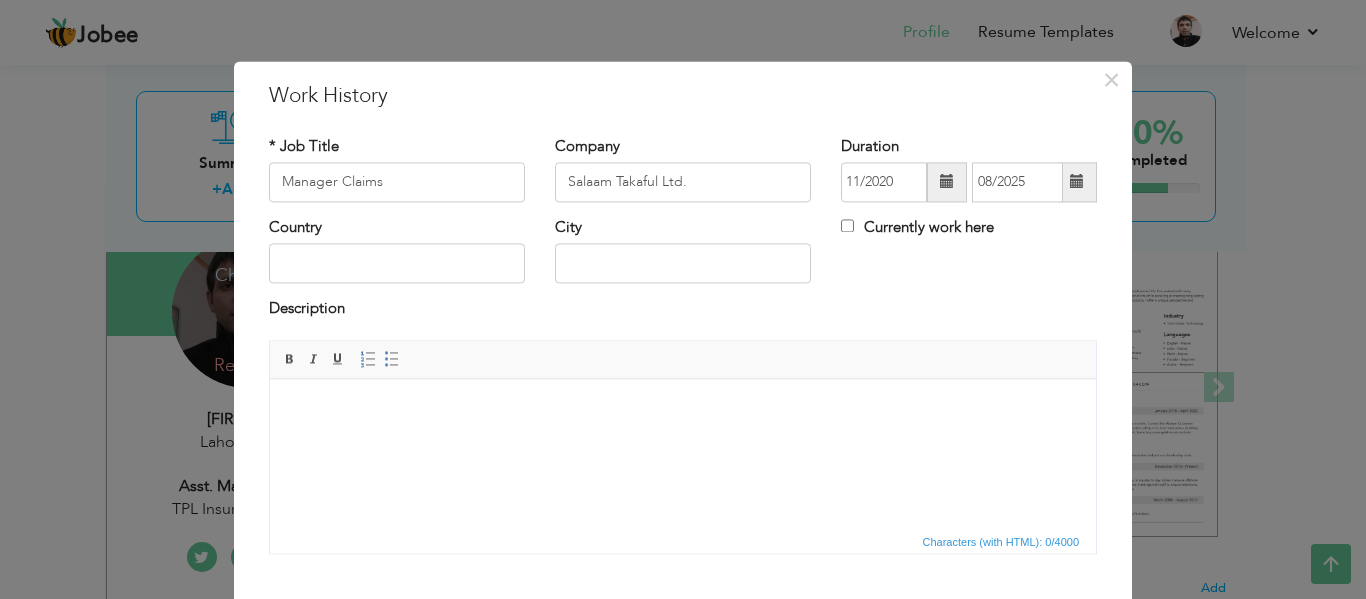 click on "Currently work here" at bounding box center (917, 227) 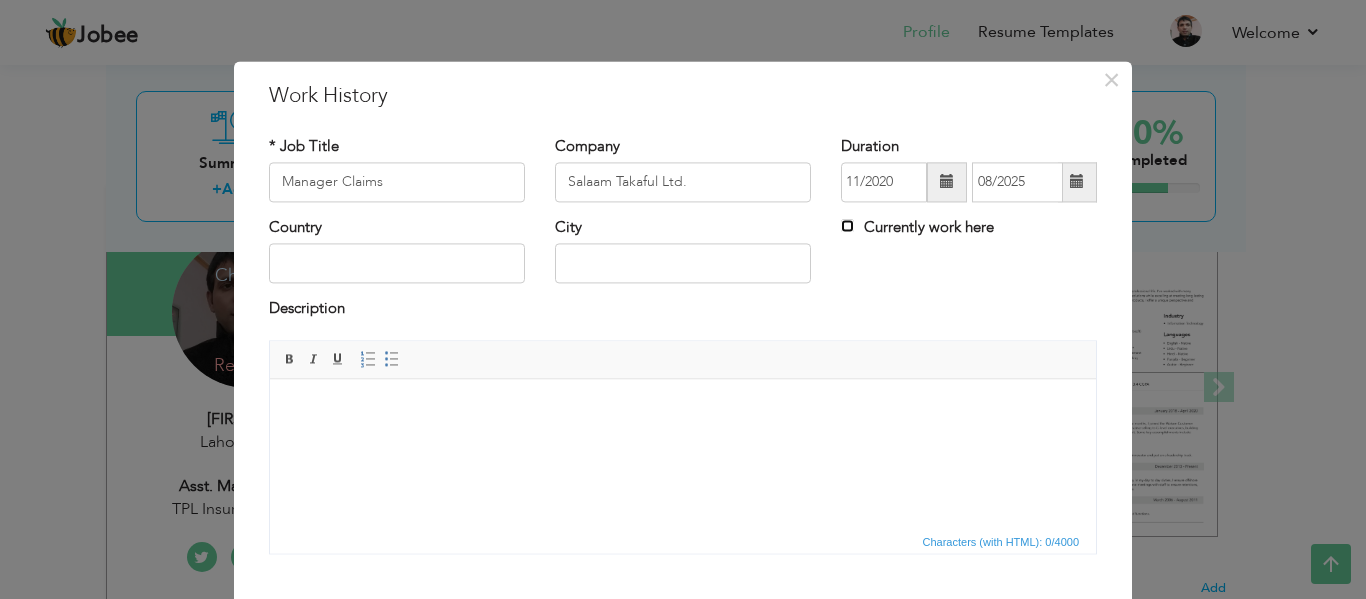 click on "Currently work here" at bounding box center (847, 225) 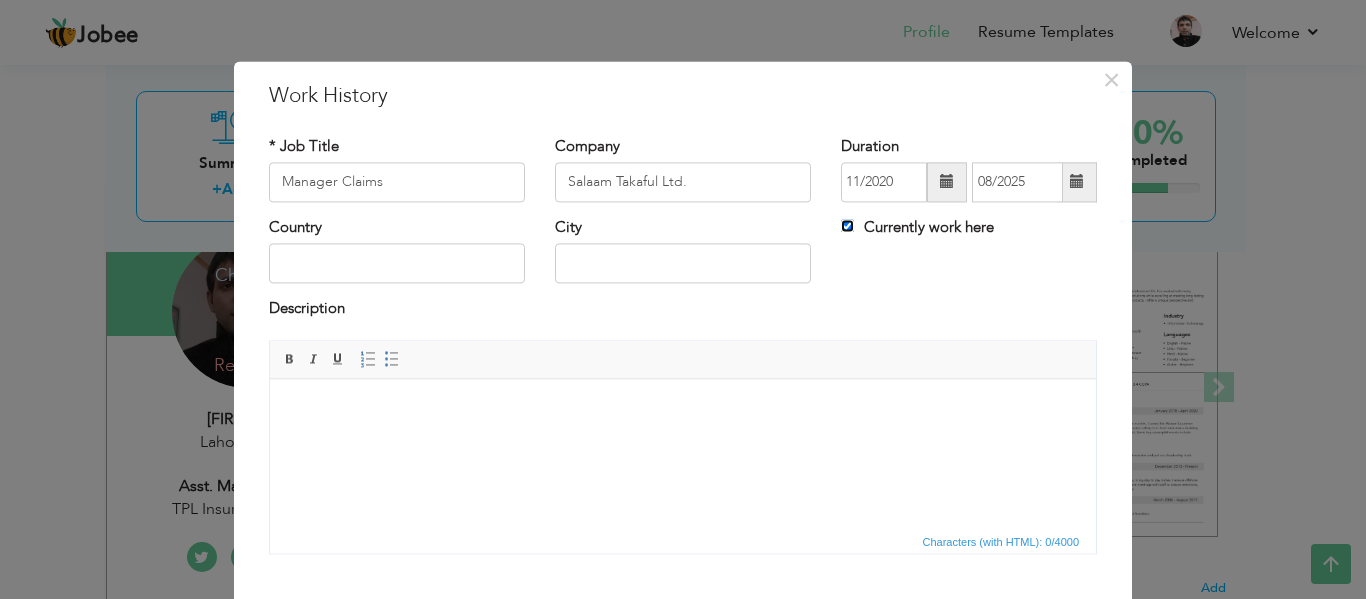 type 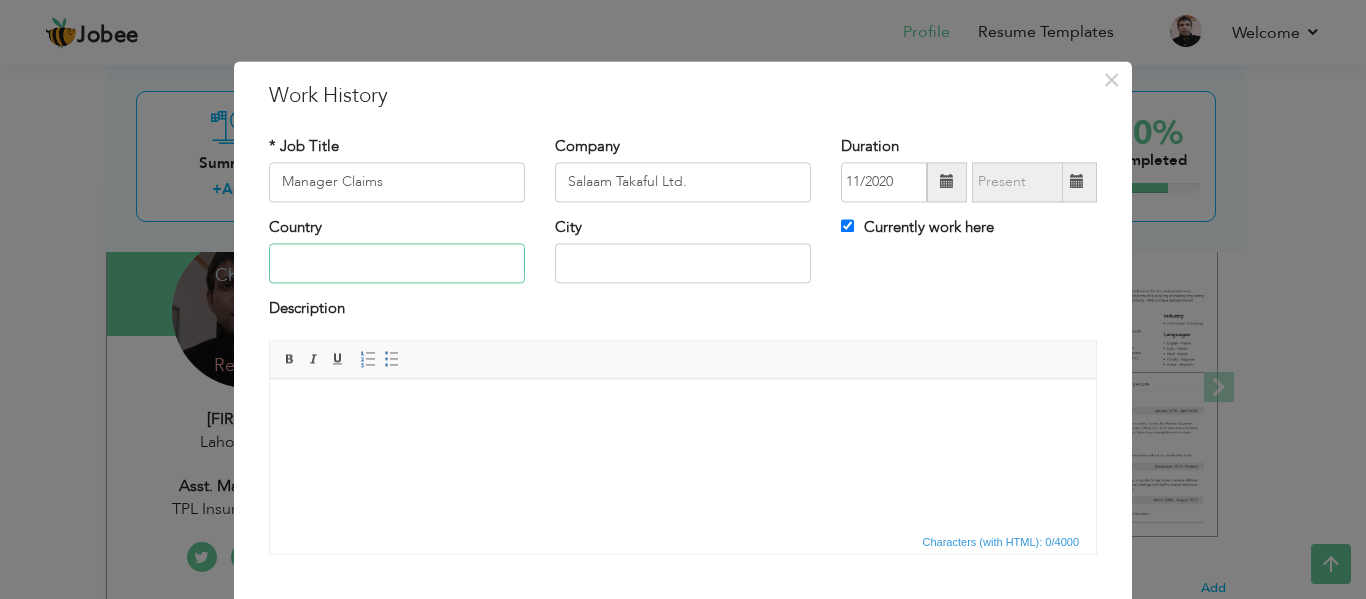 click at bounding box center [397, 264] 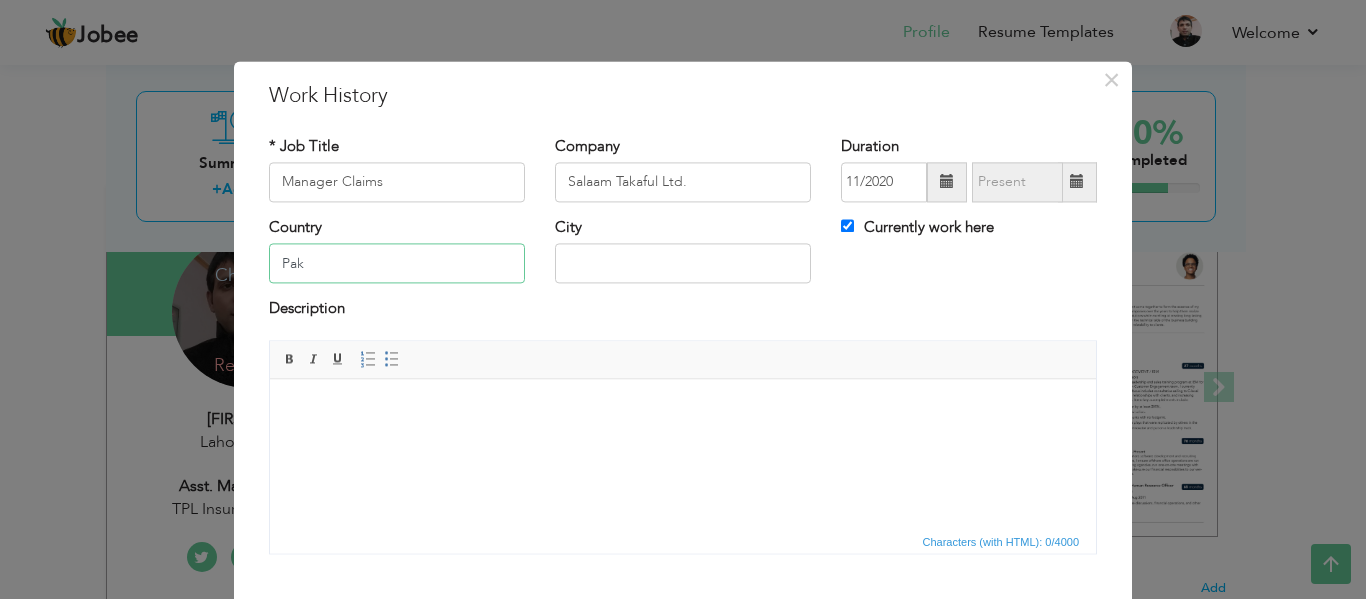 type on "Pakistan" 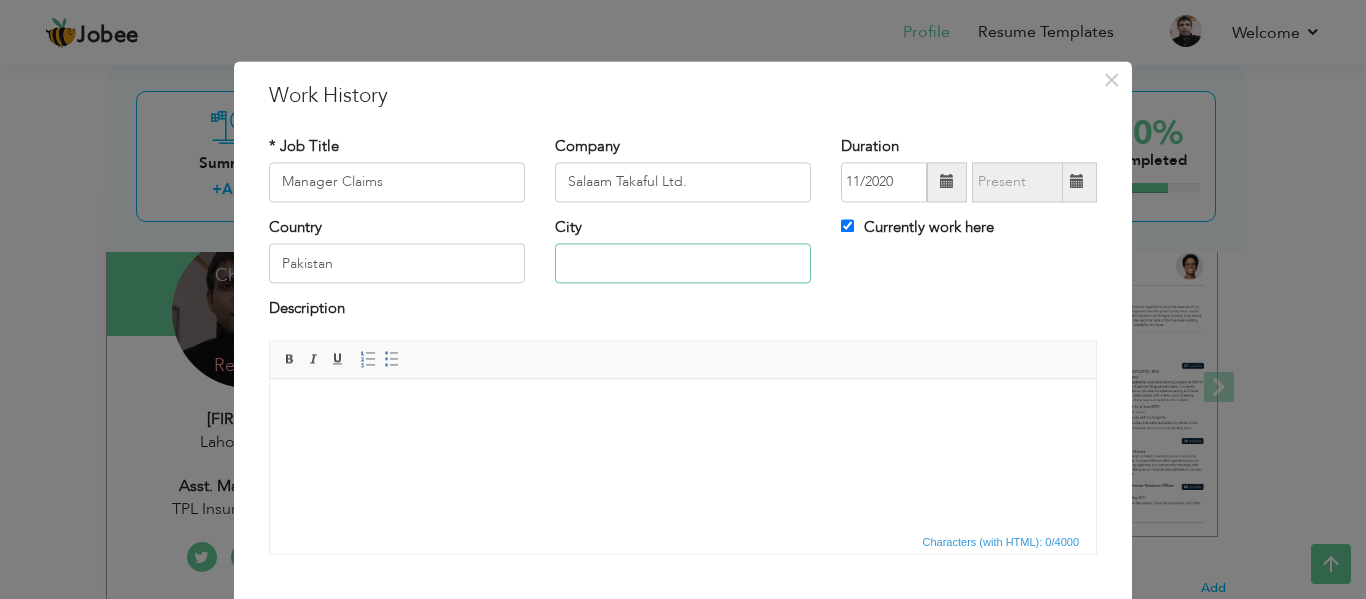 type on "Lahore" 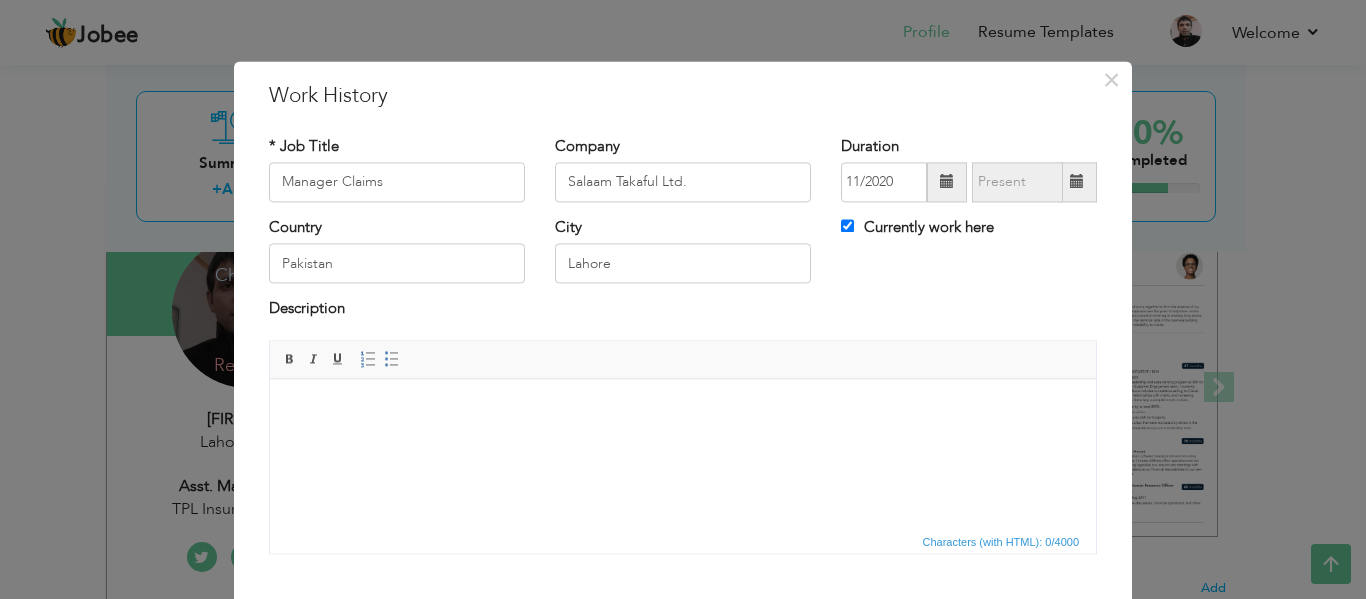 click at bounding box center [683, 409] 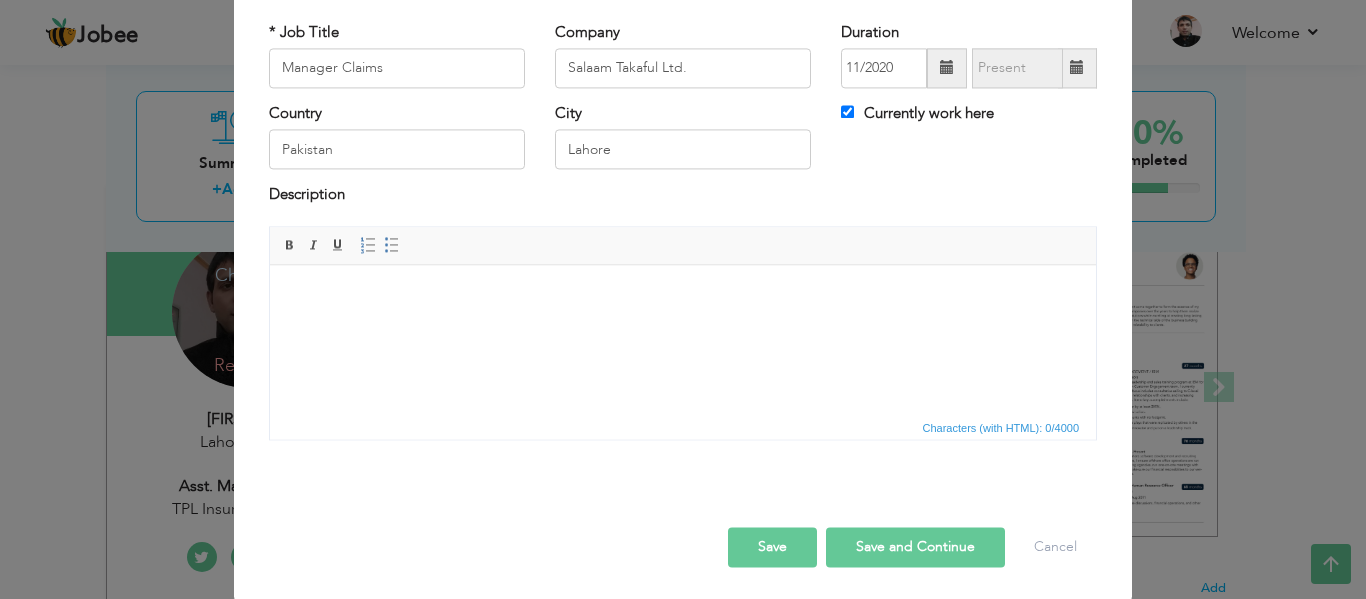 scroll, scrollTop: 117, scrollLeft: 0, axis: vertical 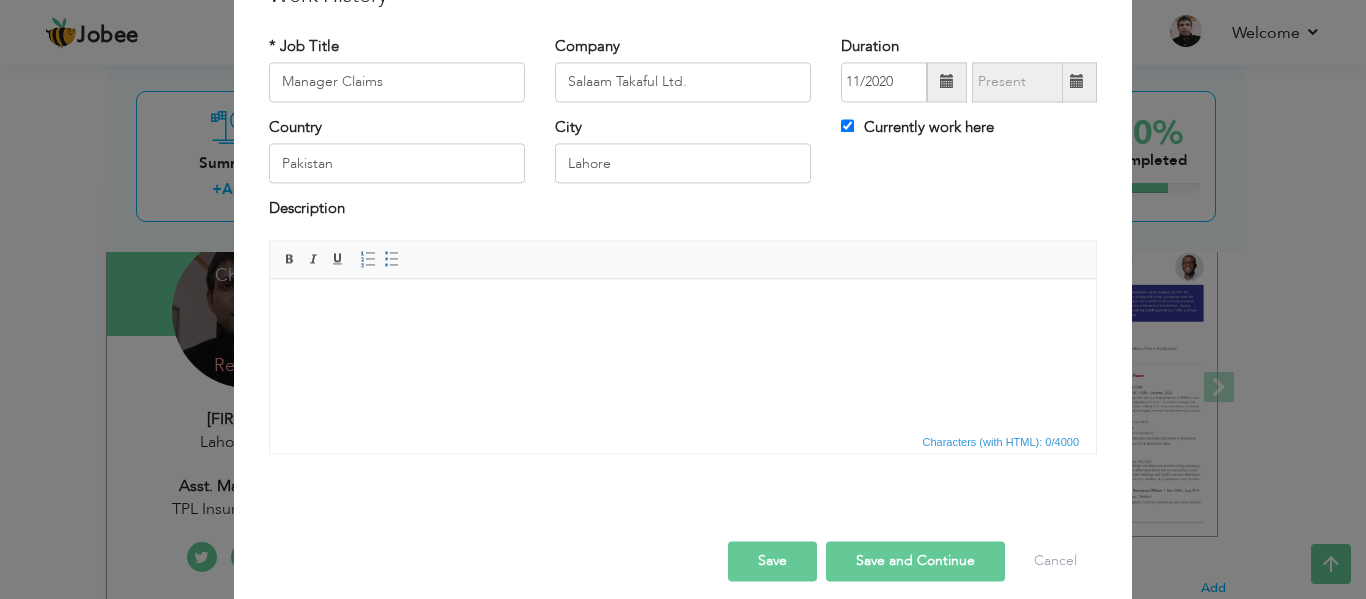 click on "×
Work History
* Job Title
Manager Claims
Company
Salaam Takaful Ltd." at bounding box center [683, 299] 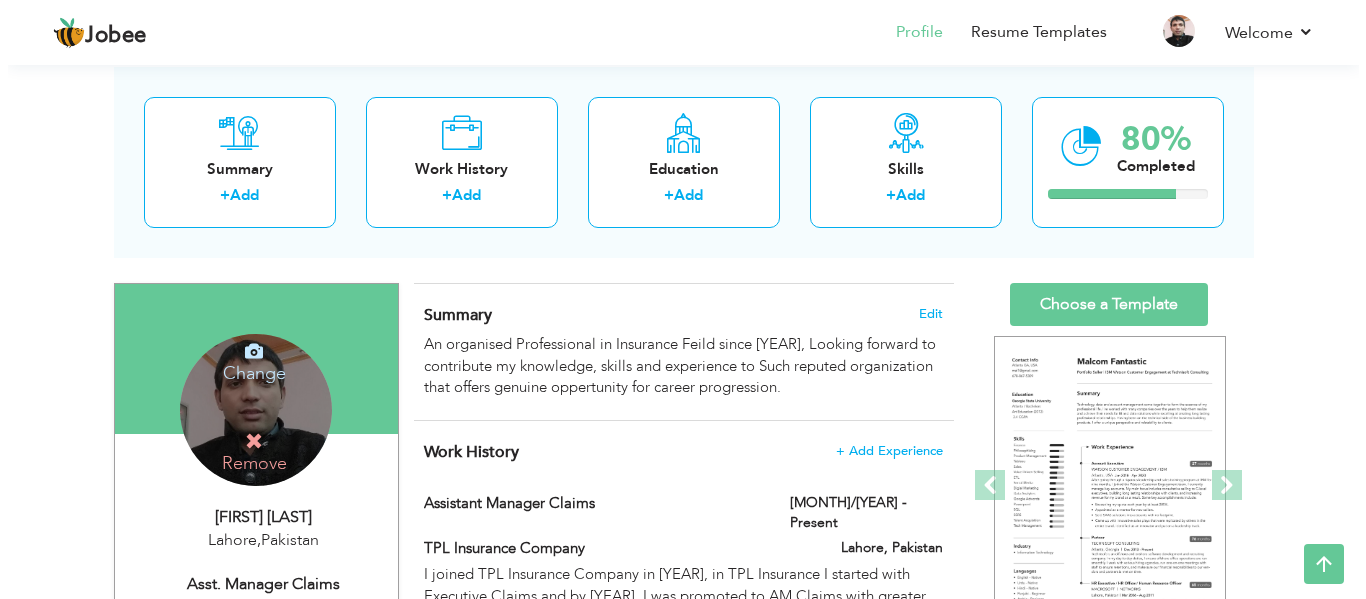 scroll, scrollTop: 92, scrollLeft: 0, axis: vertical 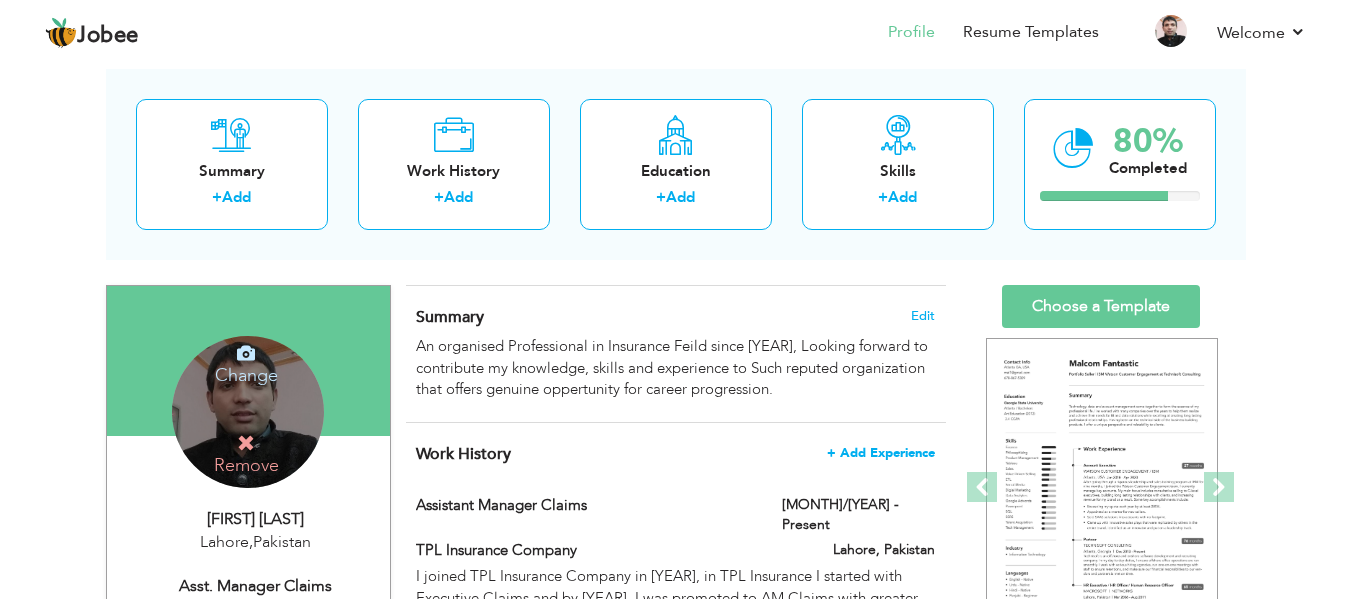 click on "+ Add Experience" at bounding box center [881, 453] 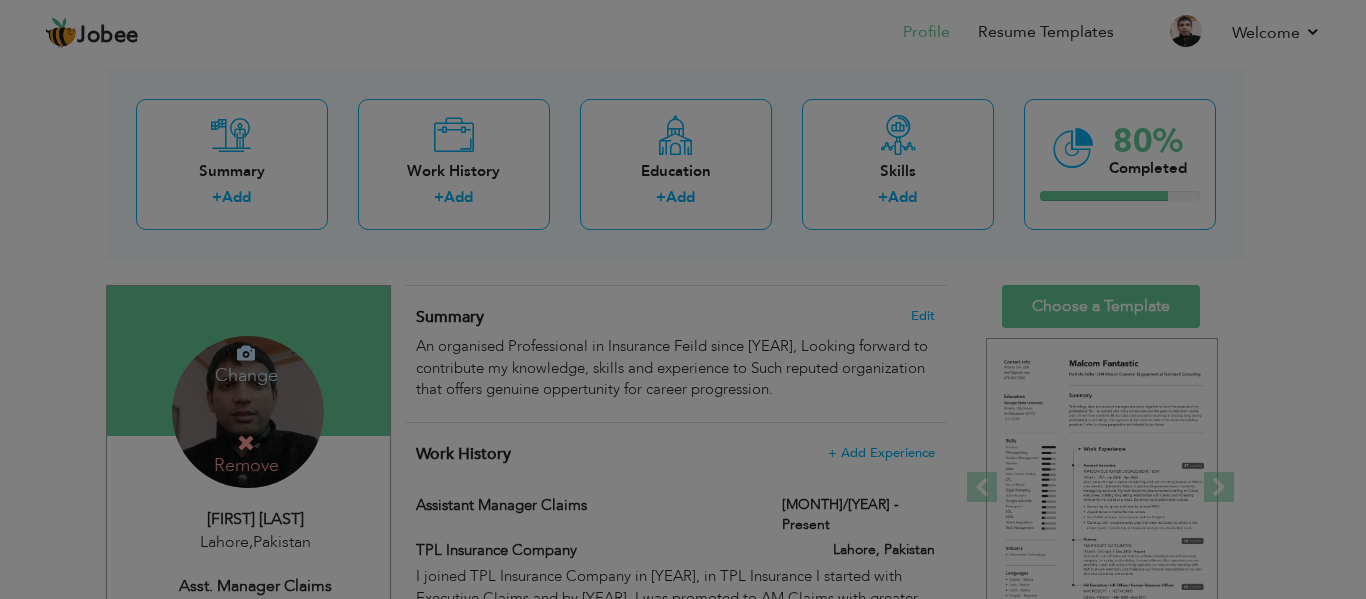 scroll, scrollTop: 0, scrollLeft: 0, axis: both 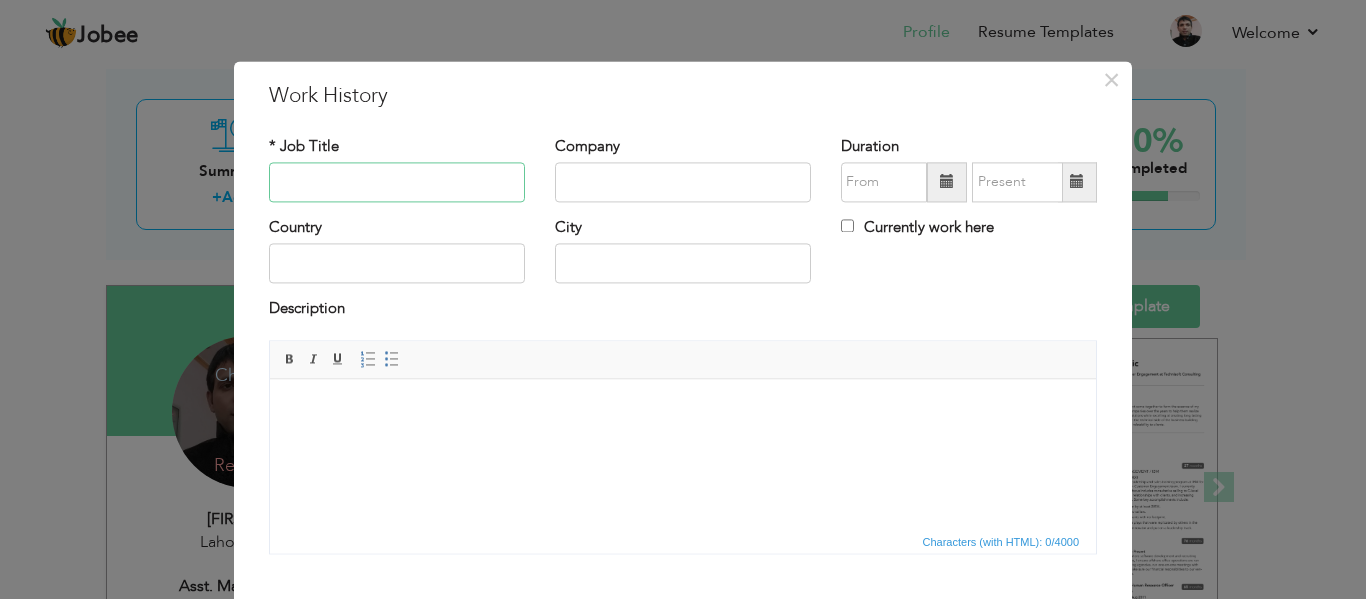 click at bounding box center (397, 182) 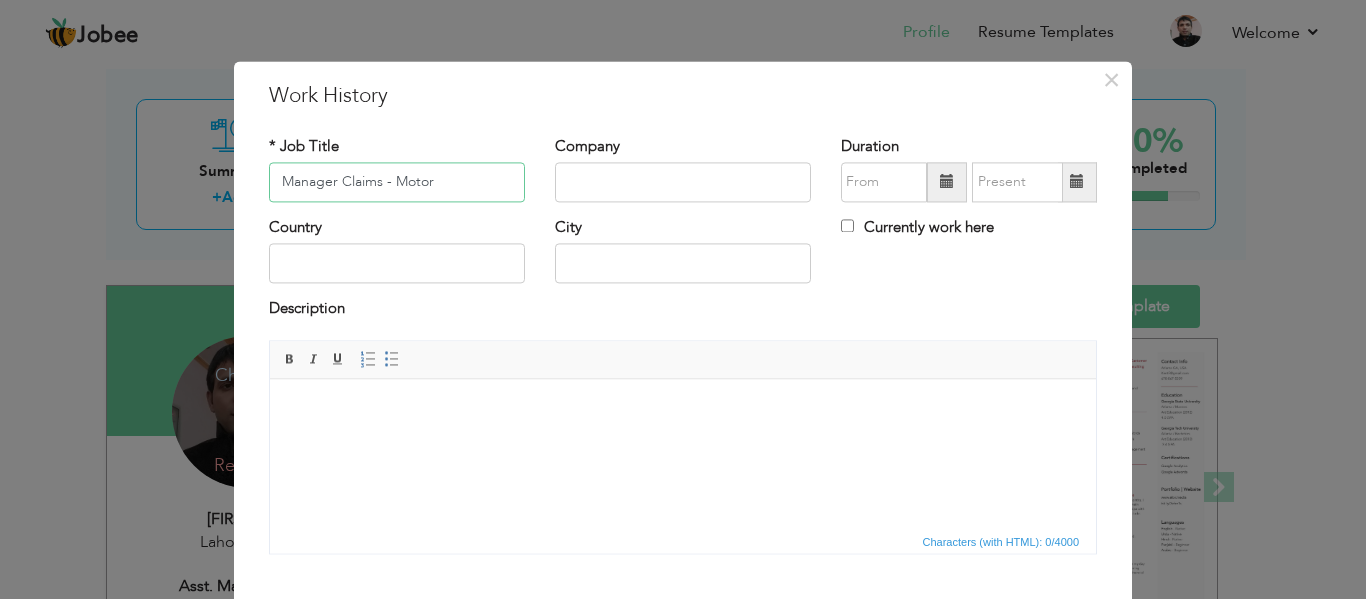 type on "Manager Claims - Motor" 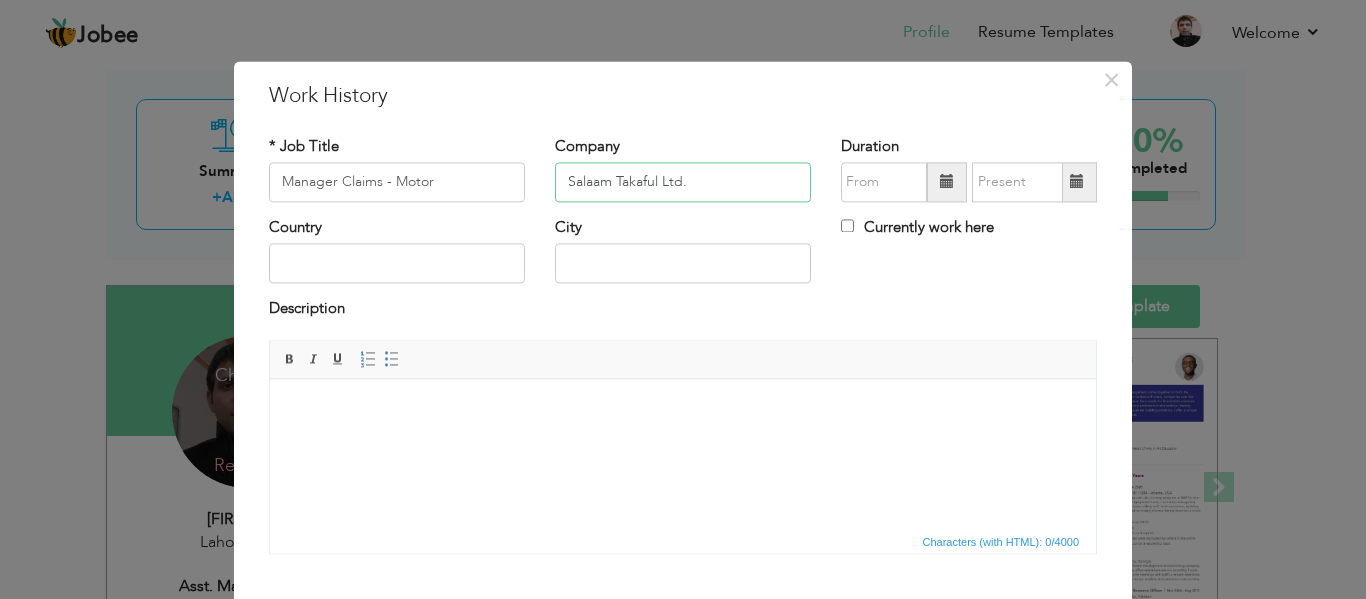 type on "Salaam Takaful Ltd." 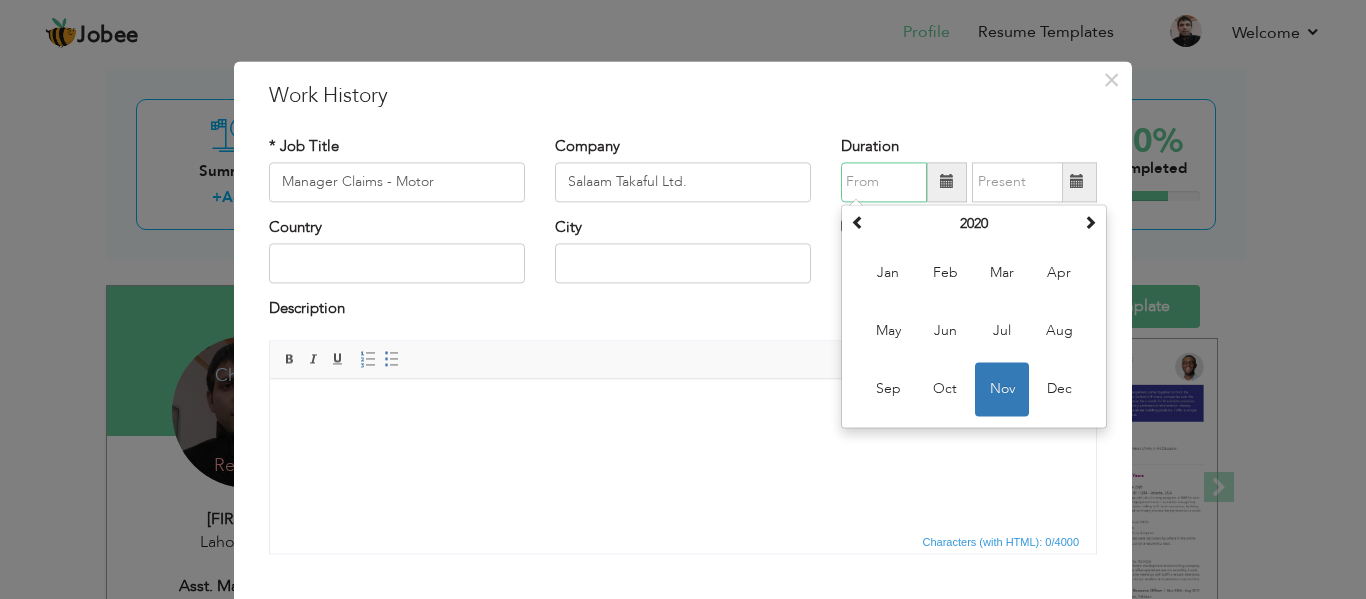 click on "Nov" at bounding box center [1002, 389] 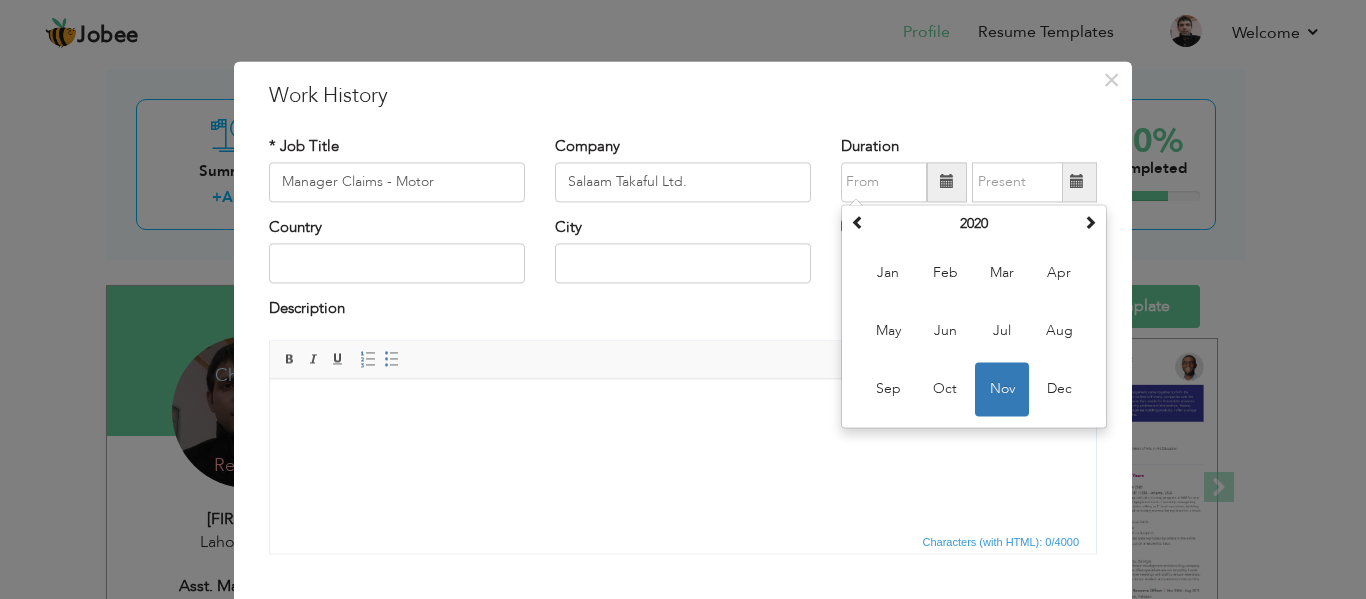 type on "11/2020" 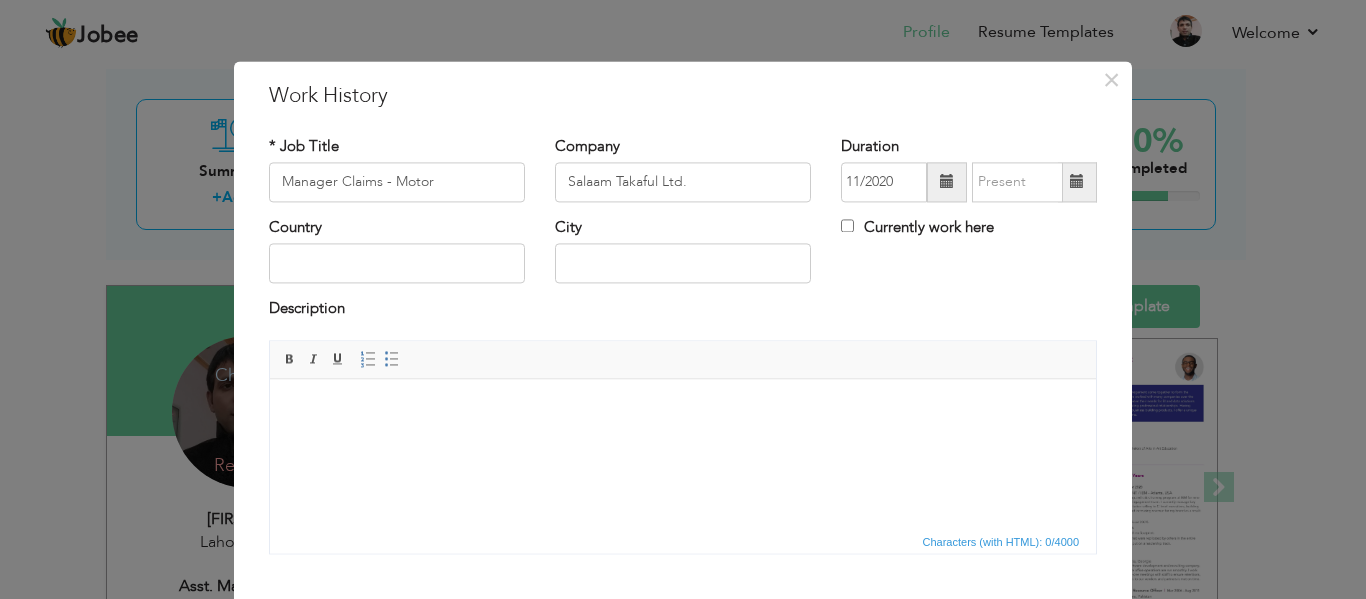 click on "Duration
11/2020" at bounding box center [969, 169] 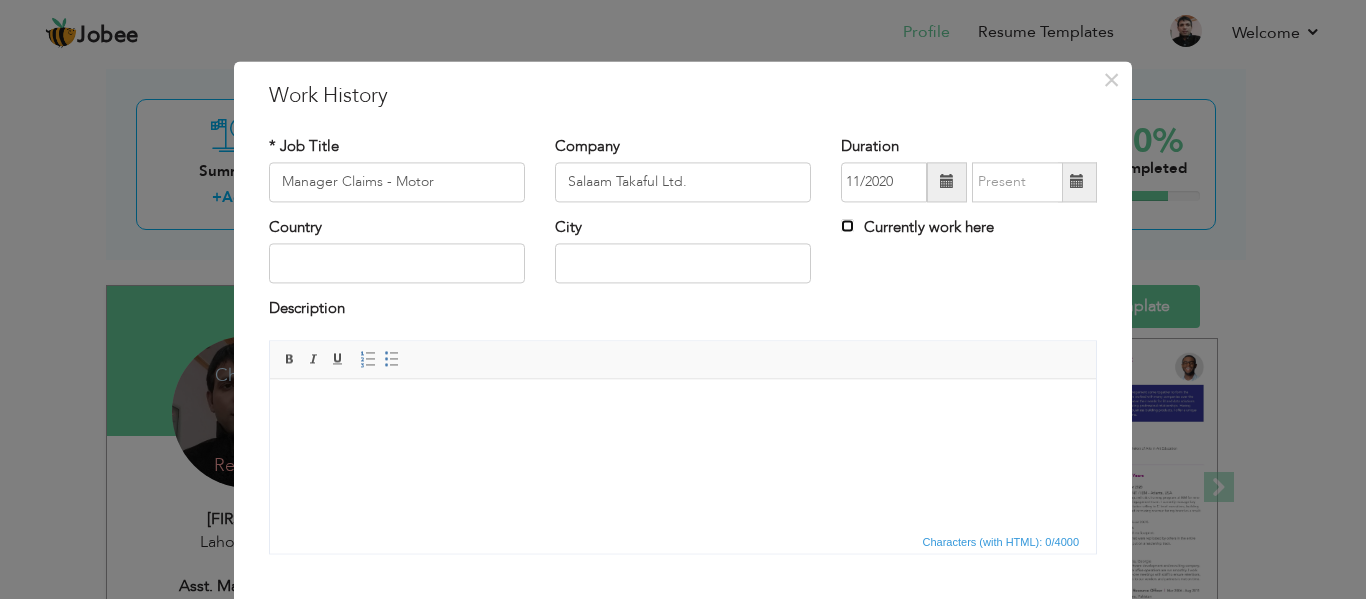 click on "Currently work here" at bounding box center (847, 225) 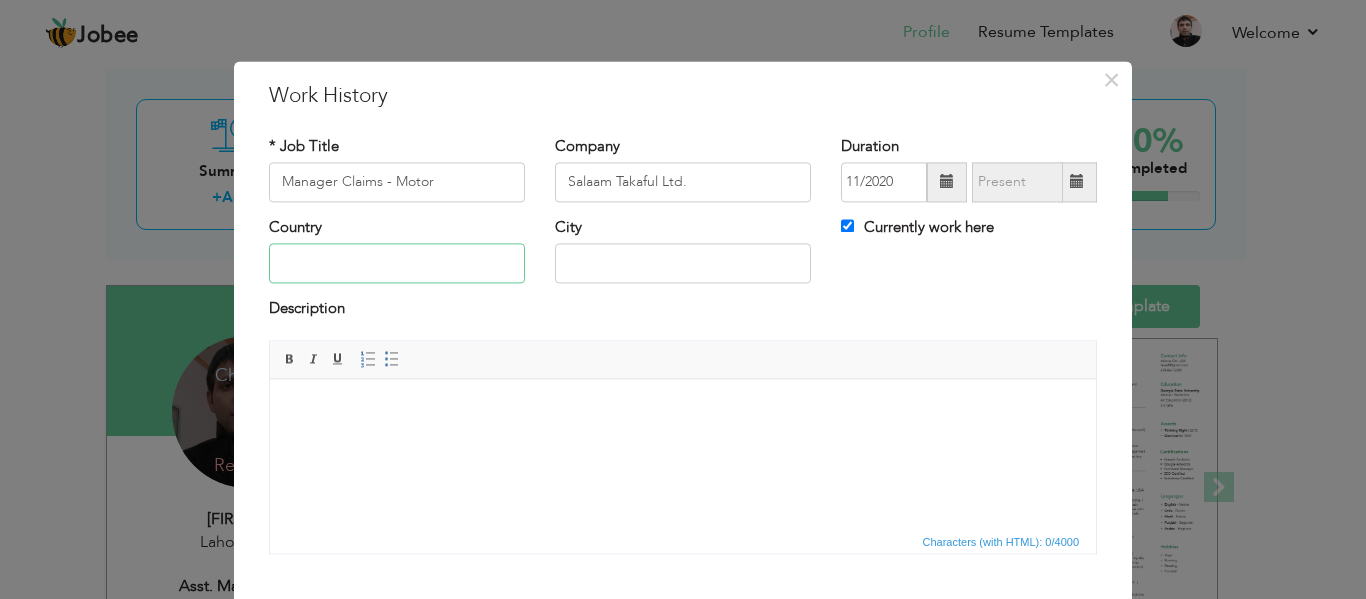 click at bounding box center (397, 264) 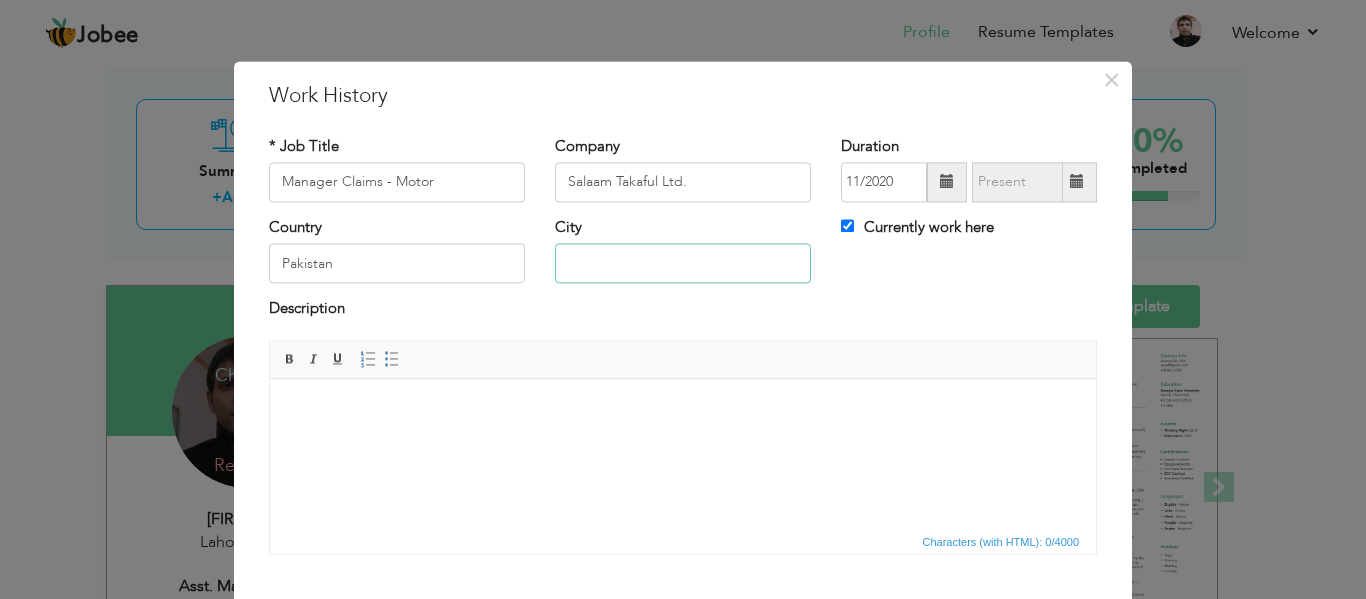 type on "Lahore" 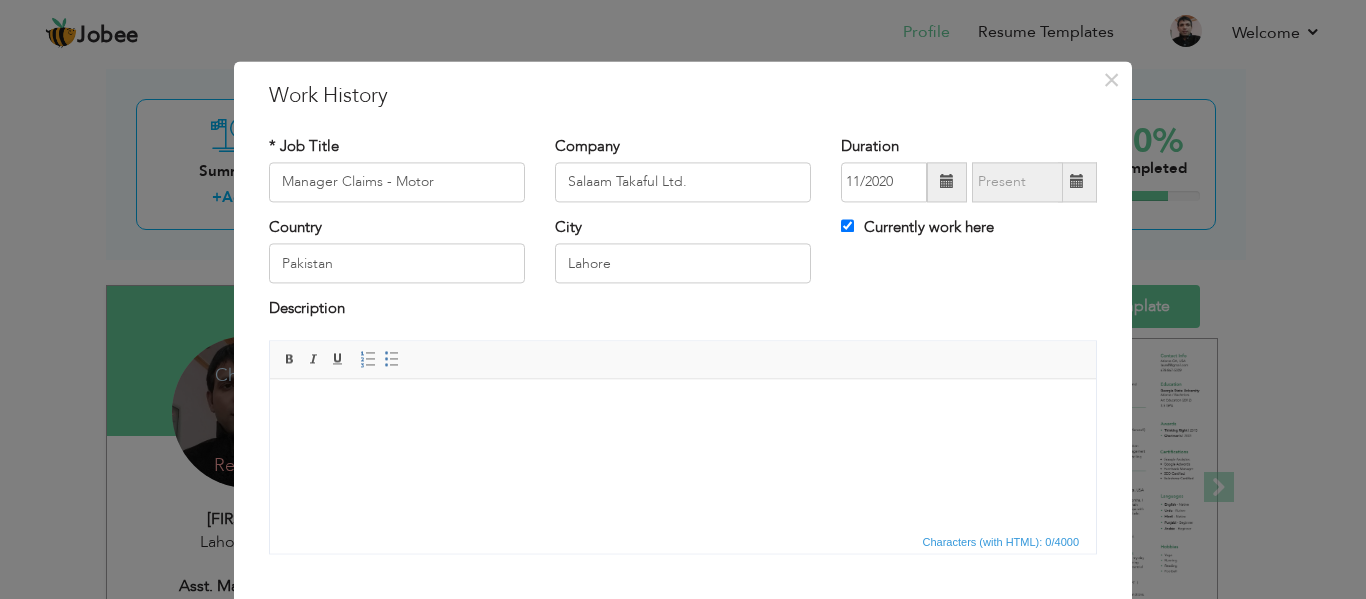 click at bounding box center (683, 409) 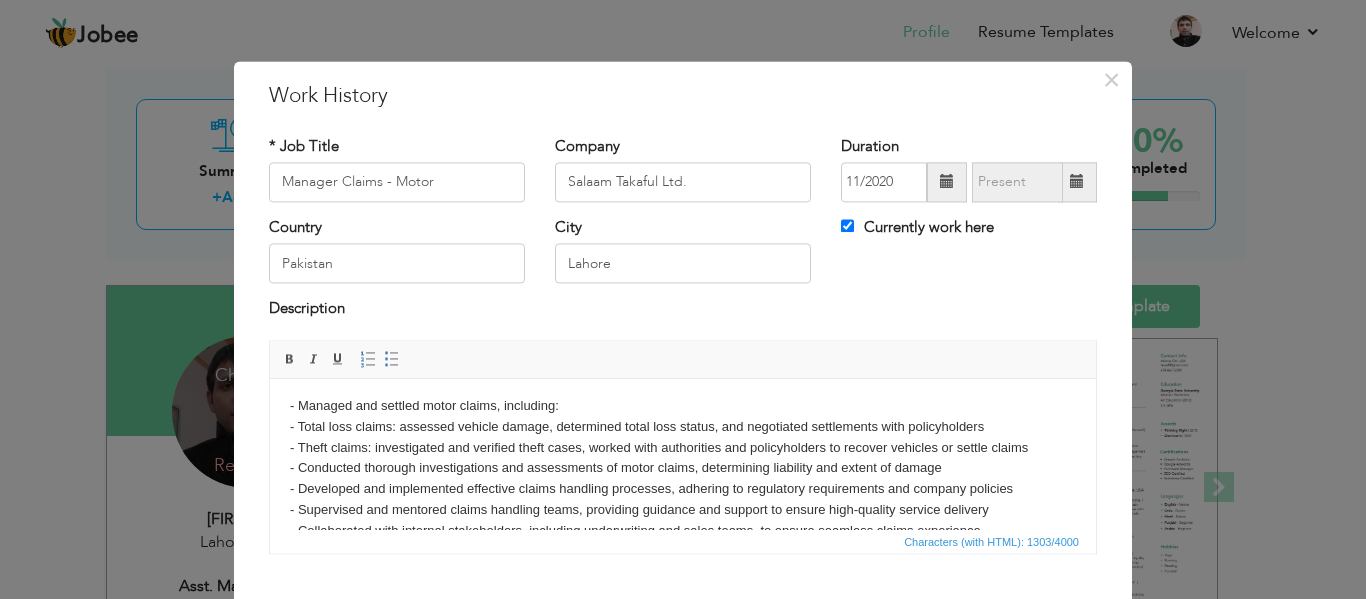 scroll, scrollTop: 0, scrollLeft: 0, axis: both 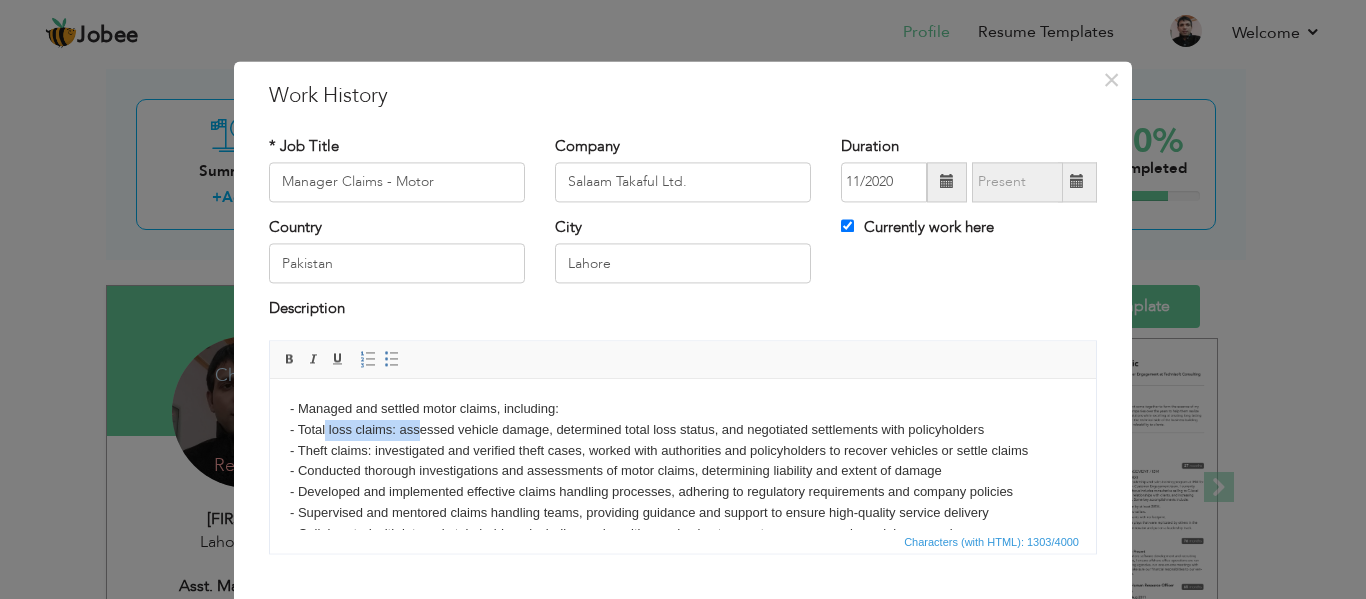 drag, startPoint x: 411, startPoint y: 425, endPoint x: 315, endPoint y: 431, distance: 96.18732 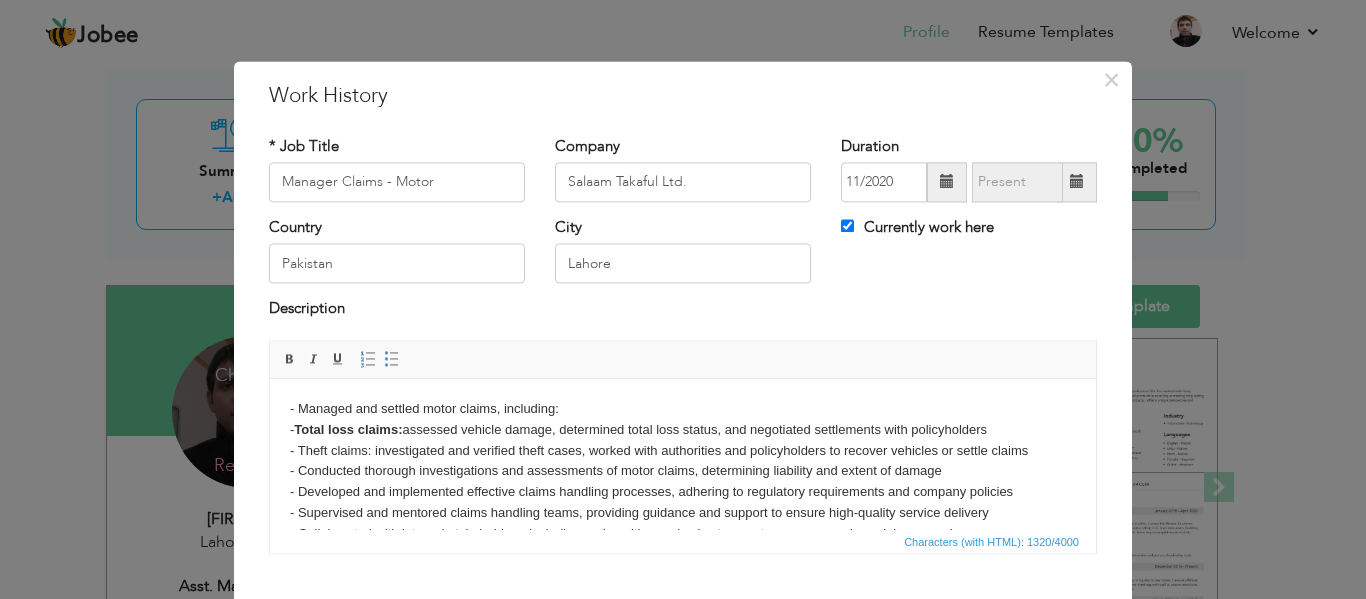 type 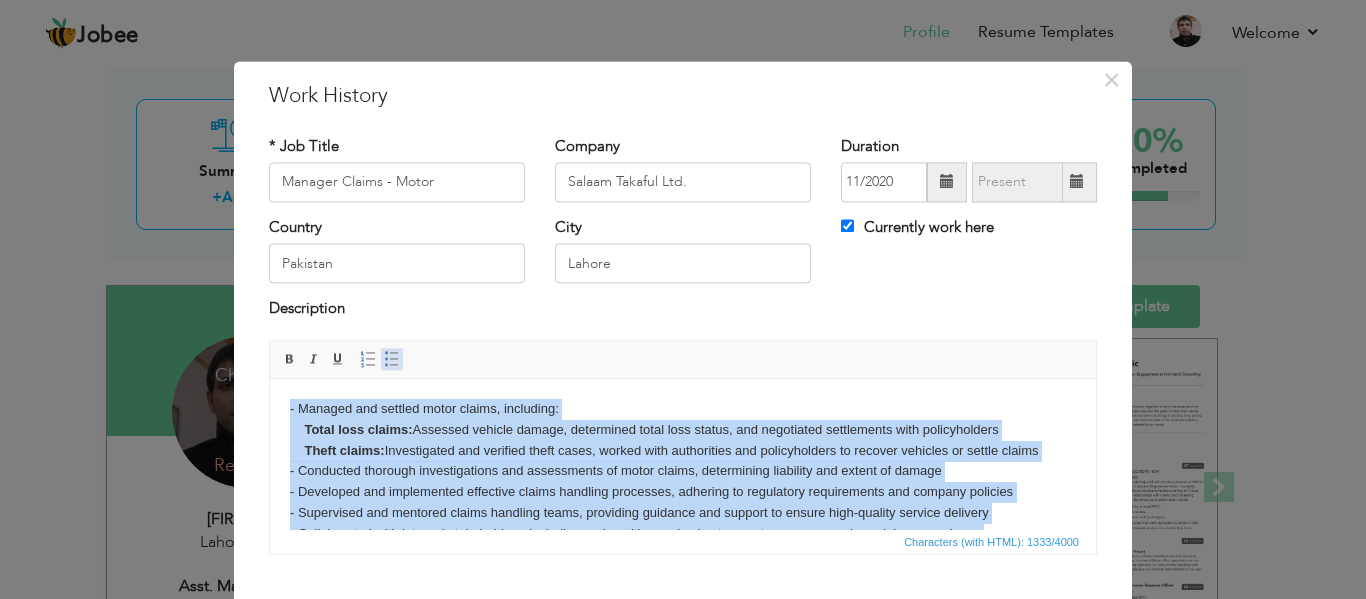 click on "Insert/Remove Bulleted List" at bounding box center (392, 359) 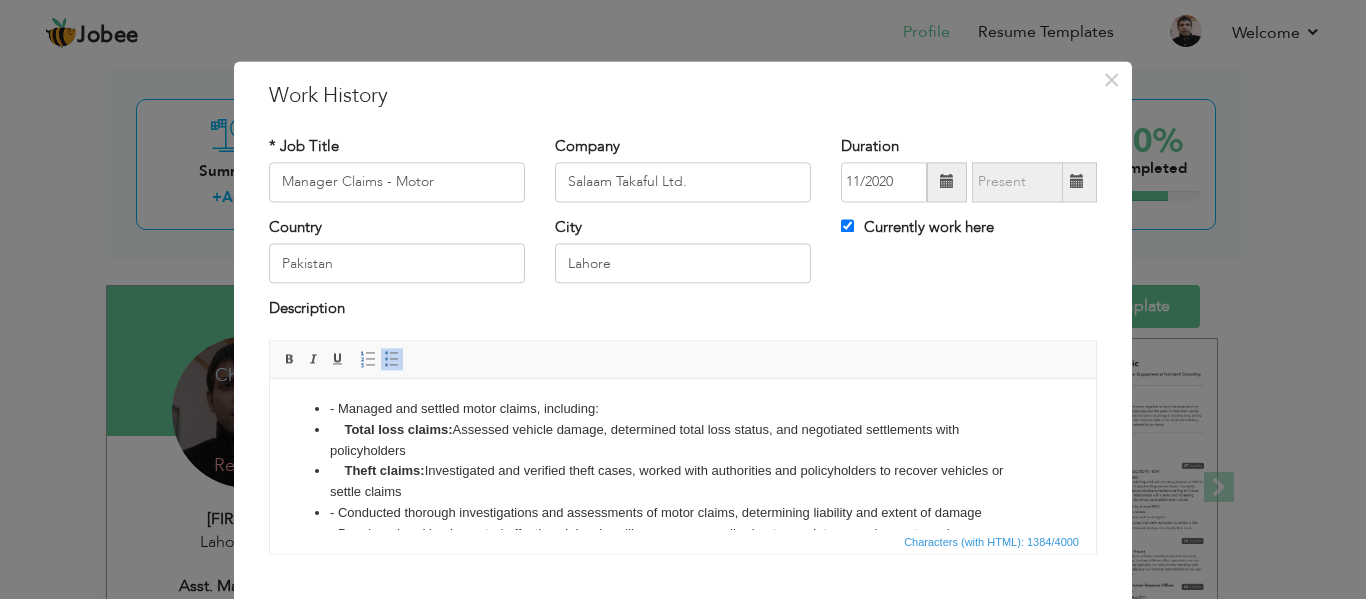 click on "Total loss claims:  Assessed vehicle damage, determined total loss status, and negotiated settlements with policyholders" at bounding box center [683, 441] 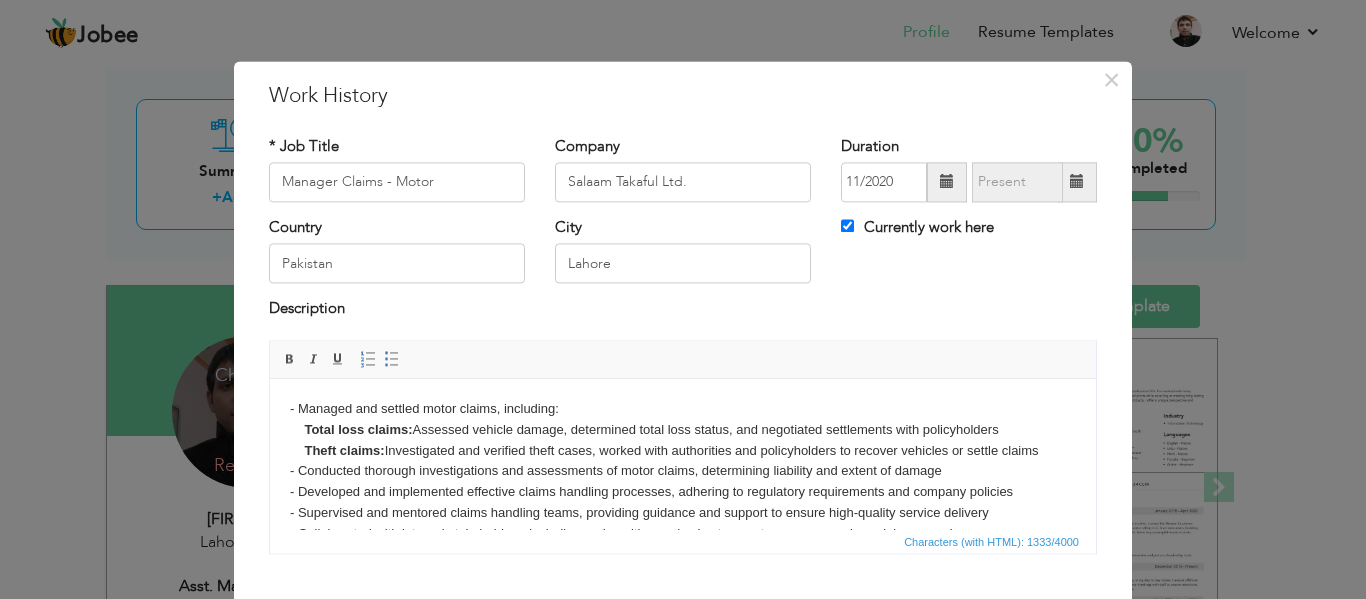click on "- Managed and settled motor claims, including:      Total loss claims:  Assessed vehicle damage, determined total loss status, and negotiated settlements with policyholders      Theft claims:  Investigated and verified theft cases, worked with authorities and policyholders to recover vehicles or settle claims - Conducted thorough investigations and assessments of motor claims, determining liability and extent of damage - Developed and implemented effective claims handling processes, adhering to regulatory requirements and company policies - Supervised and mentored claims handling teams, providing guidance and support to ensure high-quality service delivery - Collaborated with internal stakeholders, including underwriting and sales teams, to ensure seamless claims experience - Negotiated and settled claims with policyholders, repairers, and third-party administrators - Analyzed claims data to identify trends, patterns, and areas for improvement" at bounding box center (683, 524) 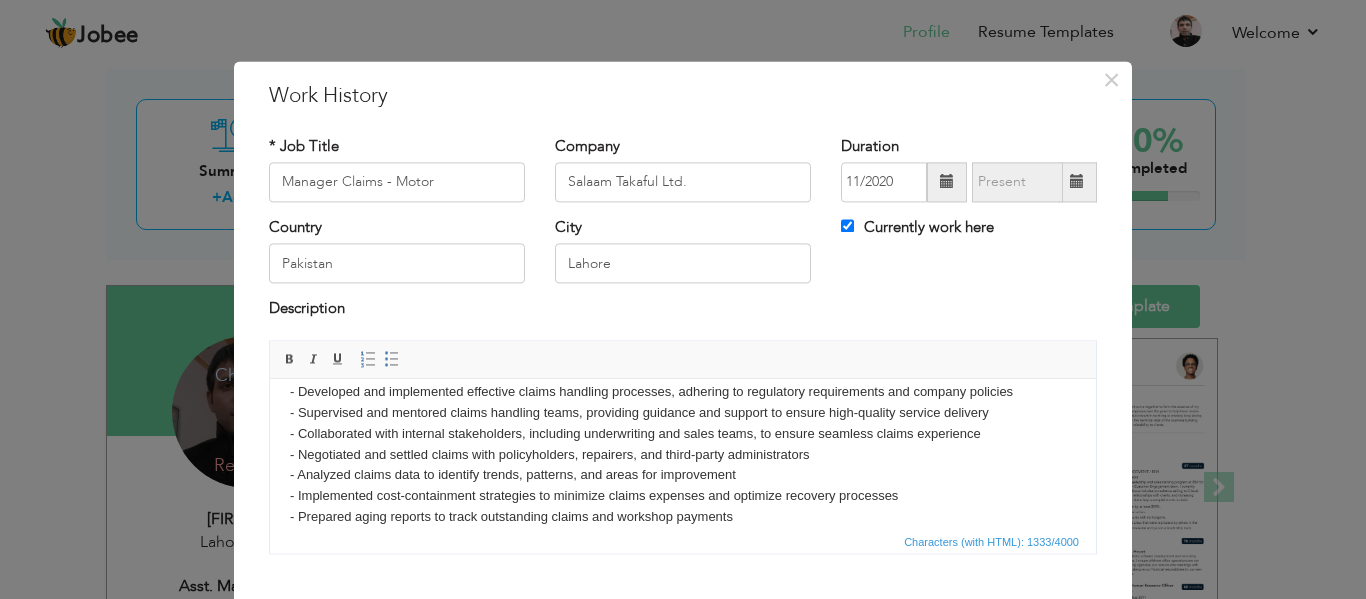 scroll, scrollTop: 0, scrollLeft: 0, axis: both 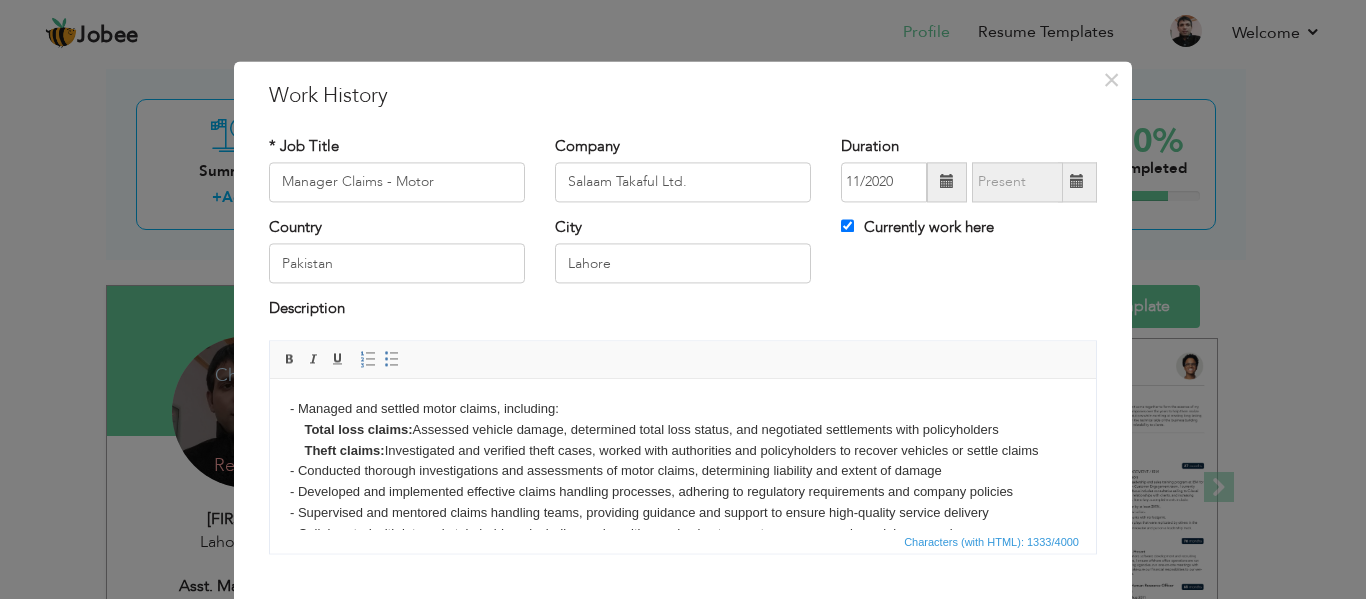 click on "- Managed and settled motor claims, including:      Total loss claims:  Assessed vehicle damage, determined total loss status, and negotiated settlements with policyholders      Theft claims:  Investigated and verified theft cases, worked with authorities and policyholders to recover vehicles or settle claims - Conducted thorough investigations and assessments of motor claims, determining liability and extent of damage - Developed and implemented effective claims handling processes, adhering to regulatory requirements and company policies - Supervised and mentored claims handling teams, providing guidance and support to ensure high-quality service delivery - Collaborated with internal stakeholders, including underwriting and sales teams, to ensure seamless claims experience - Negotiated and settled claims with policyholders, repairers, and third-party administrators - Analyzed claims data to identify trends, patterns, and areas for improvement" at bounding box center (683, 524) 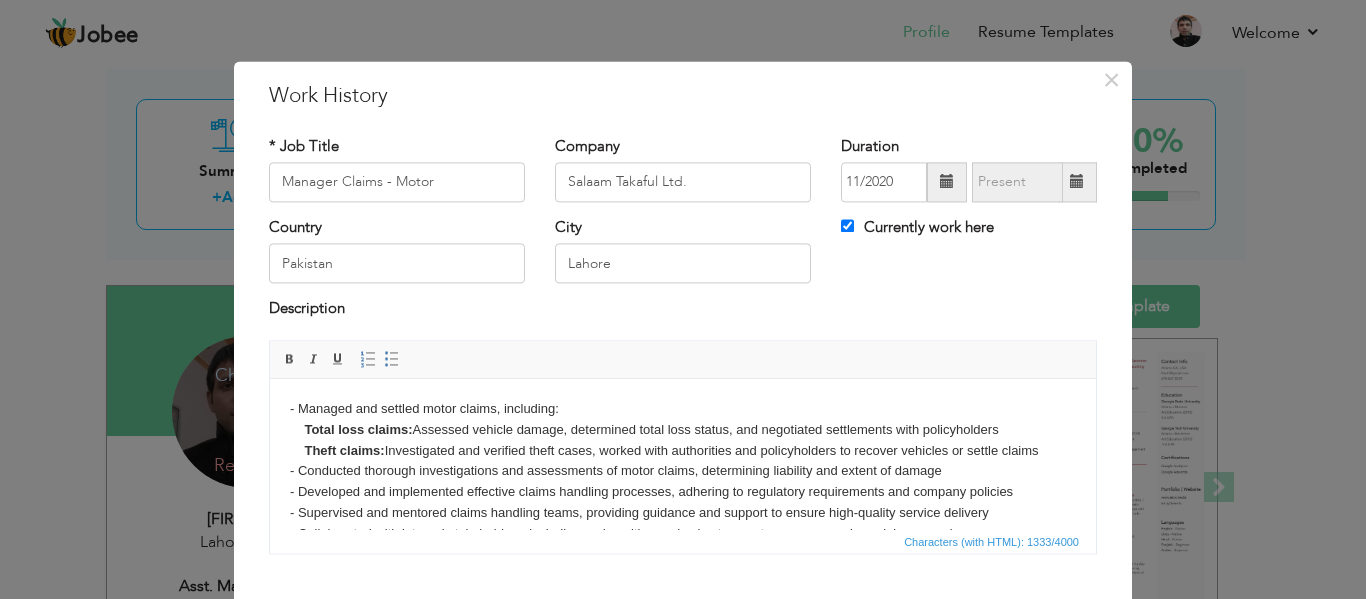click on "- Managed and settled motor claims, including:      Total loss claims:  Assessed vehicle damage, determined total loss status, and negotiated settlements with policyholders      Theft claims:  Investigated and verified theft cases, worked with authorities and policyholders to recover vehicles or settle claims - Conducted thorough investigations and assessments of motor claims, determining liability and extent of damage - Developed and implemented effective claims handling processes, adhering to regulatory requirements and company policies - Supervised and mentored claims handling teams, providing guidance and support to ensure high-quality service delivery - Collaborated with internal stakeholders, including underwriting and sales teams, to ensure seamless claims experience - Negotiated and settled claims with policyholders, repairers, and third-party administrators - Analyzed claims data to identify trends, patterns, and areas for improvement" at bounding box center (683, 524) 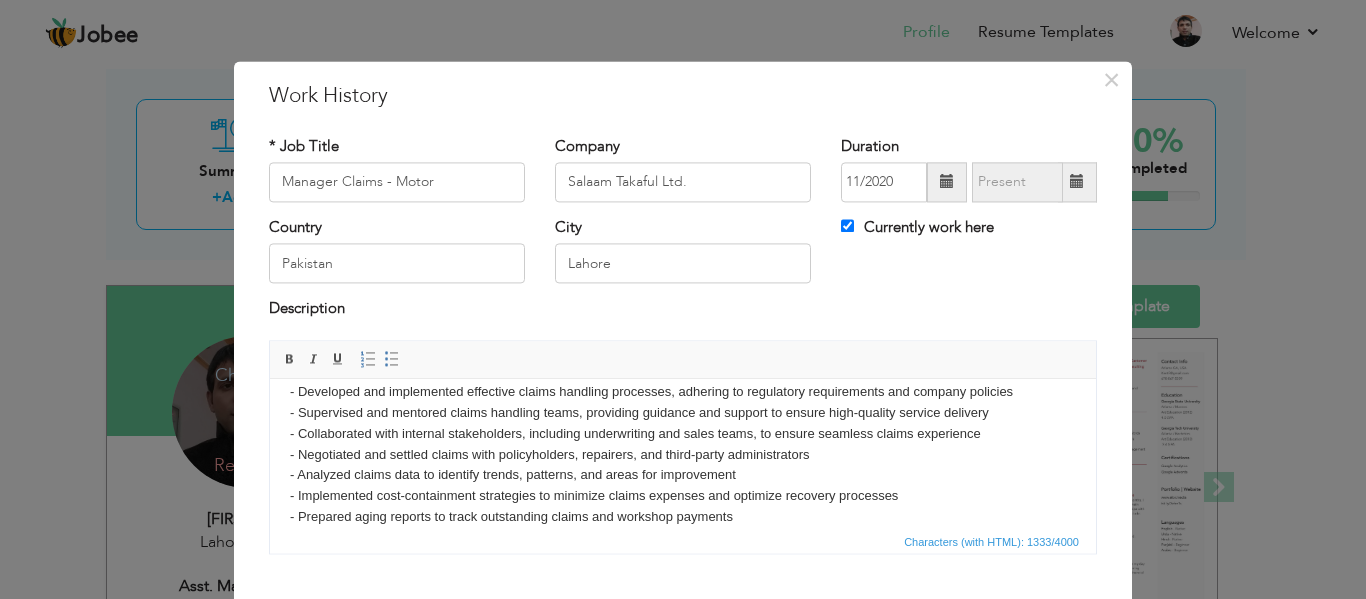click on "- Managed and settled motor claims, including:      Total loss claims:  Assessed vehicle damage, determined total loss status, and negotiated settlements with policyholders      Theft claims:  Investigated and verified theft cases, worked with authorities and policyholders to recover vehicles or settle claims - Conducted thorough investigations and assessments of motor claims, determining liability and extent of damage - Developed and implemented effective claims handling processes, adhering to regulatory requirements and company policies - Supervised and mentored claims handling teams, providing guidance and support to ensure high-quality service delivery - Collaborated with internal stakeholders, including underwriting and sales teams, to ensure seamless claims experience - Negotiated and settled claims with policyholders, repairers, and third-party administrators - Analyzed claims data to identify trends, patterns, and areas for improvement" at bounding box center [683, 424] 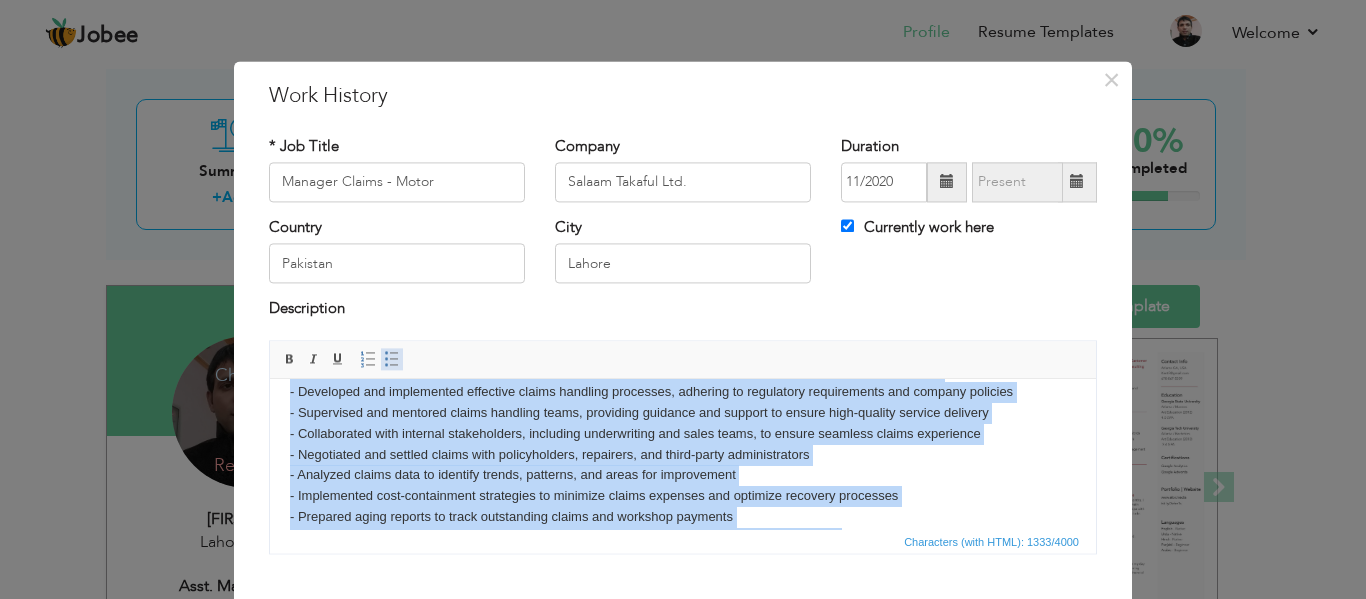 click at bounding box center [392, 359] 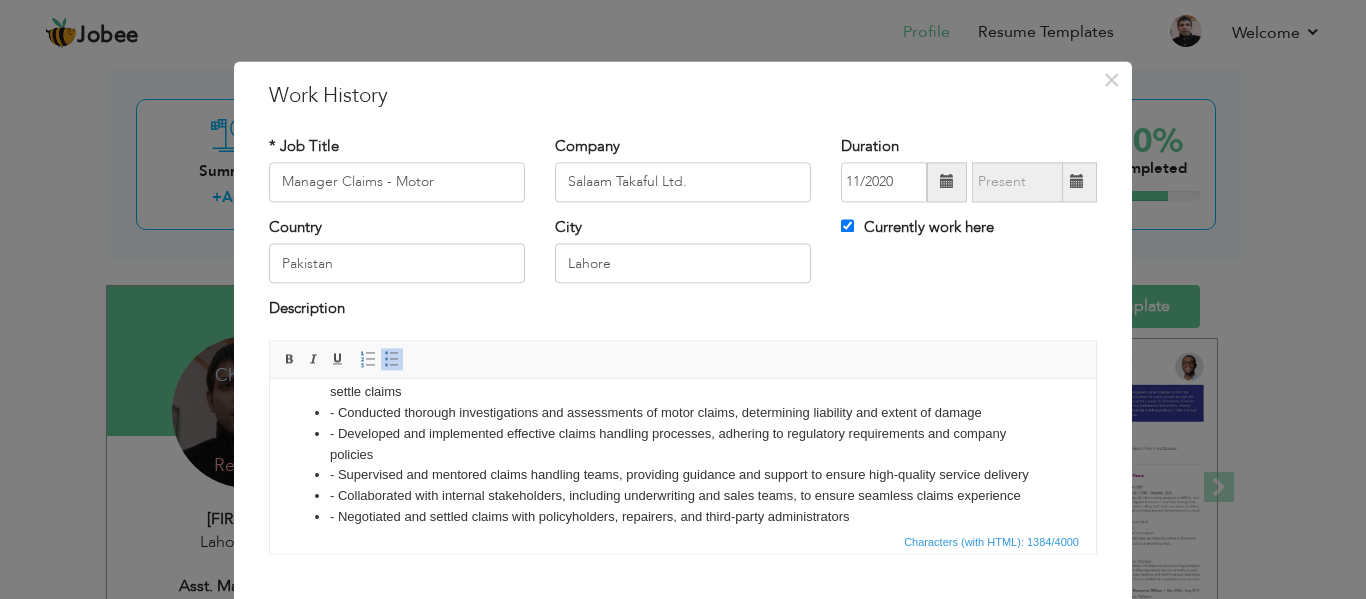click on "- Managed and settled motor claims, including:      Total loss claims:  Assessed vehicle damage, determined total loss status, and negotiated settlements with policyholders      Theft claims:  Investigated and verified theft cases, worked with authorities and policyholders to recover vehicles or settle claims - Conducted thorough investigations and assessments of motor claims, determining liability and extent of damage - Developed and implemented effective claims handling processes, adhering to regulatory requirements and company policies - Supervised and mentored claims handling teams, providing guidance and support to ensure high-quality service delivery - Collaborated with internal stakeholders, including underwriting and sales teams, to ensure seamless claims experience - Negotiated and settled claims with policyholders, repairers, and third-party administrators - Analyzed claims data to identify trends, patterns, and areas for improvement" at bounding box center (683, 455) 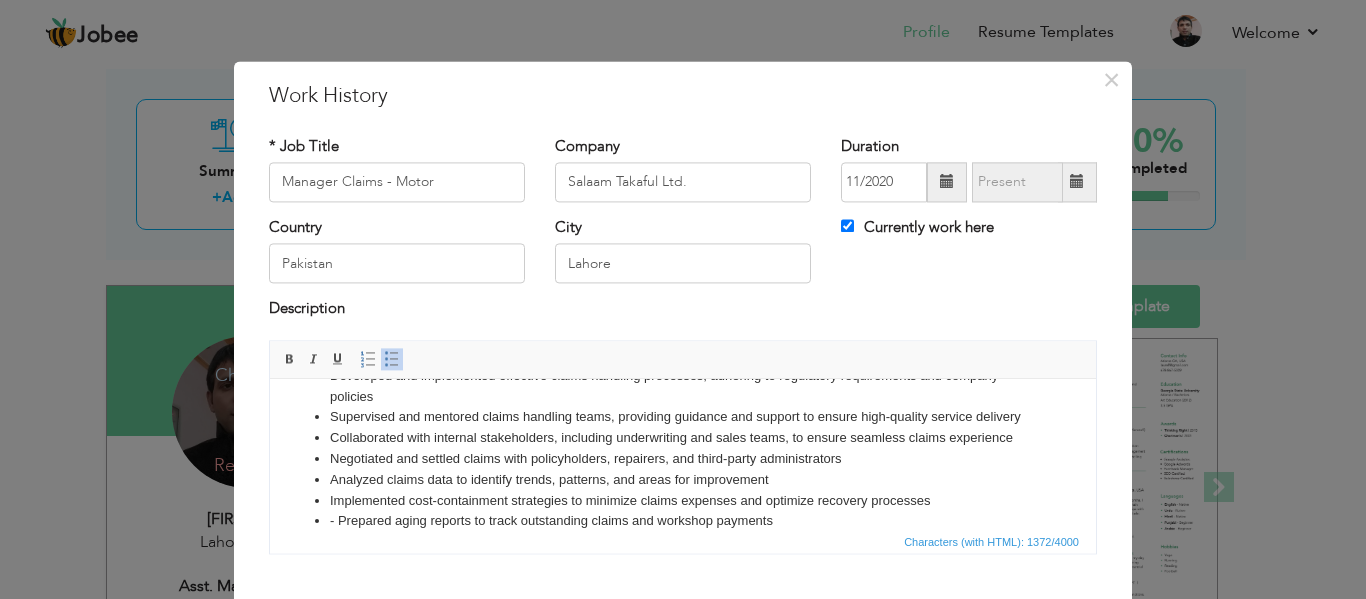 scroll, scrollTop: 179, scrollLeft: 0, axis: vertical 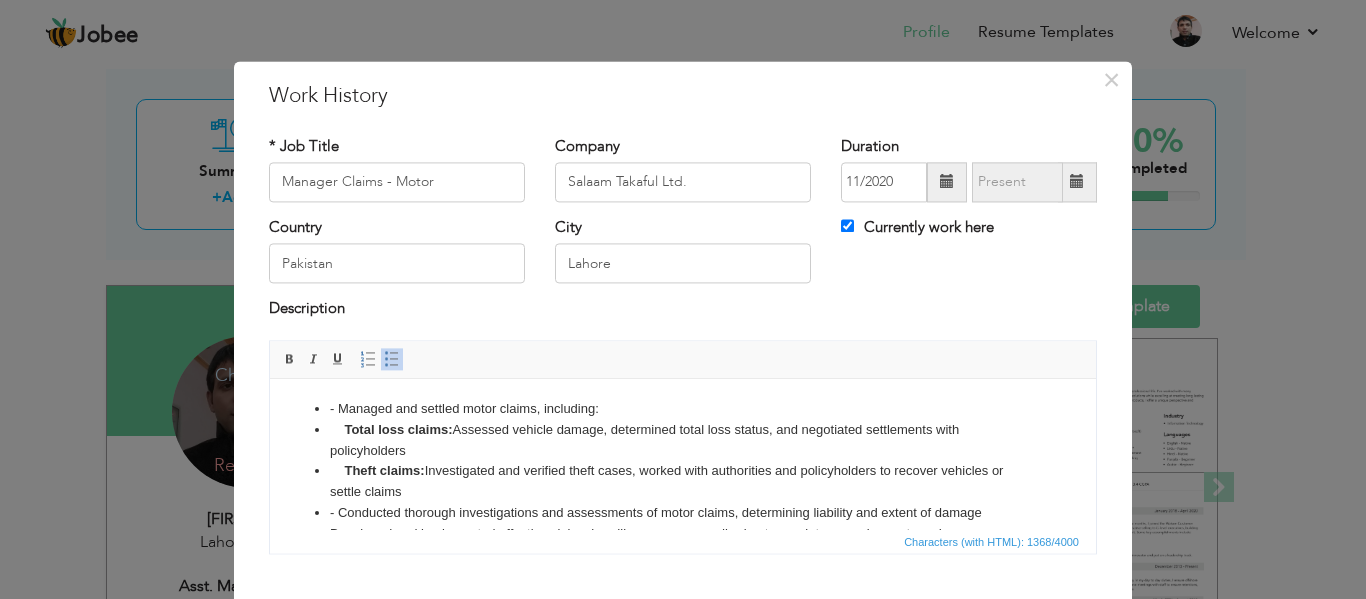 click on "- Managed and settled motor claims, including:" at bounding box center (683, 409) 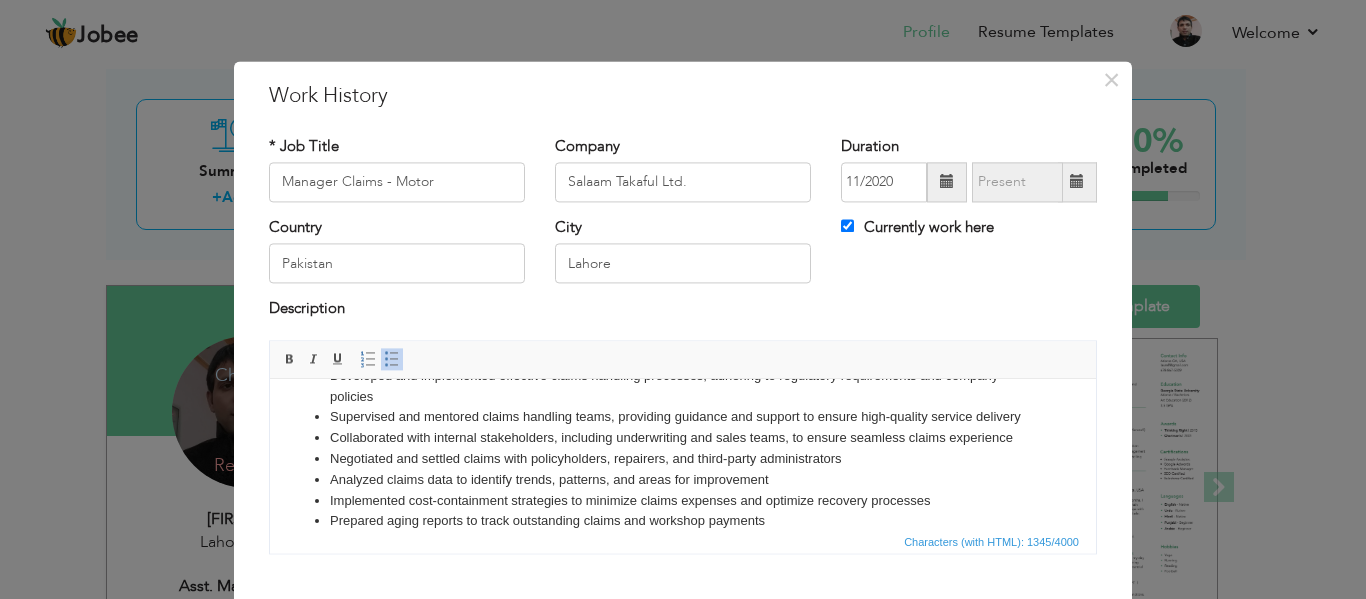 scroll, scrollTop: 179, scrollLeft: 0, axis: vertical 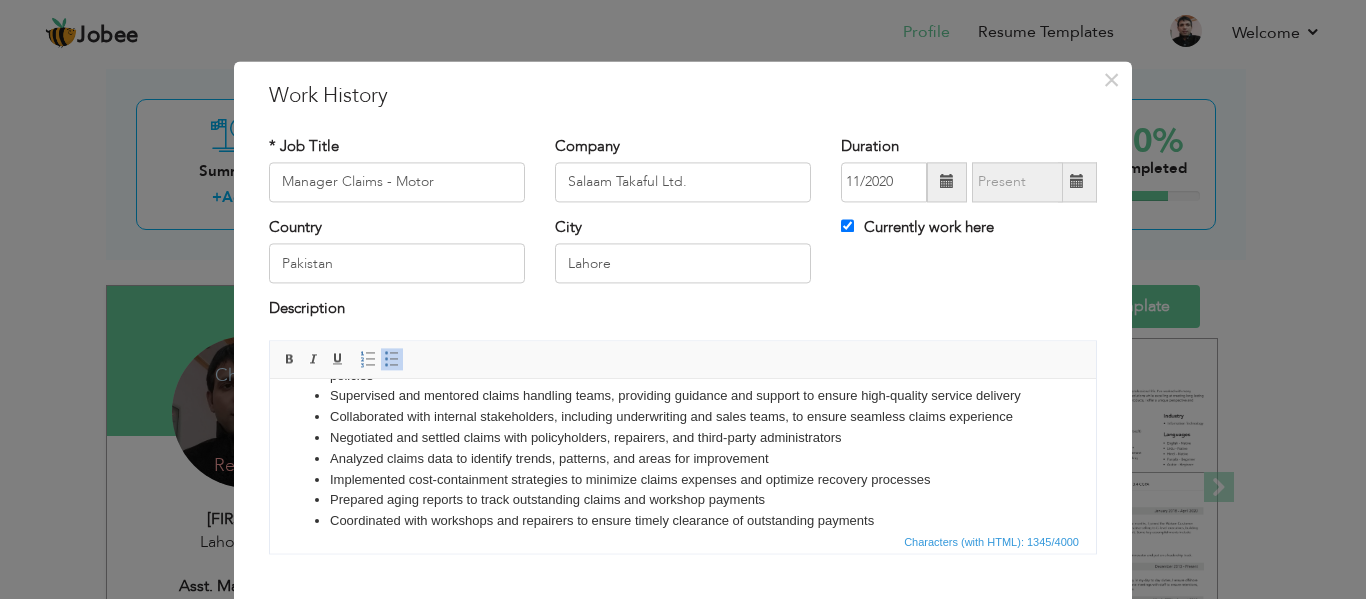 click on "Negotiated and settled claims with policyholders, repairers, and third-party administrators" at bounding box center (683, 438) 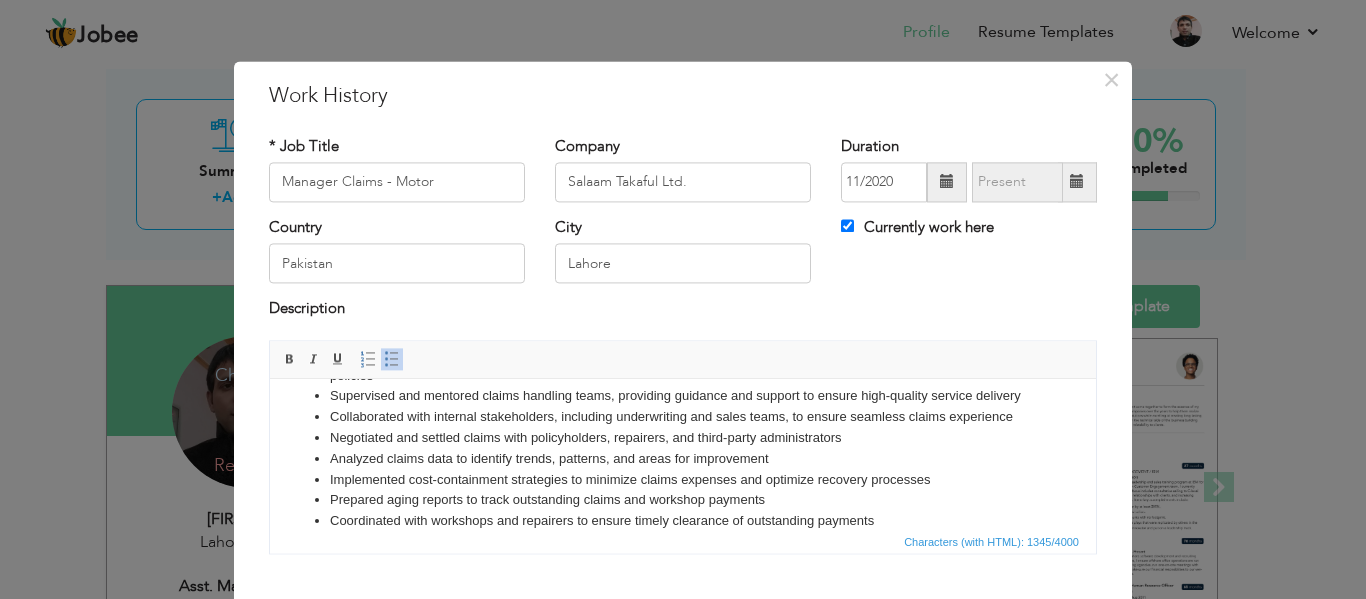 click on "Implemented cost-containment strategies to minimize claims expenses and optimize recovery processes" at bounding box center [683, 480] 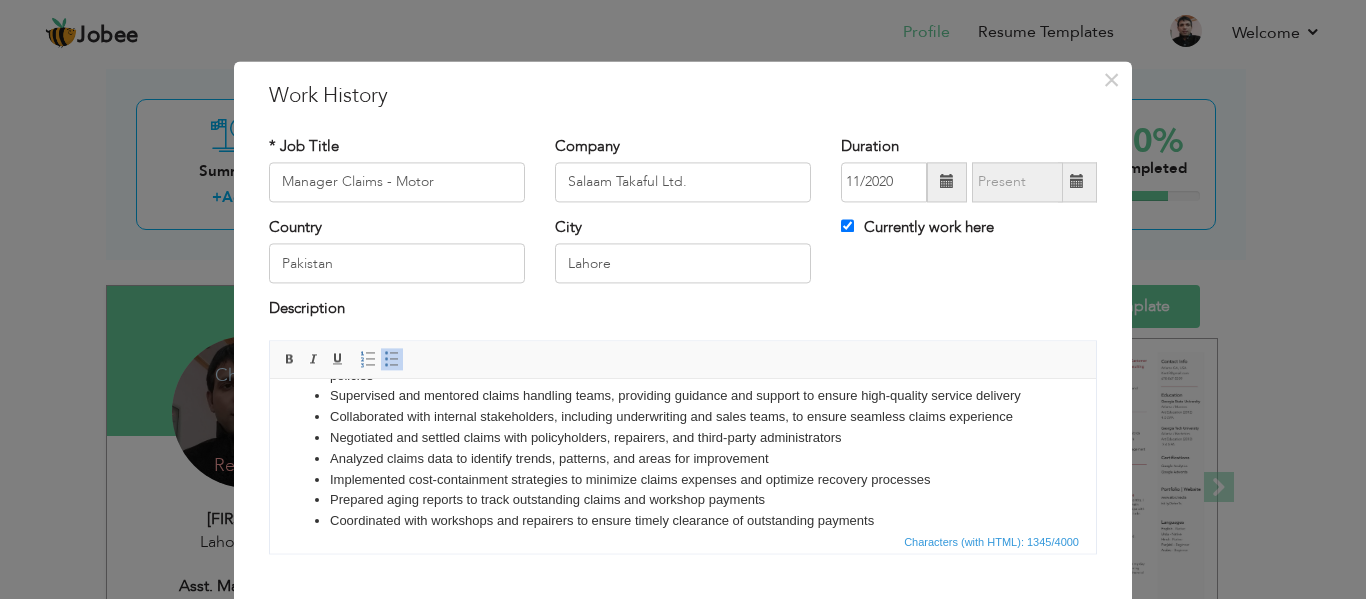 click on "Analyzed claims data to identify trends, patterns, and areas for improvement" at bounding box center [683, 459] 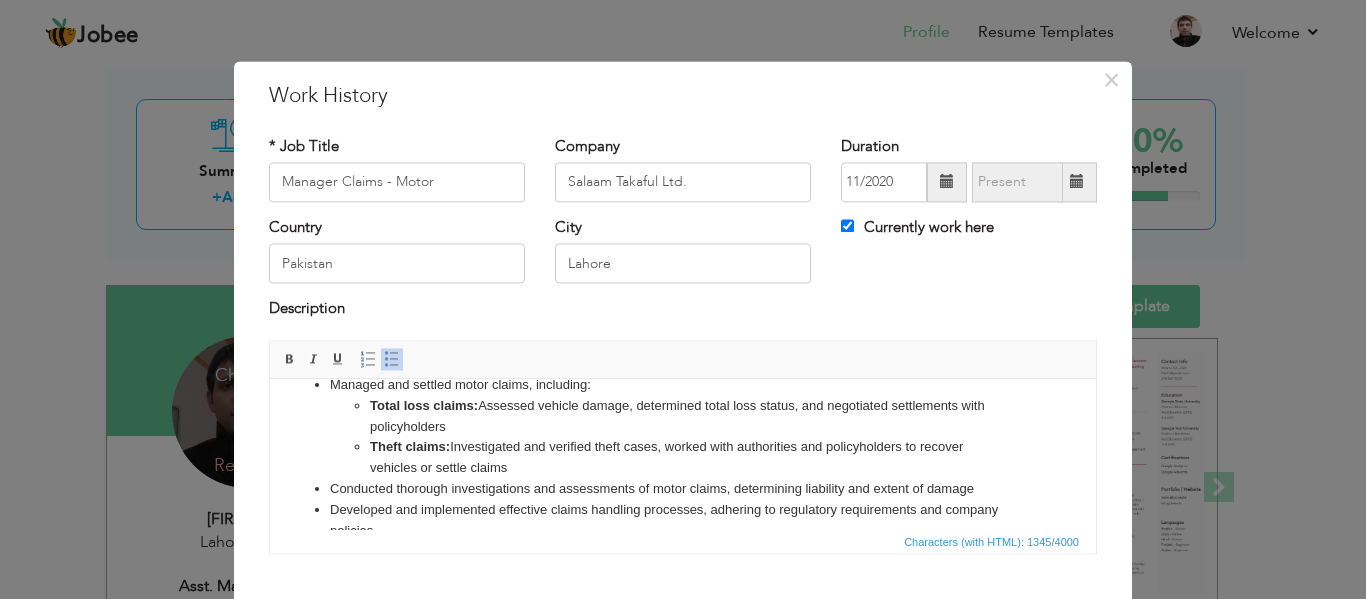 scroll, scrollTop: 0, scrollLeft: 0, axis: both 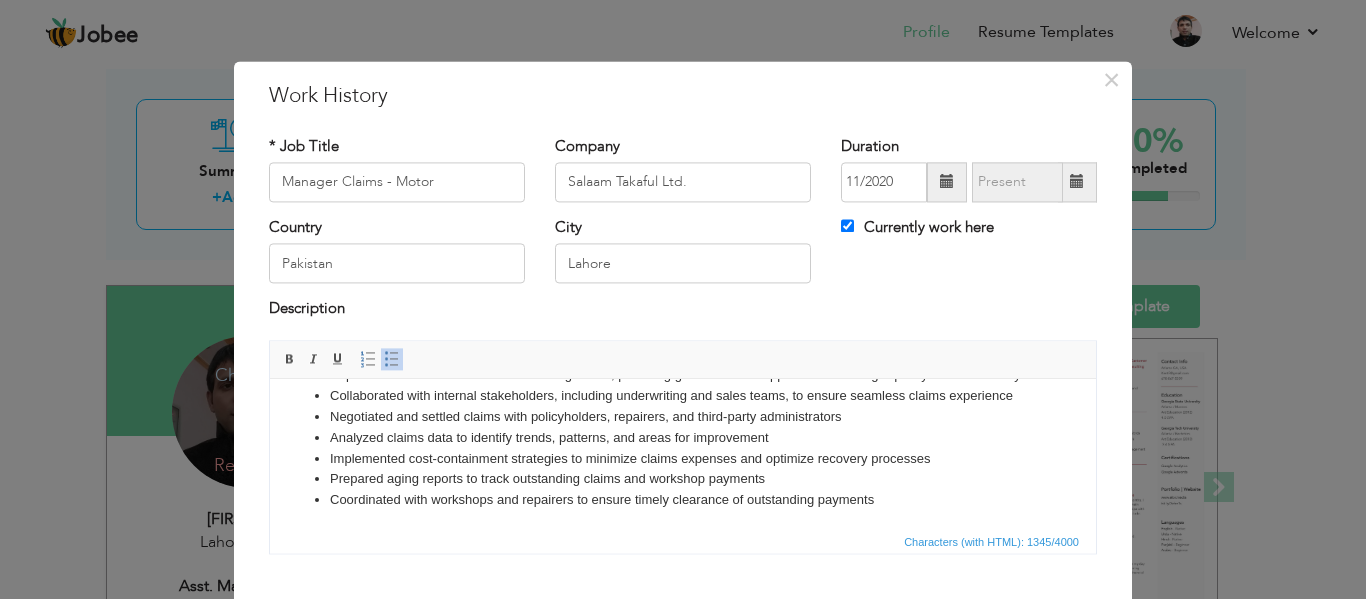 click on "Implemented cost-containment strategies to minimize claims expenses and optimize recovery processes" at bounding box center [683, 459] 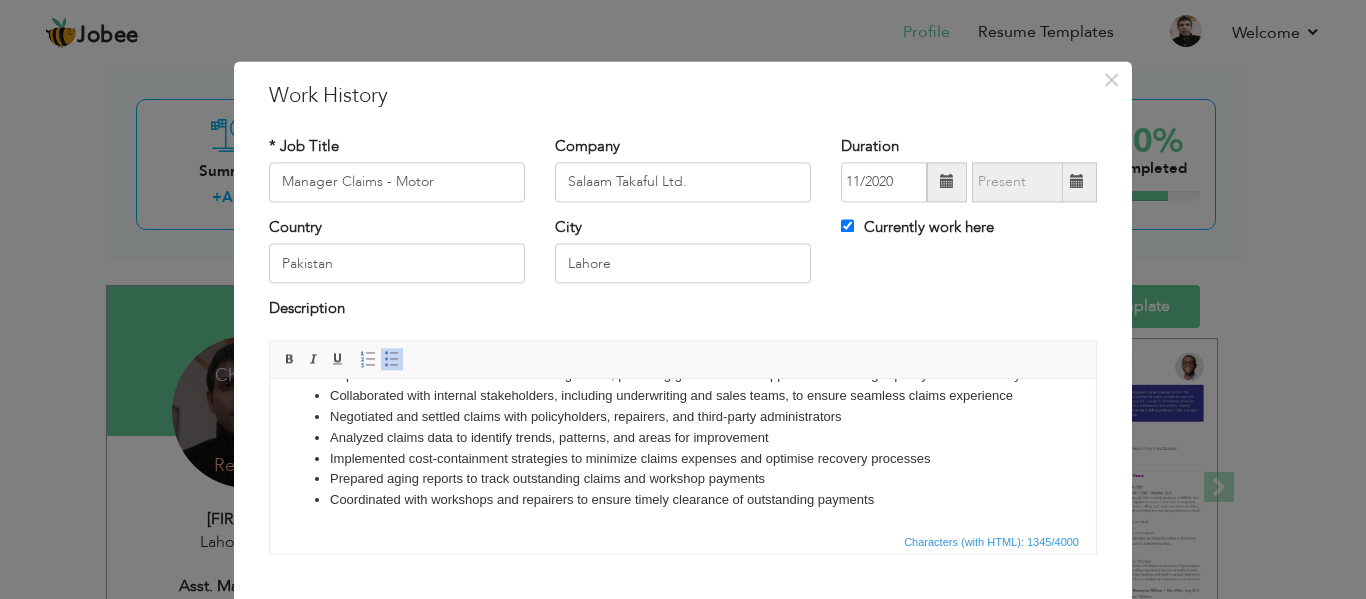 click on "Coordinated with workshops and repairers to ensure timely clearance of outstanding payments" at bounding box center [683, 500] 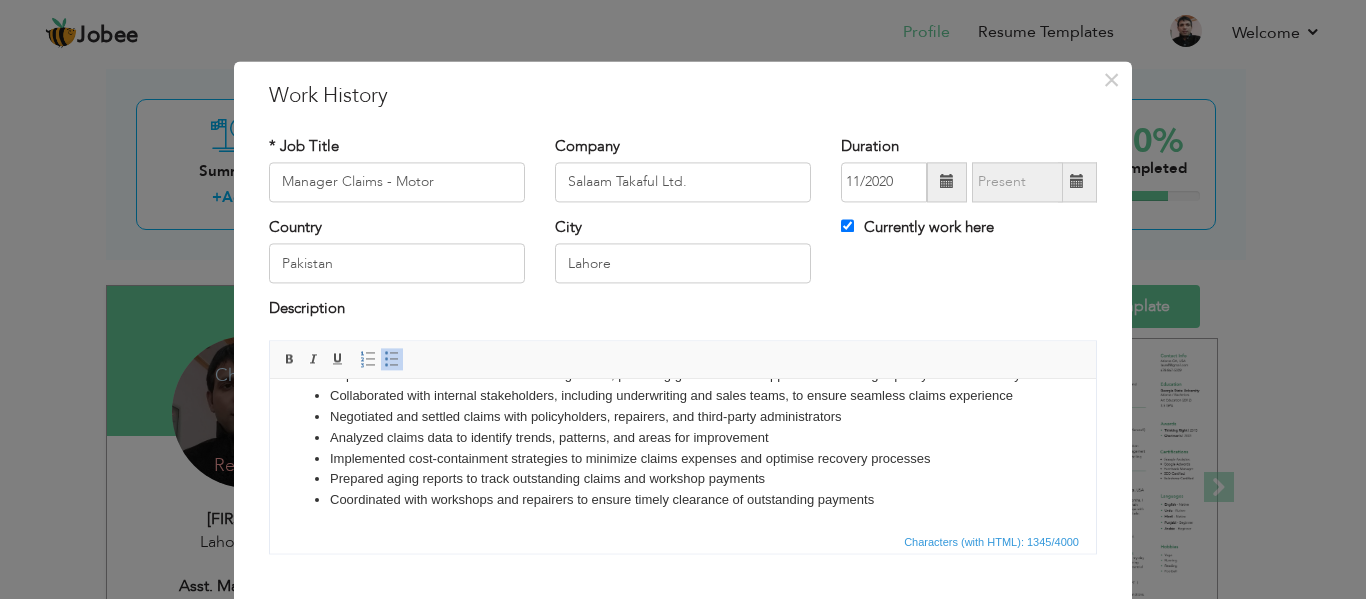 click on "Implemented cost-containment strategies to minimize claims expenses and optimise recovery processes" at bounding box center (683, 459) 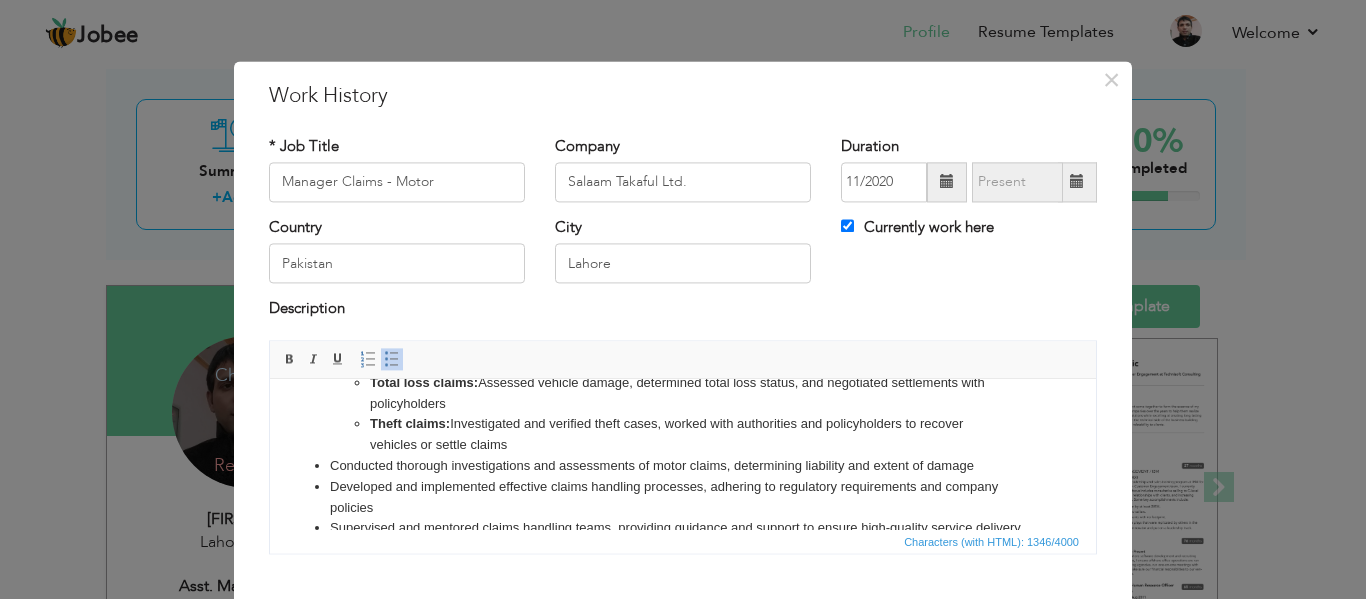 scroll, scrollTop: 0, scrollLeft: 0, axis: both 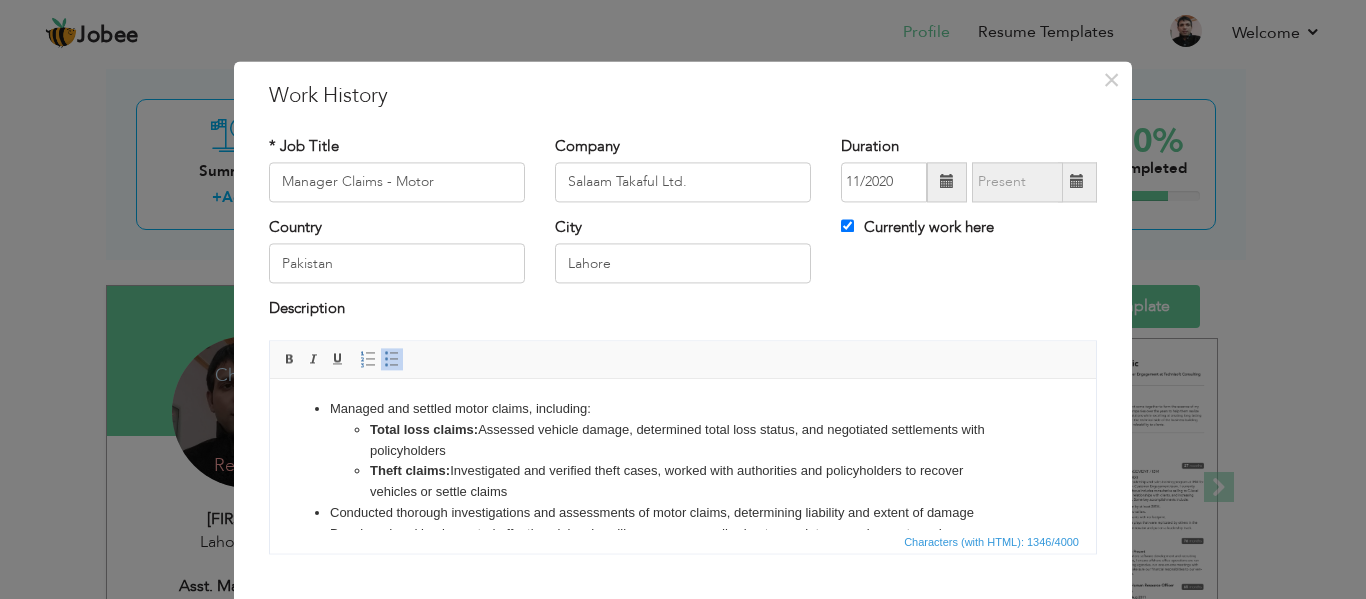 click on "Theft claims:  Investigated and verified theft cases, worked with authorities and policyholders to recover vehicles or settle claims" at bounding box center [683, 482] 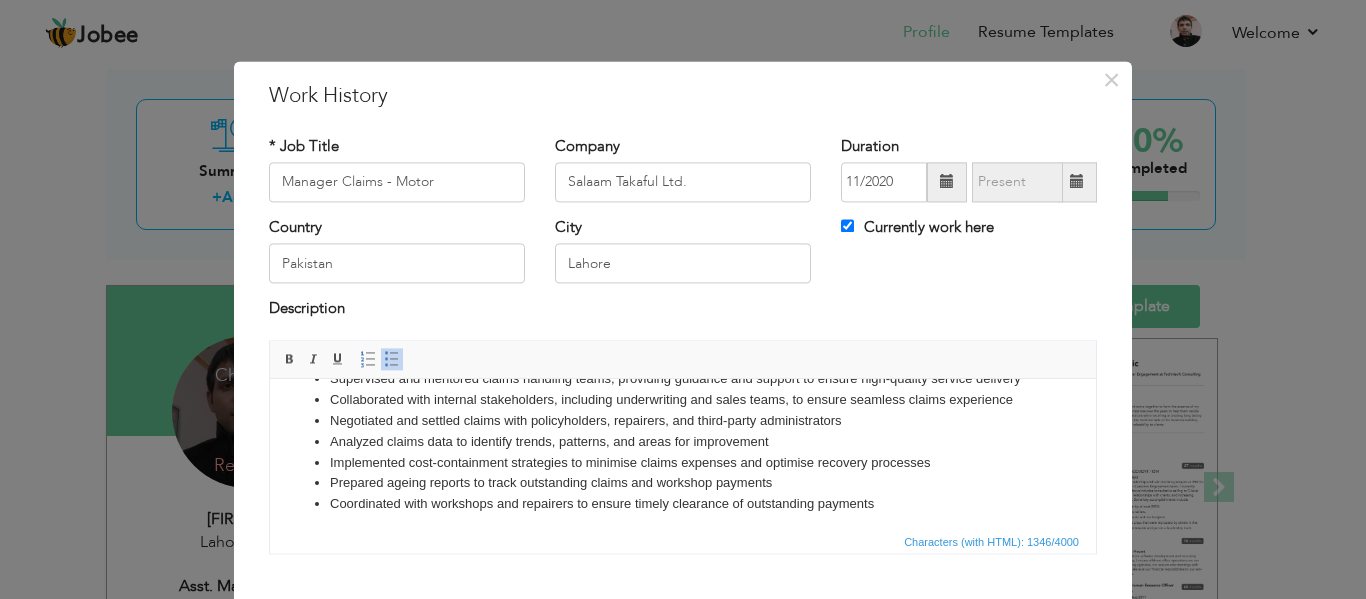 scroll, scrollTop: 202, scrollLeft: 0, axis: vertical 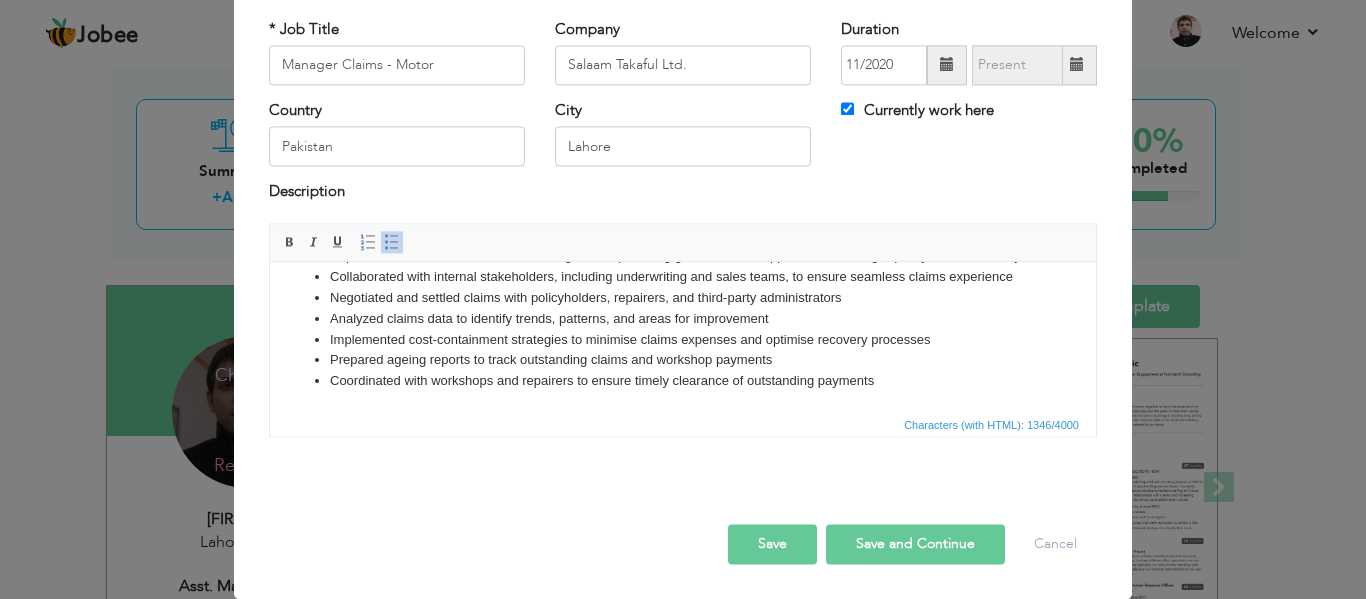 click on "Save" at bounding box center [772, 544] 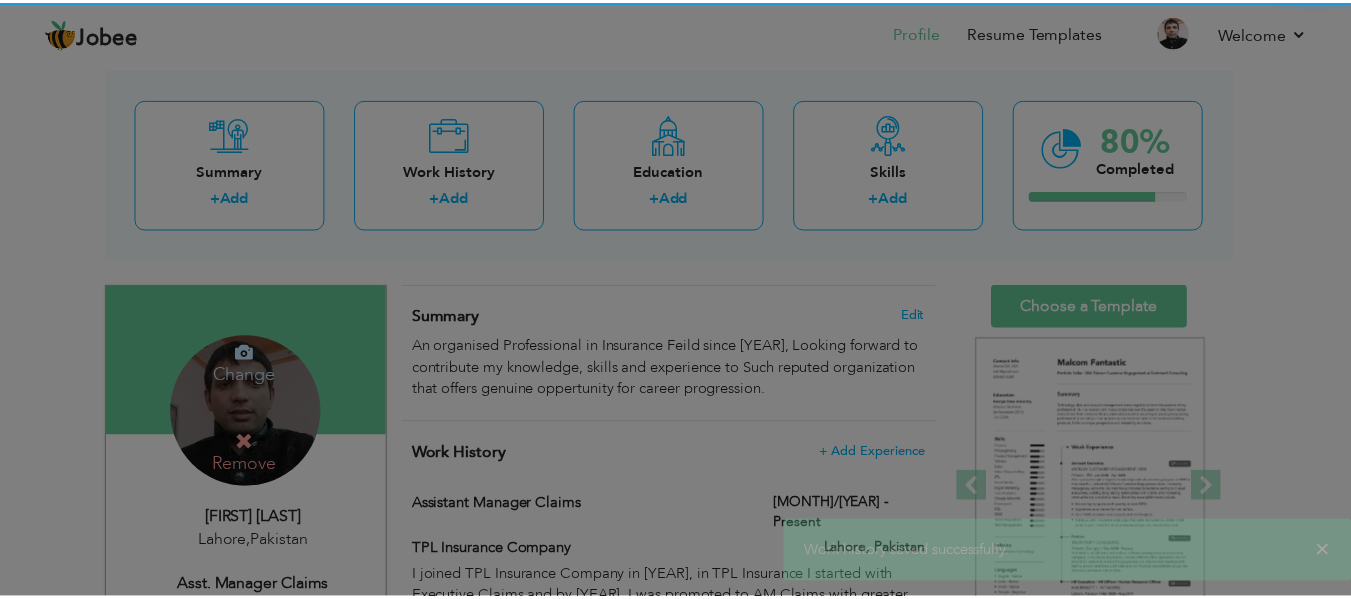 scroll, scrollTop: 0, scrollLeft: 0, axis: both 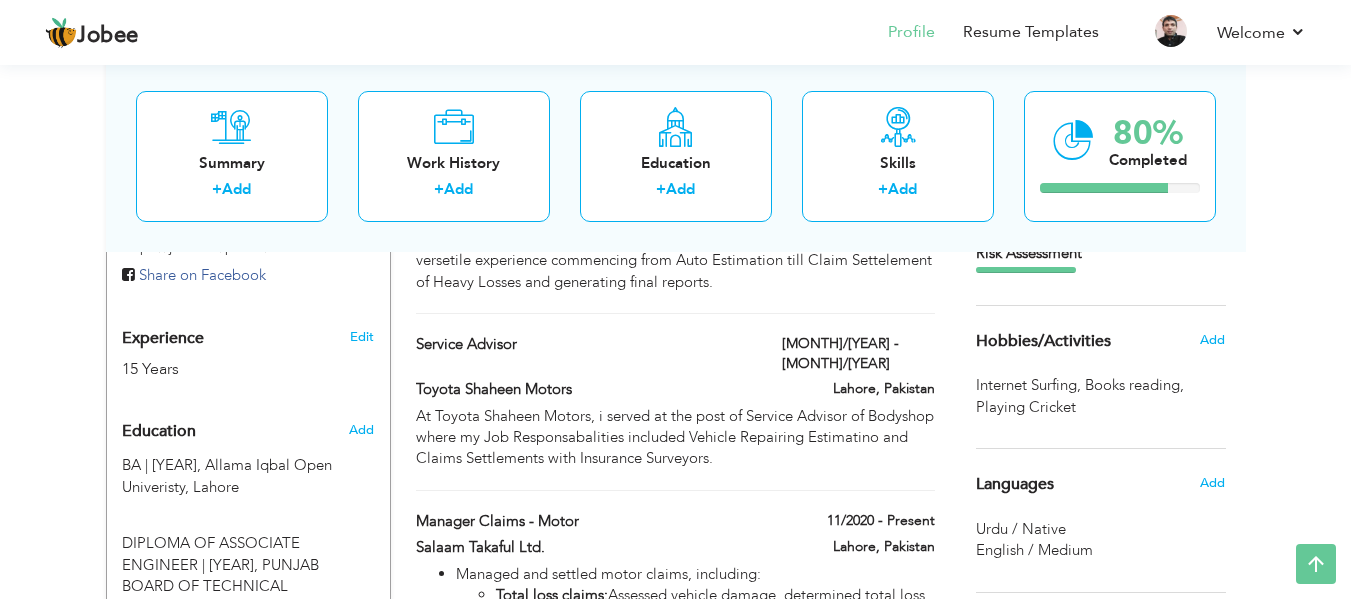 drag, startPoint x: 781, startPoint y: 438, endPoint x: 772, endPoint y: 279, distance: 159.25452 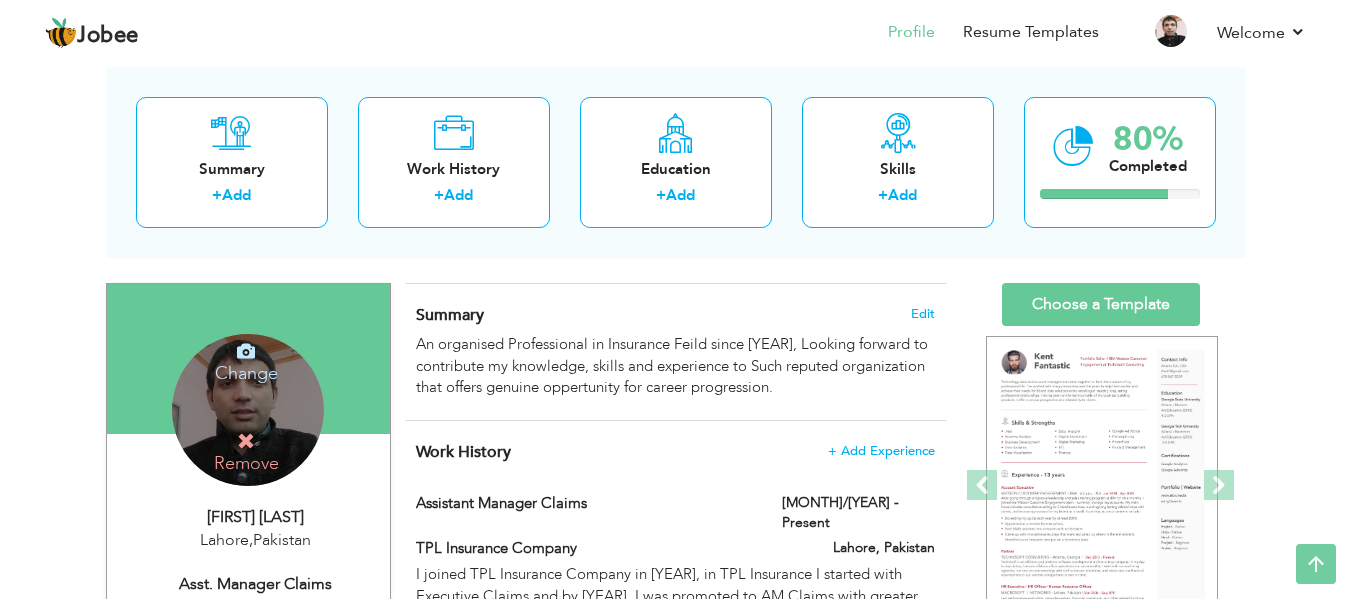scroll, scrollTop: 0, scrollLeft: 0, axis: both 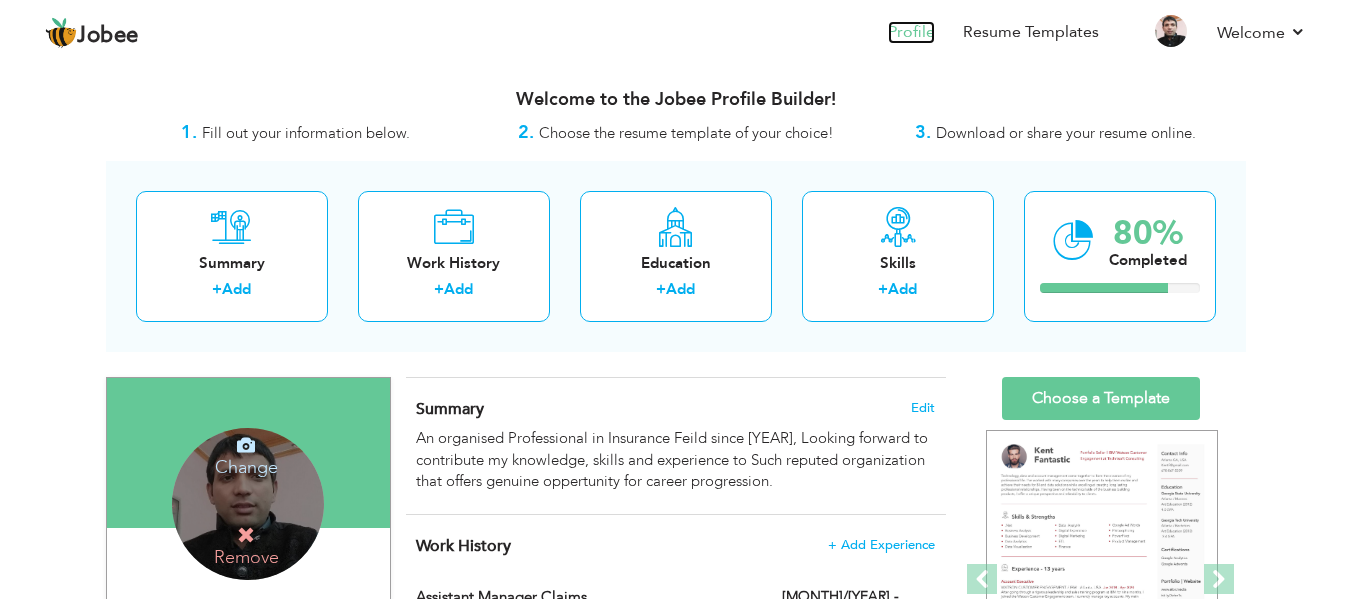 click on "Profile" at bounding box center [911, 32] 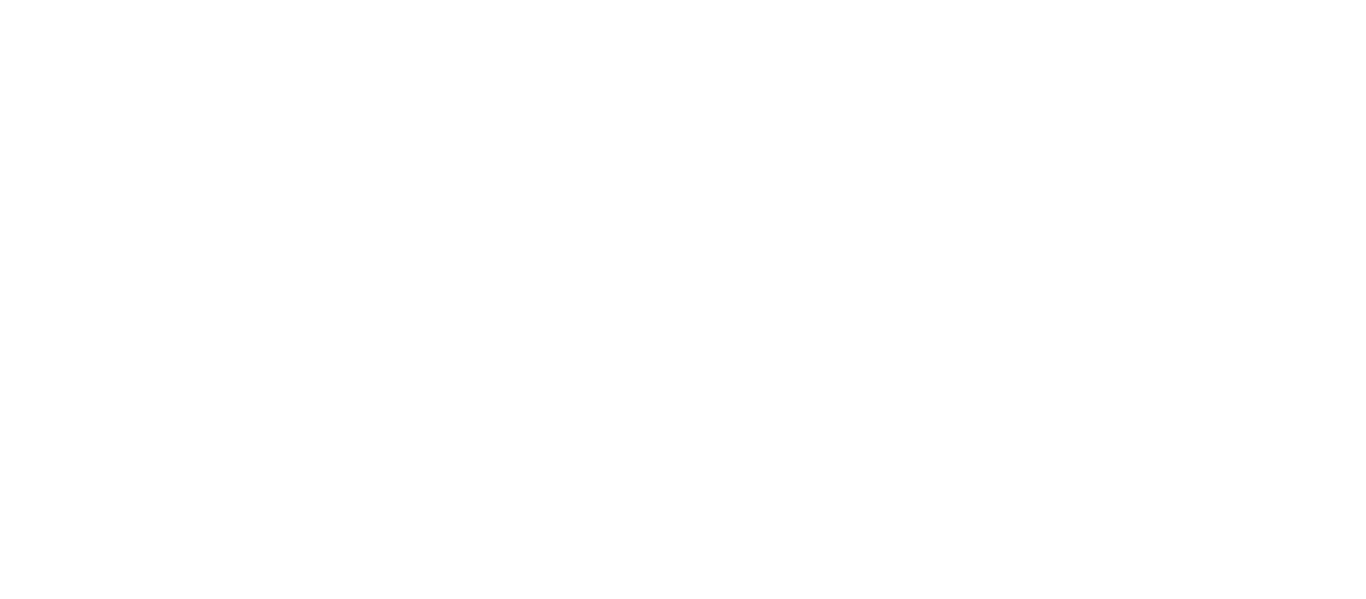 scroll, scrollTop: 0, scrollLeft: 0, axis: both 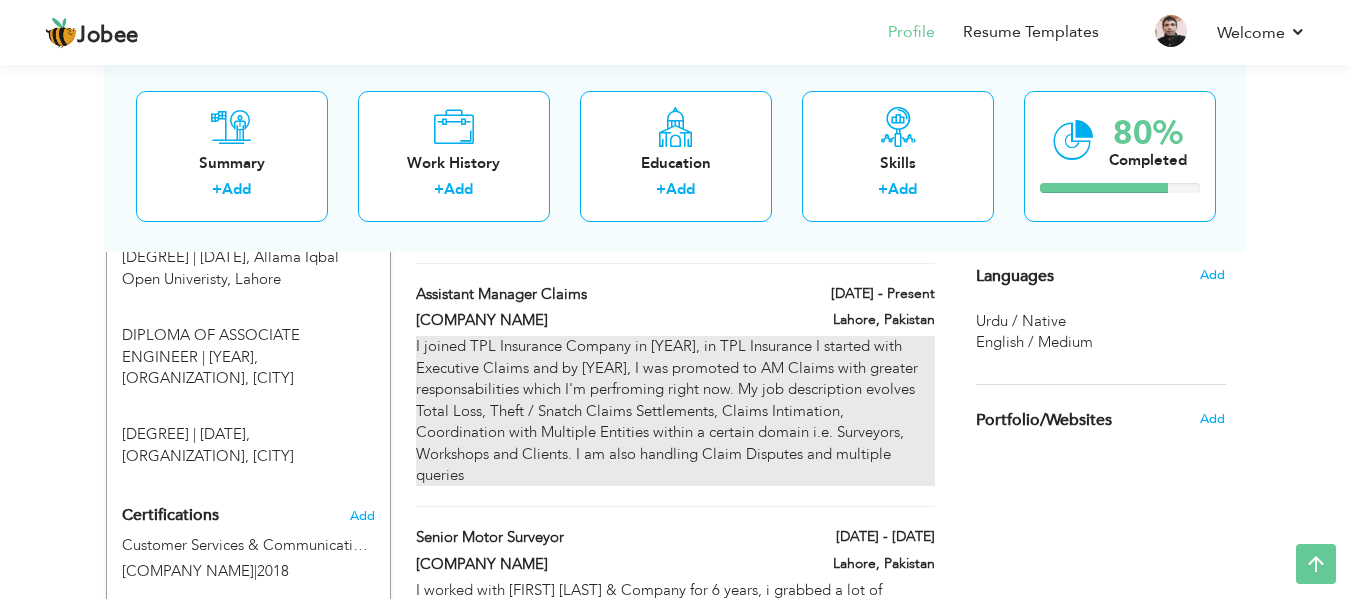 drag, startPoint x: 419, startPoint y: 340, endPoint x: 701, endPoint y: 437, distance: 298.21637 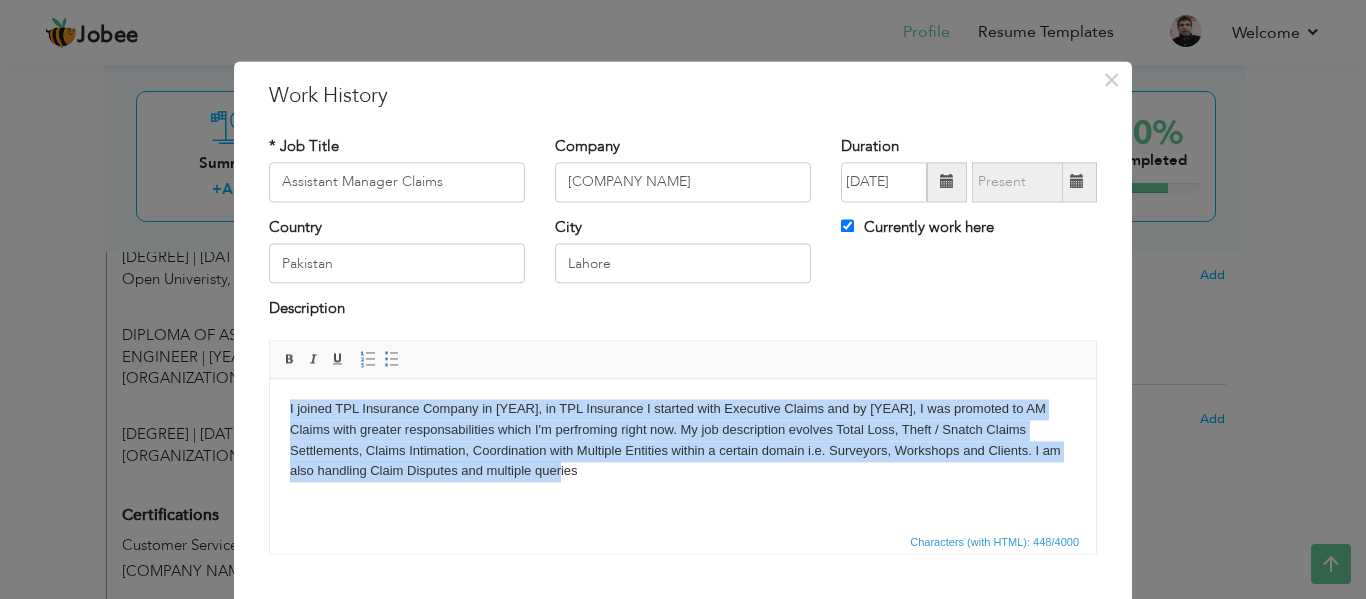 drag, startPoint x: 528, startPoint y: 480, endPoint x: 101, endPoint y: 277, distance: 472.79807 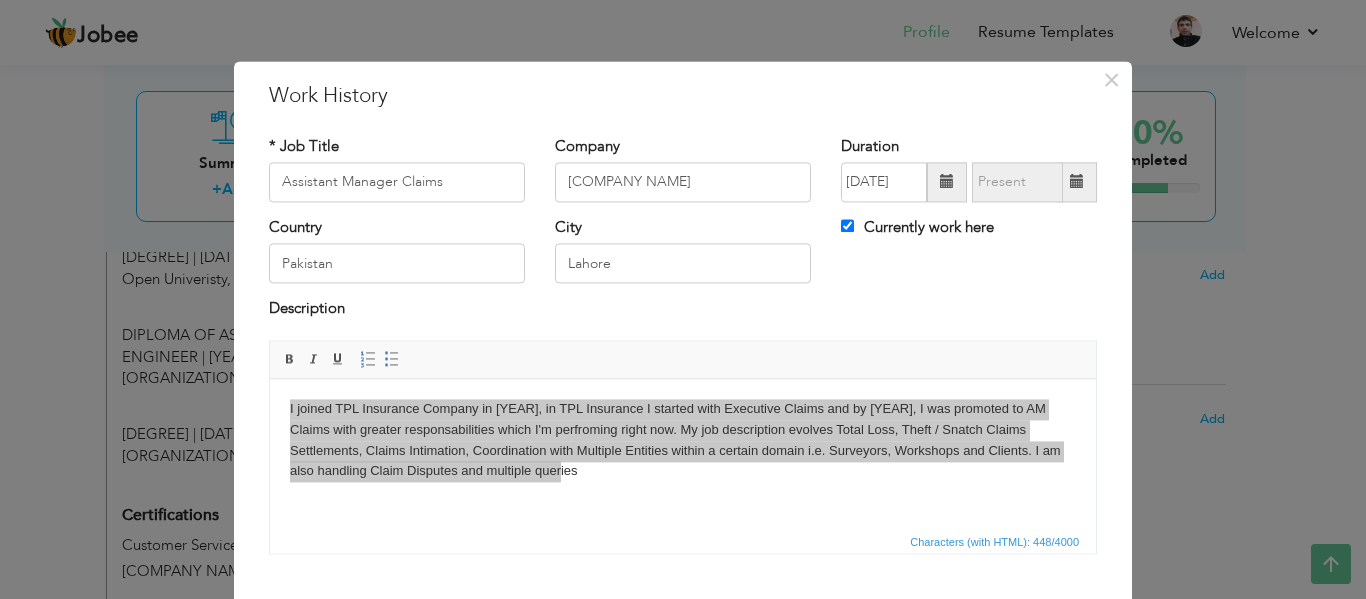 click on "Currently work here" at bounding box center [917, 227] 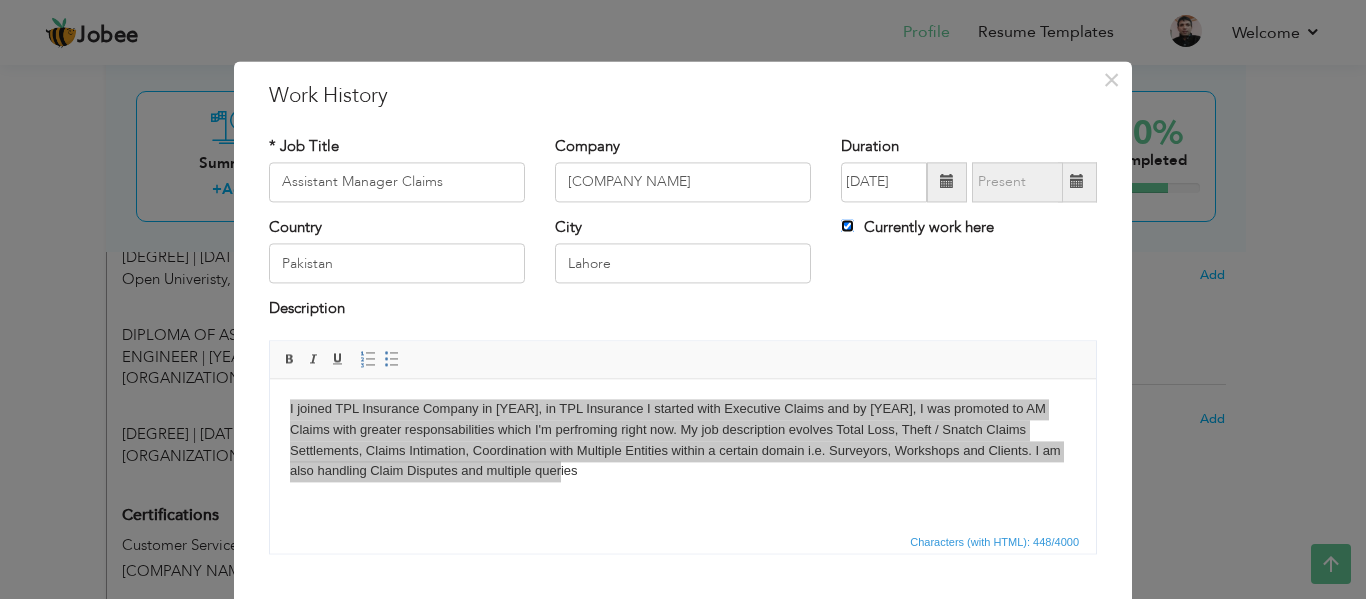 click on "Currently work here" at bounding box center [847, 225] 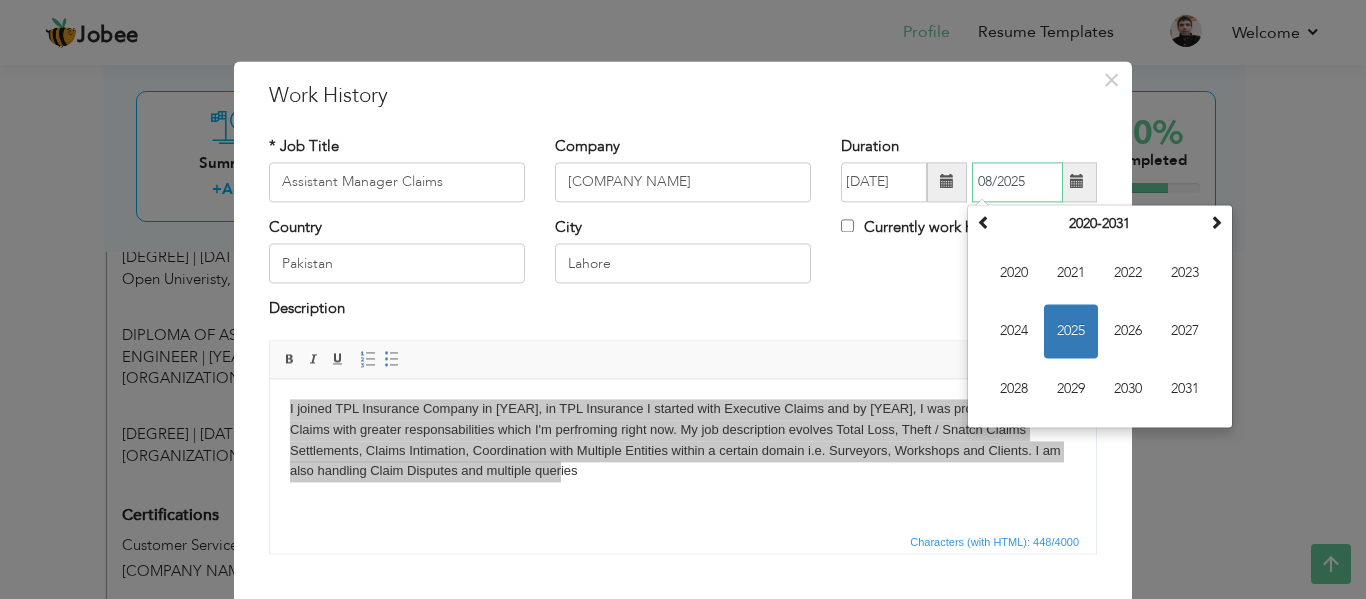 click on "08/2025" at bounding box center [1017, 182] 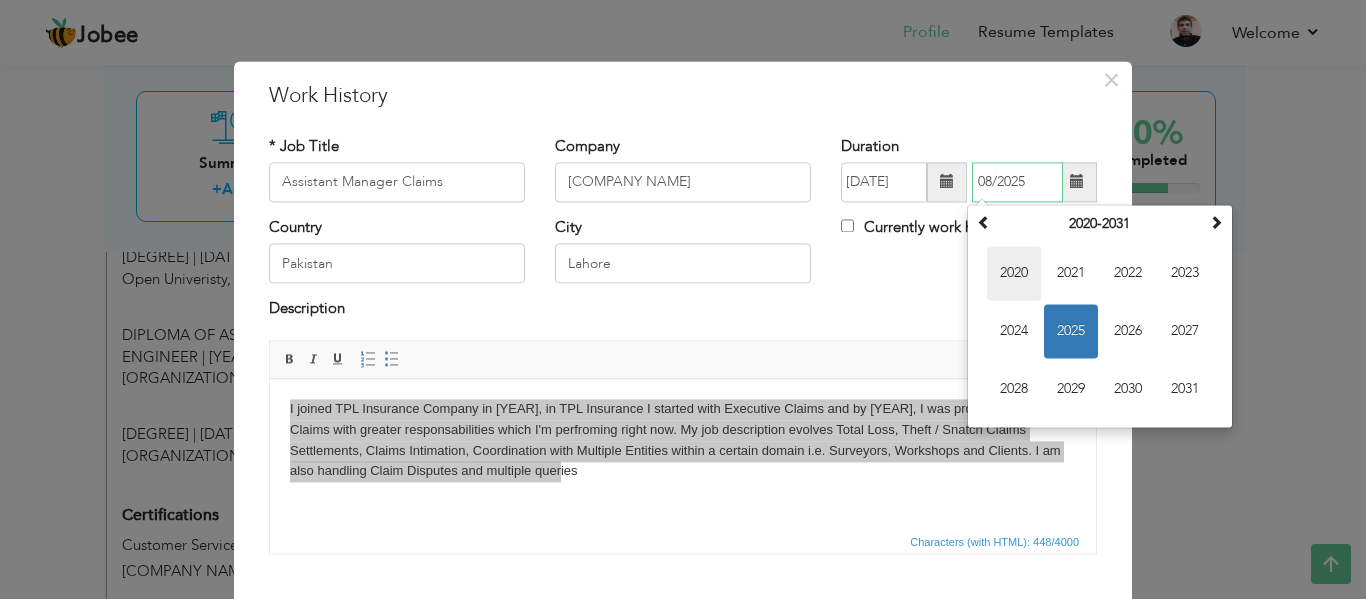 click on "2020" at bounding box center (1014, 273) 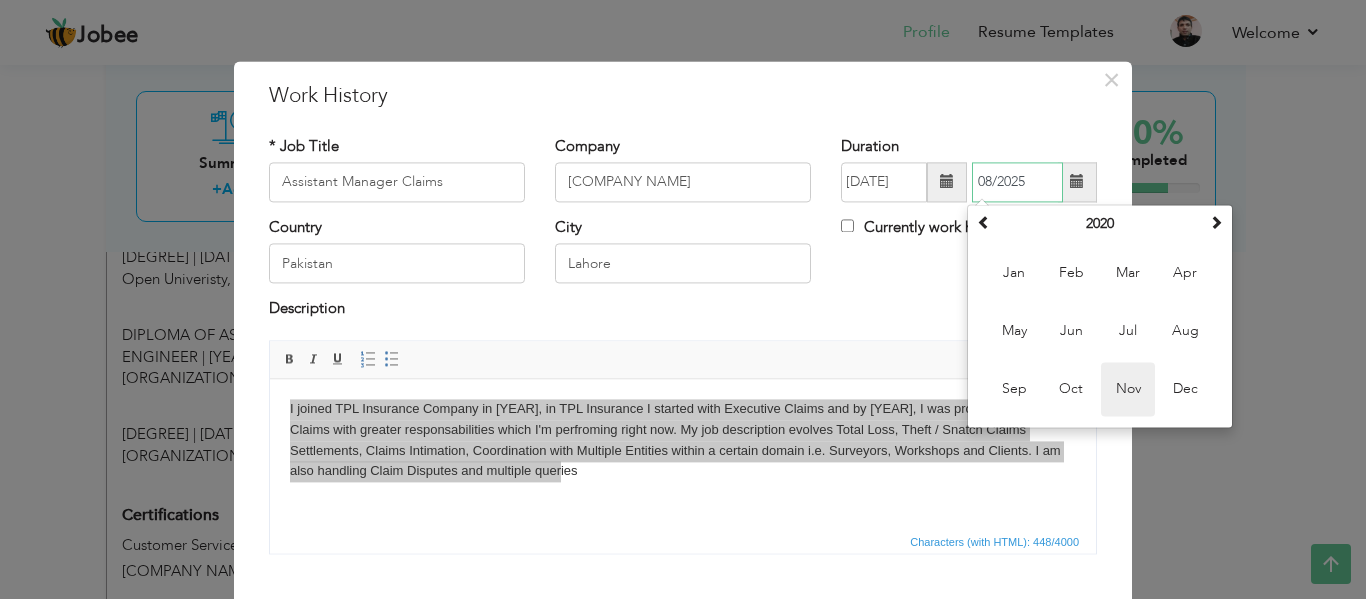 click on "Nov" at bounding box center (1128, 389) 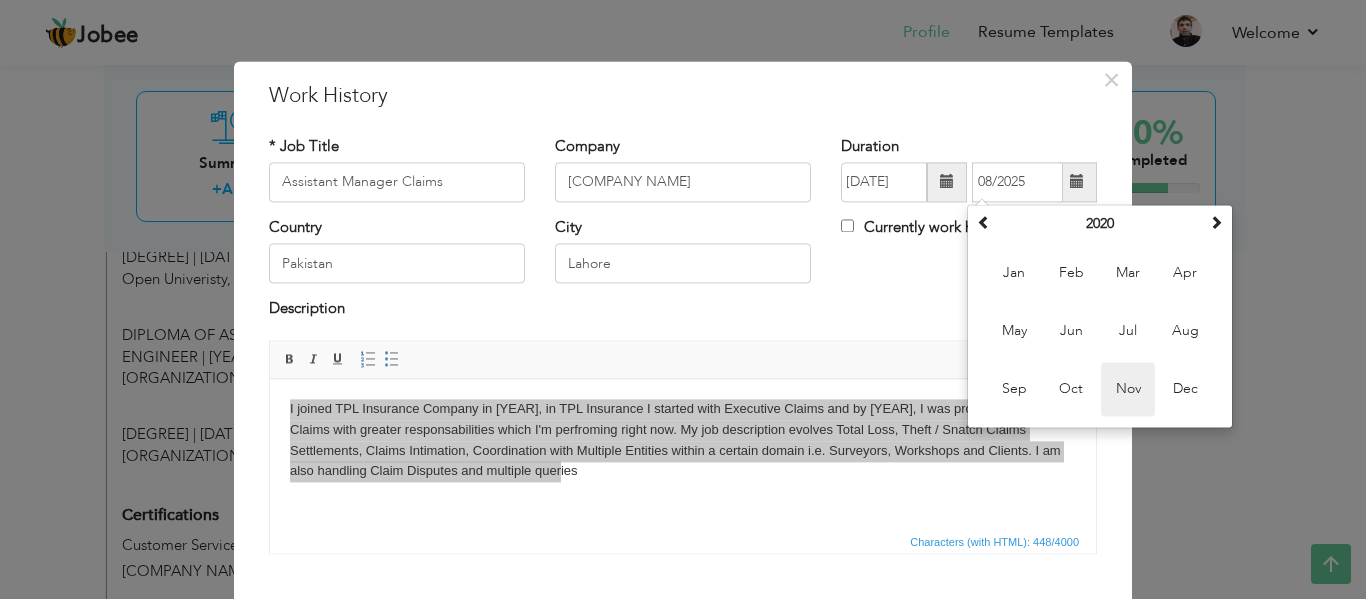 type on "11/2020" 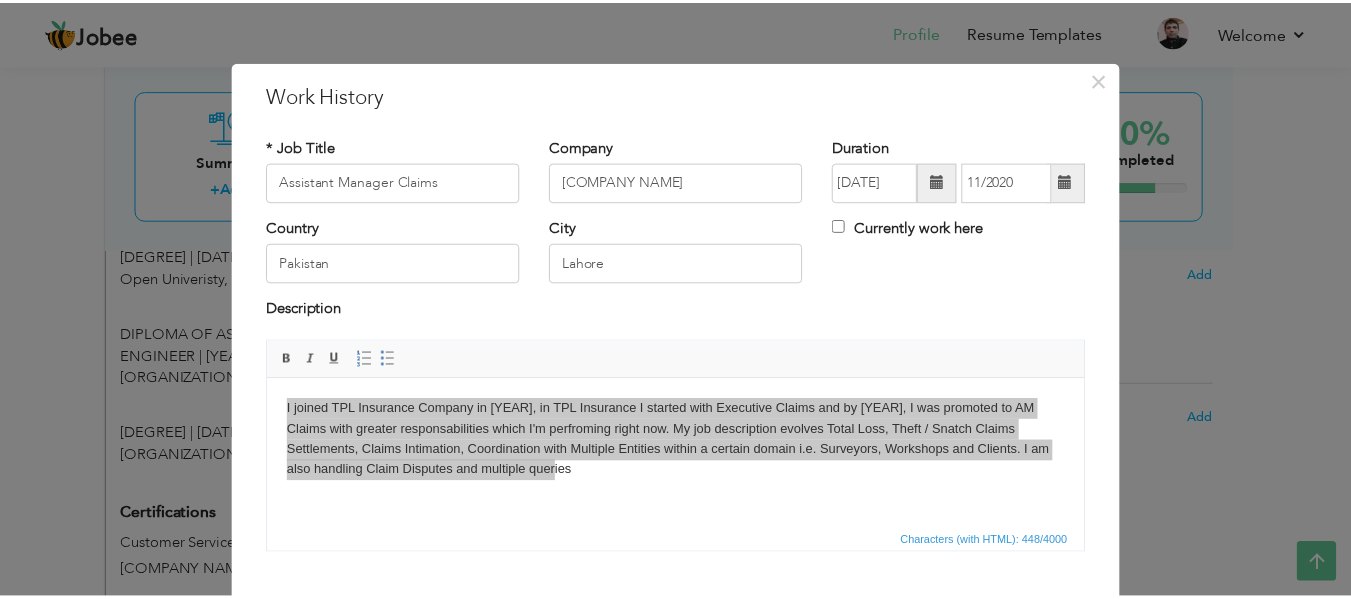 scroll, scrollTop: 117, scrollLeft: 0, axis: vertical 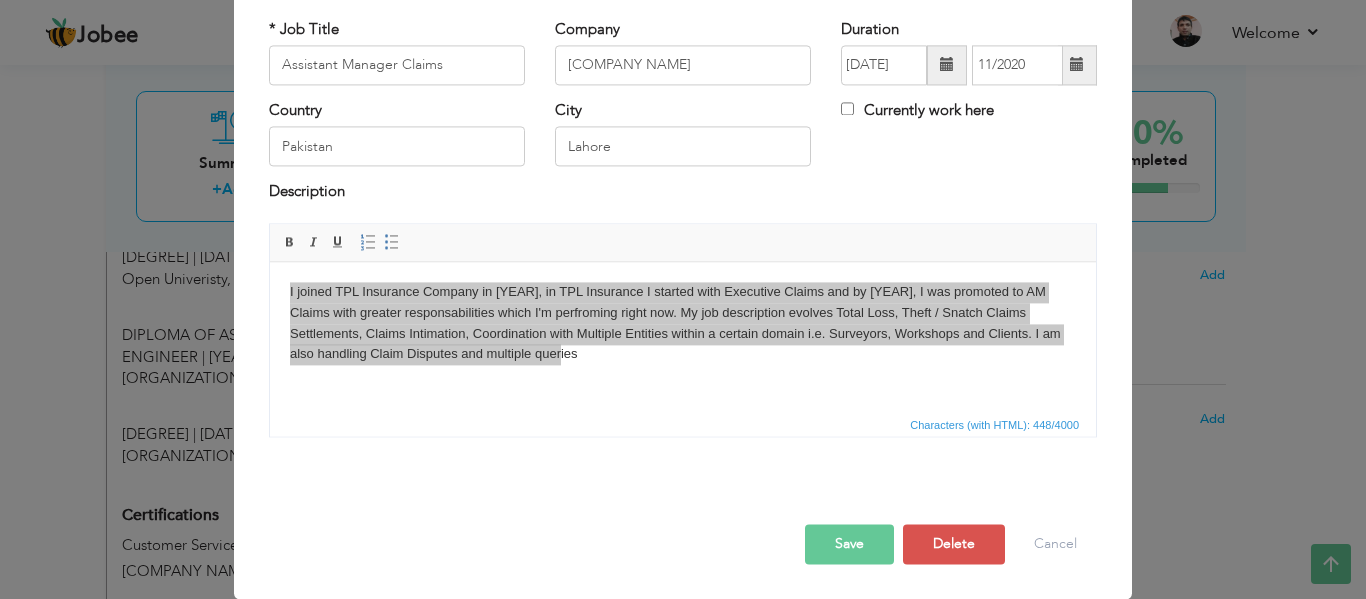click on "Save" at bounding box center [849, 544] 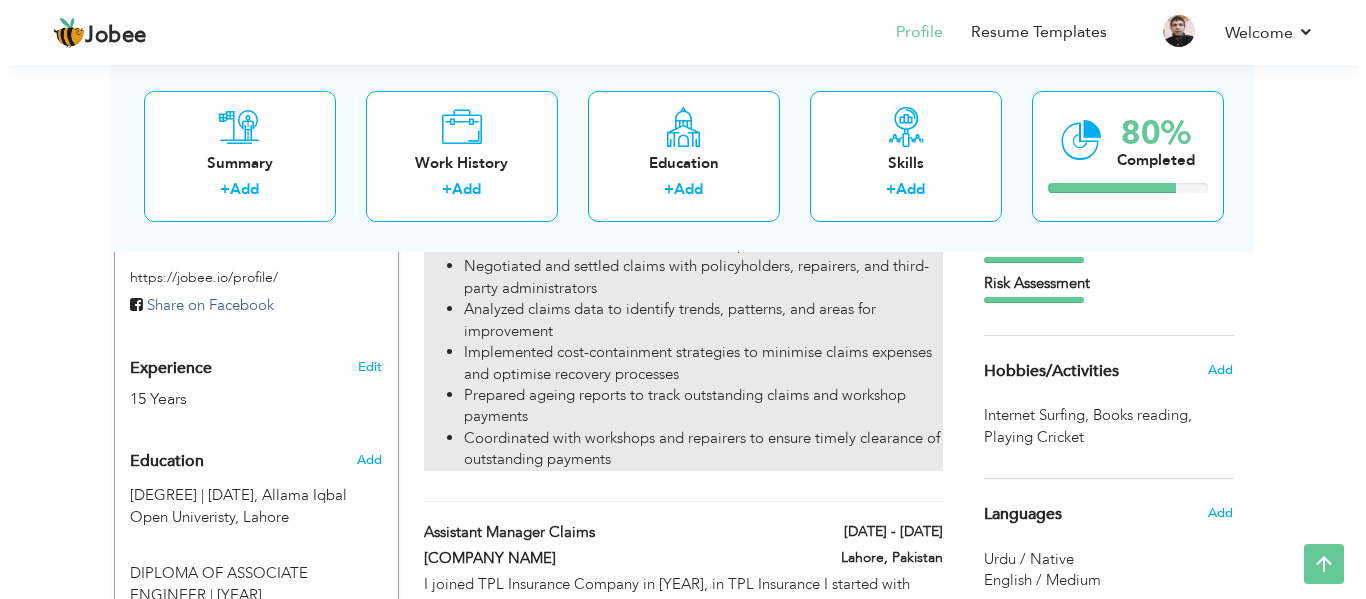 scroll, scrollTop: 918, scrollLeft: 0, axis: vertical 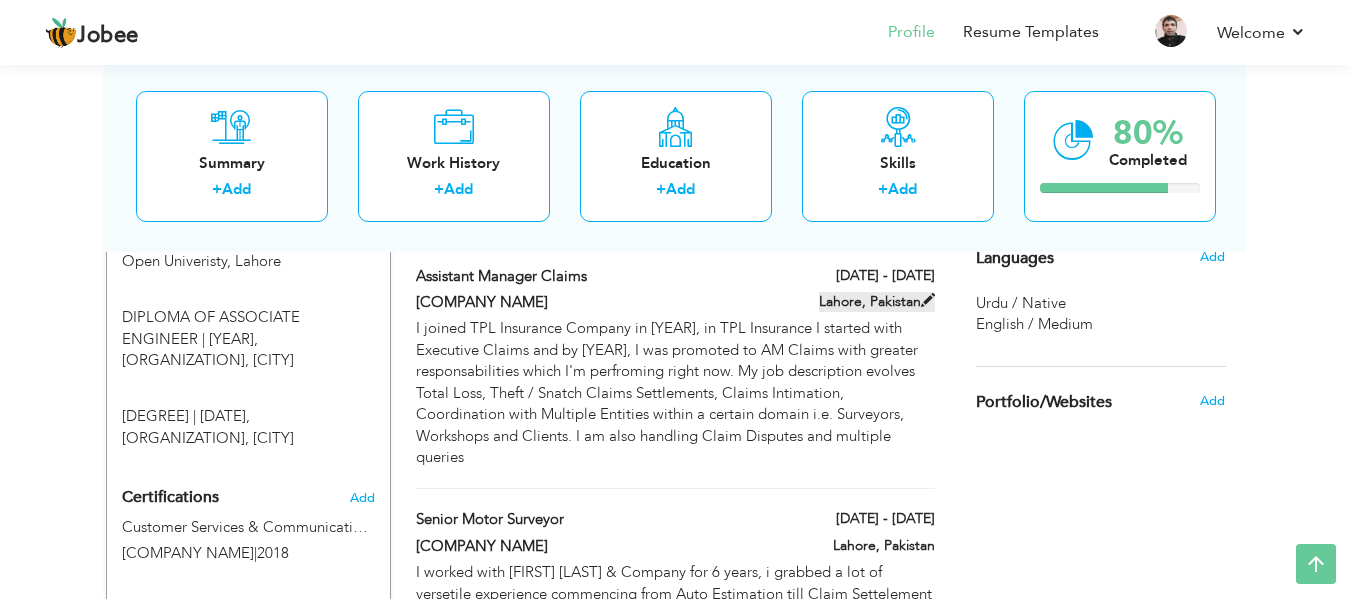 click at bounding box center [928, 300] 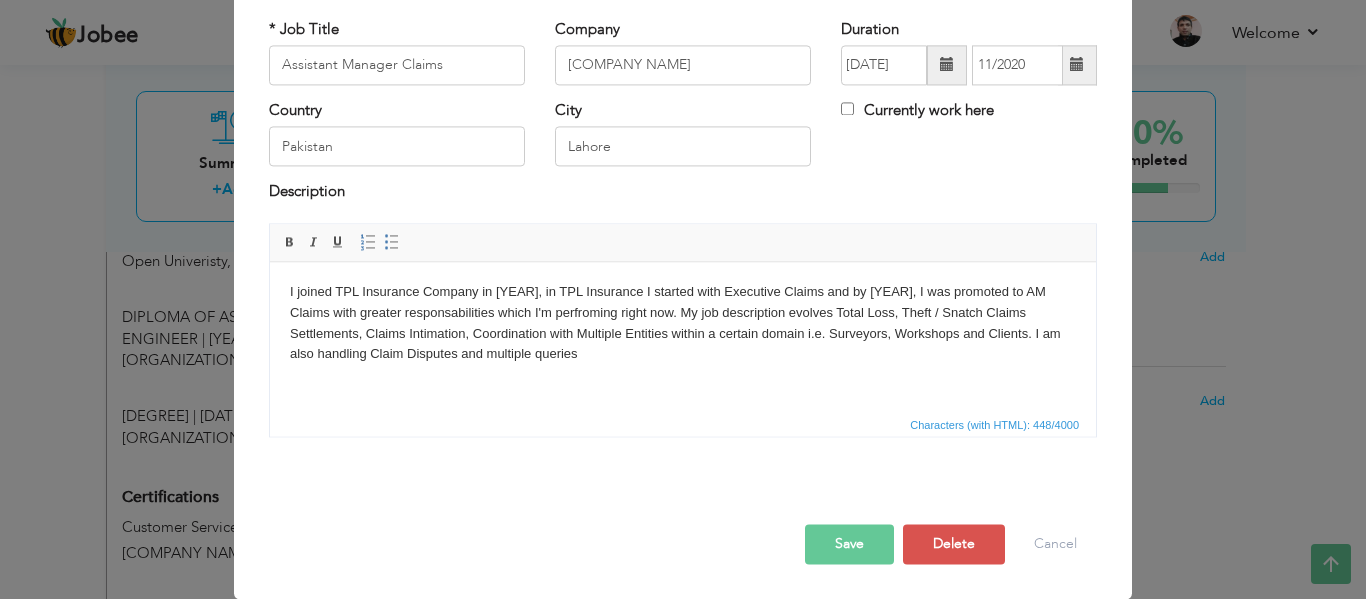 scroll, scrollTop: 0, scrollLeft: 0, axis: both 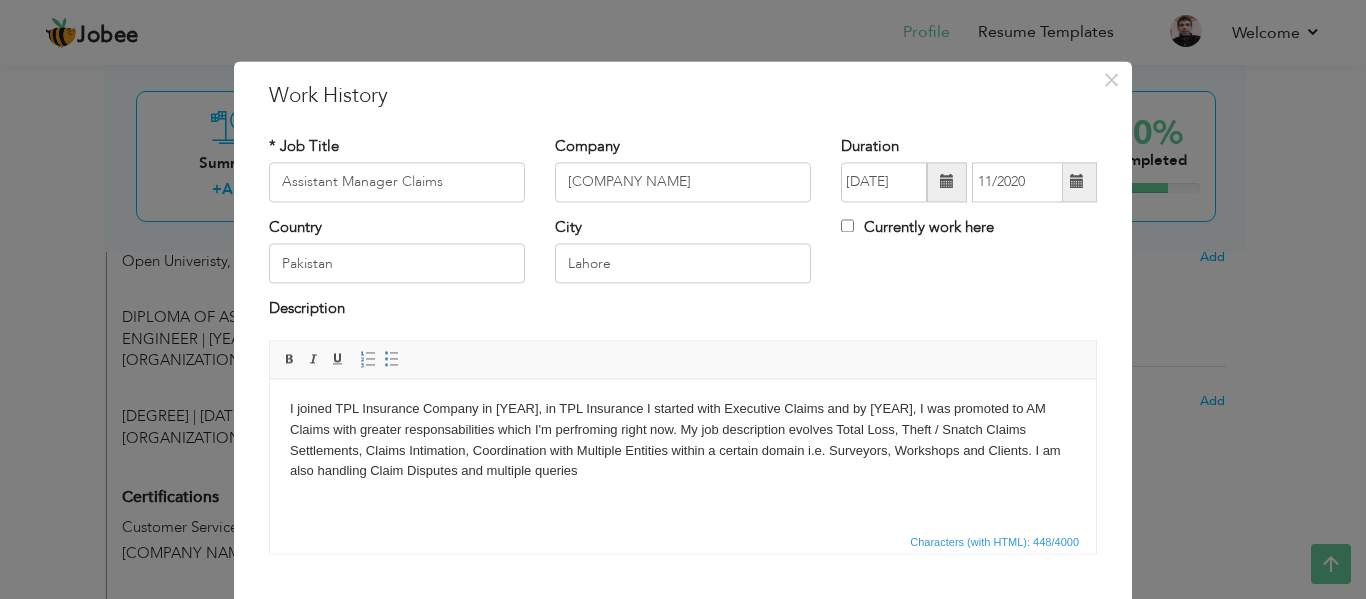 click on "Characters (with HTML): 448/4000" at bounding box center (683, 541) 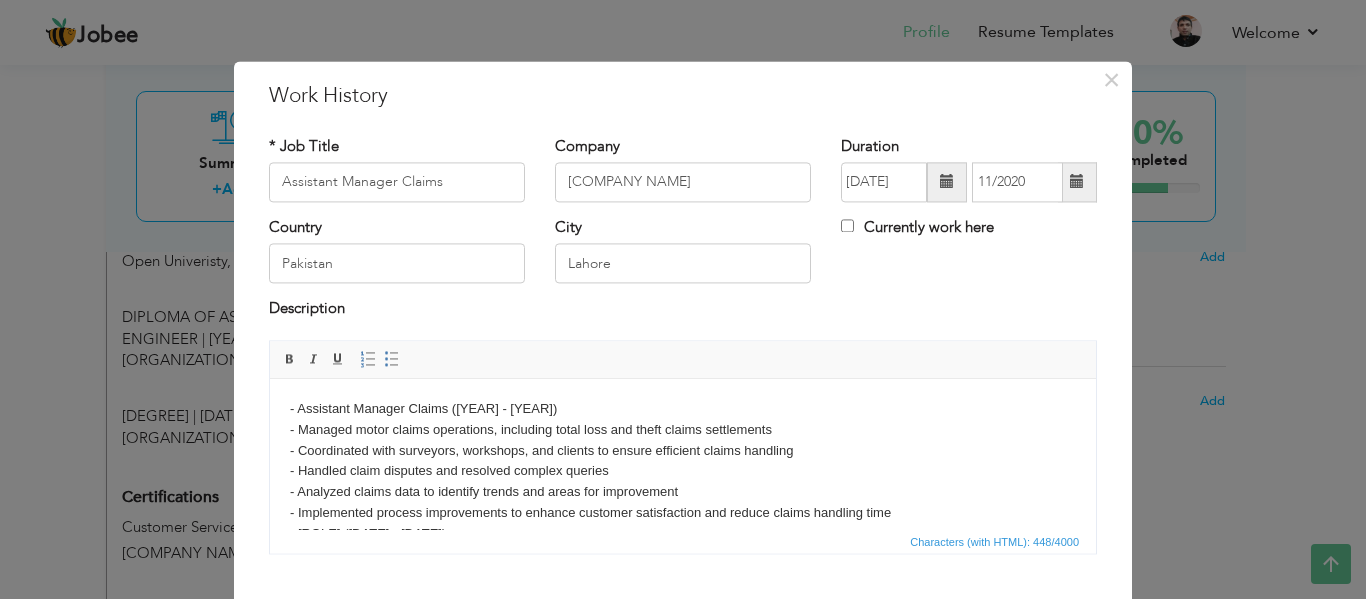 scroll, scrollTop: 95, scrollLeft: 0, axis: vertical 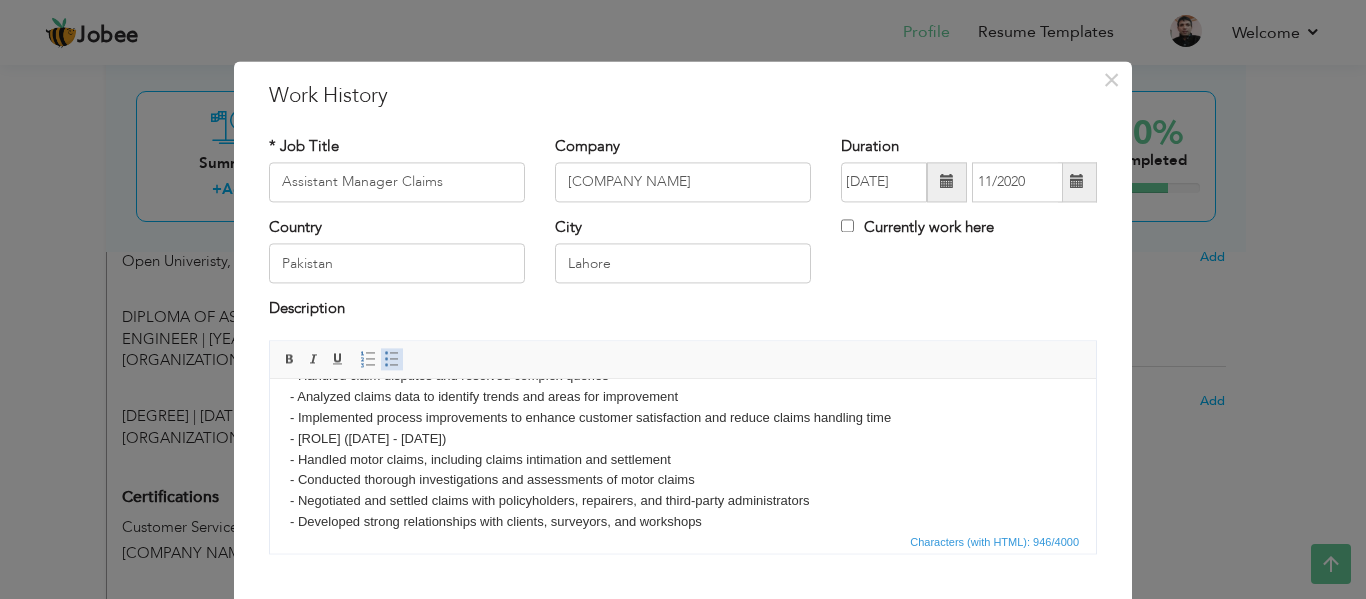 click at bounding box center (392, 359) 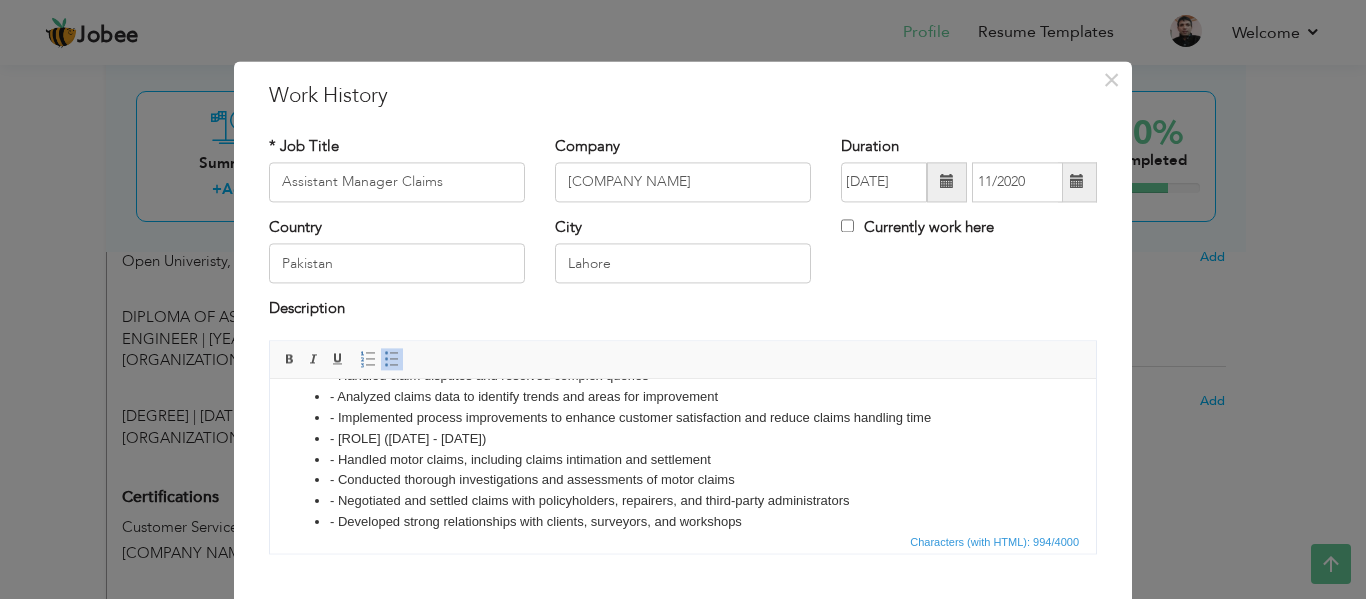 click on "- Handled motor claims, including claims intimation and settlement" at bounding box center [683, 460] 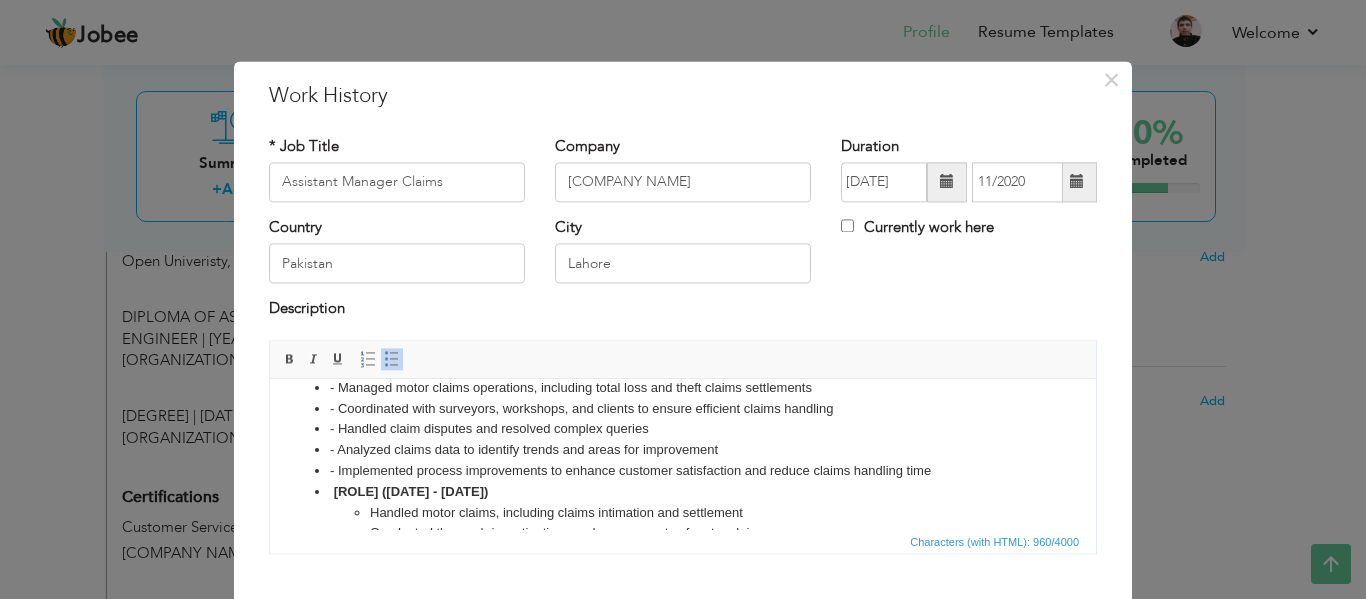 scroll, scrollTop: 22, scrollLeft: 0, axis: vertical 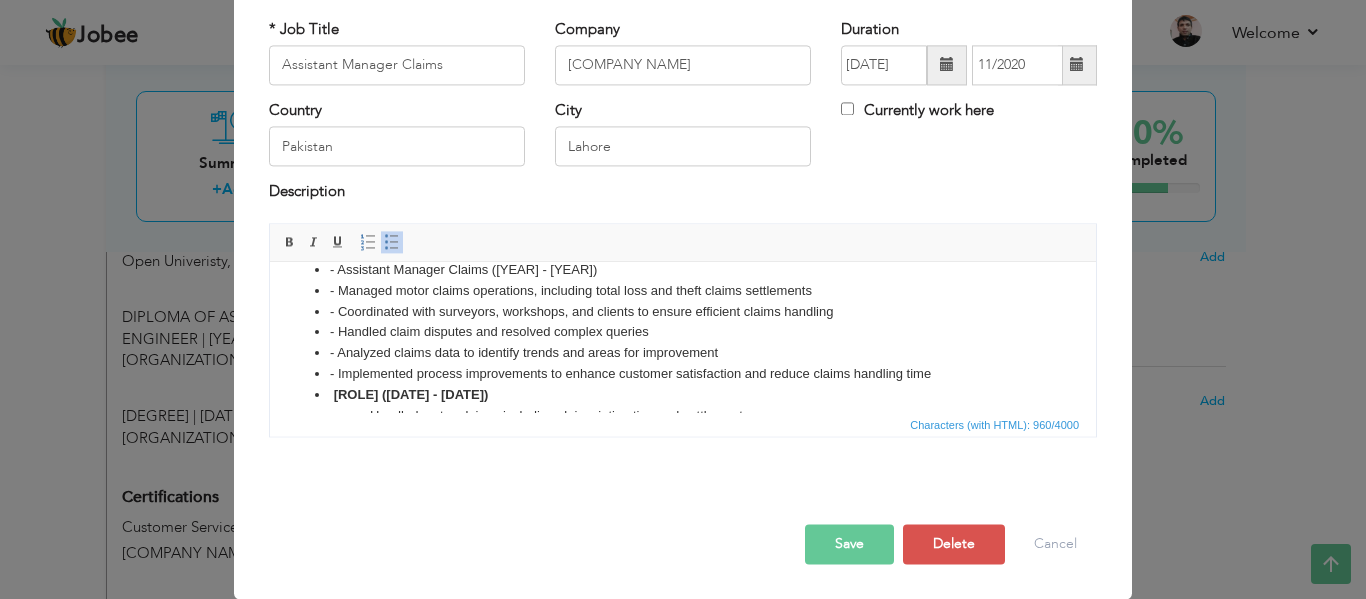 type 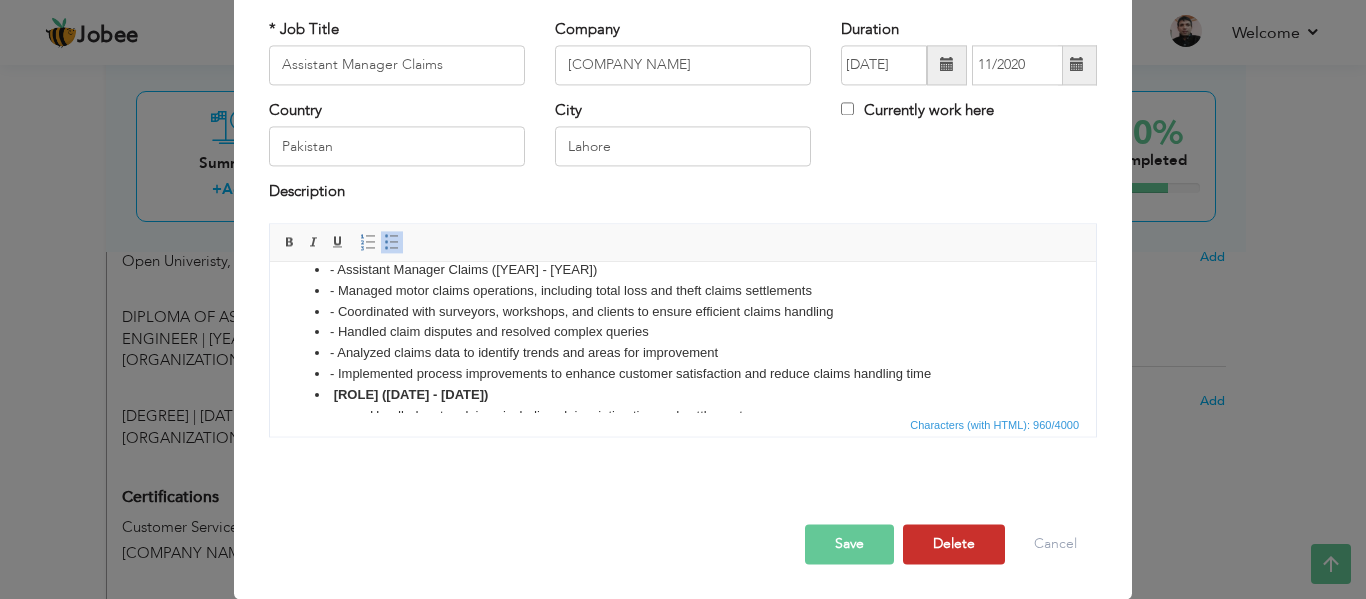 type 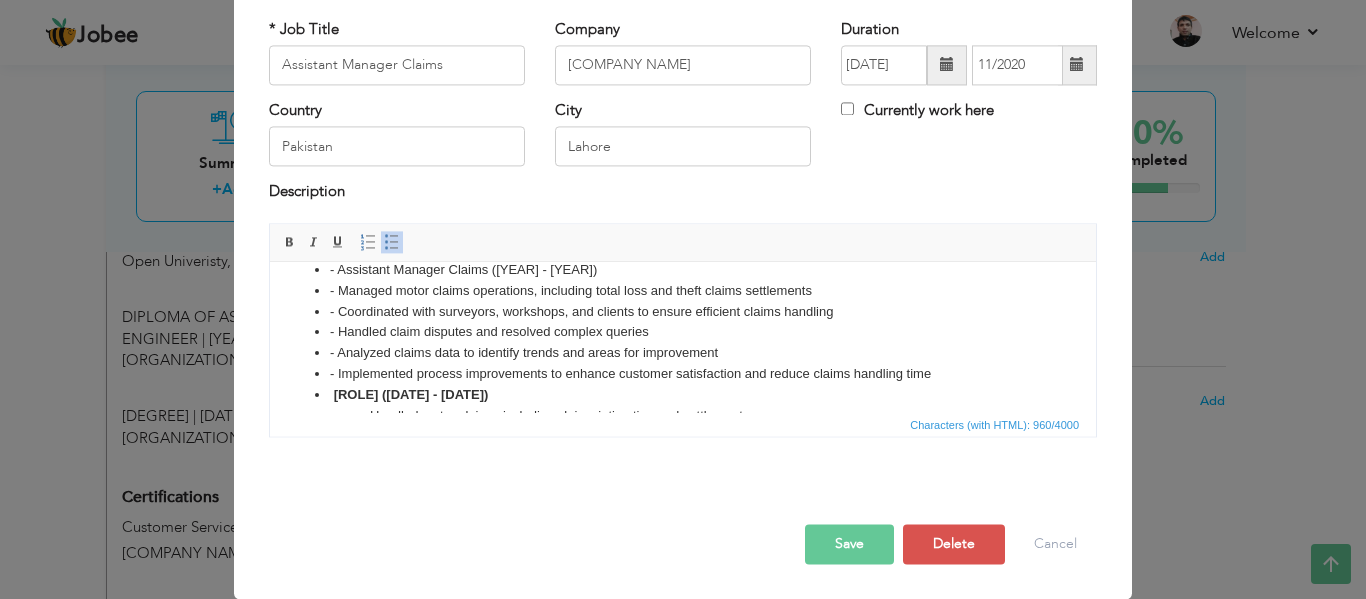 click on "- Implemented process improvements to enhance customer satisfaction and reduce claims handling time" at bounding box center [683, 374] 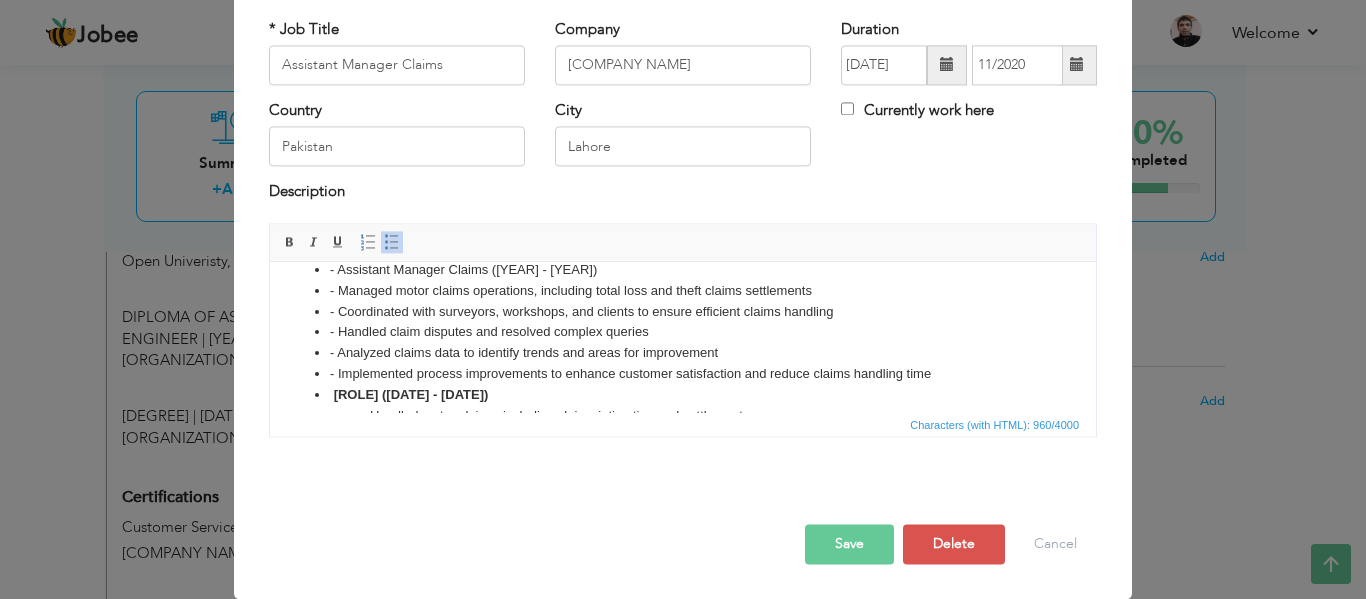 click on "- Managed motor claims operations, including total loss and theft claims settlements" at bounding box center (683, 291) 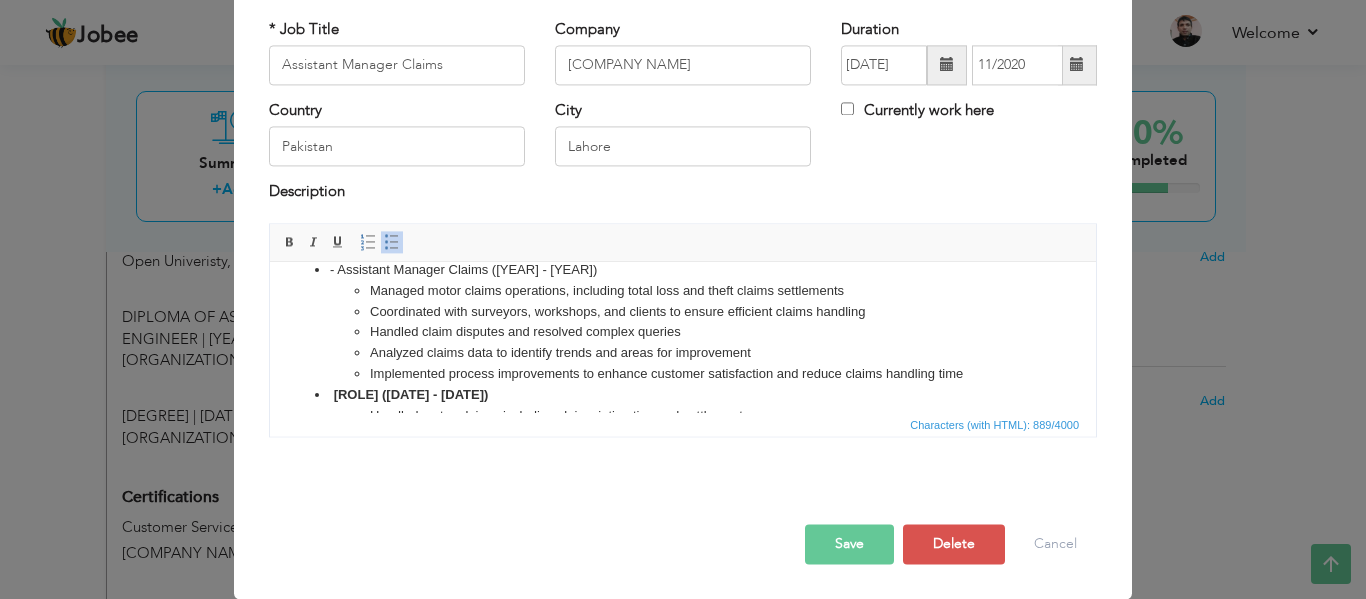 scroll, scrollTop: 0, scrollLeft: 0, axis: both 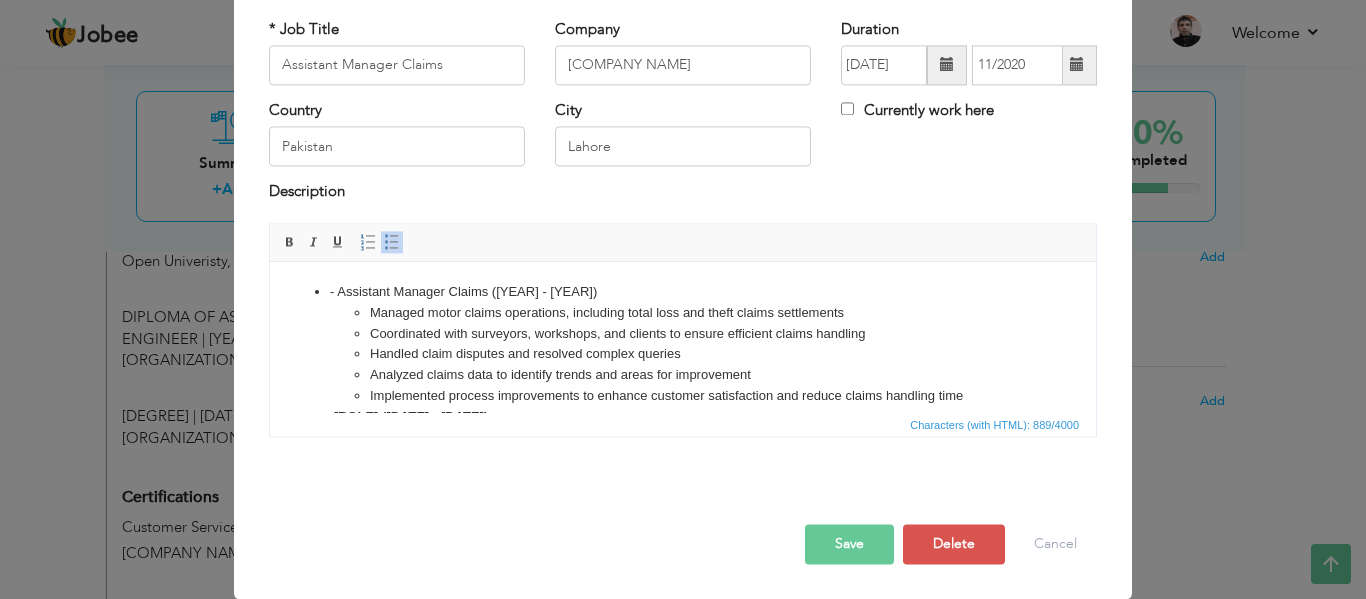 click on "- Assistant Manager Claims (2018 - 2022) Managed motor claims operations, including total loss and theft claims settlements Coordinated with surveyors, workshops, and clients to ensure efficient claims handling Handled claim disputes and resolved complex queries Analyzed claims data to identify trends and areas for improvement Implemented process improvements to enhance customer satisfaction and reduce claims handling time" at bounding box center (683, 344) 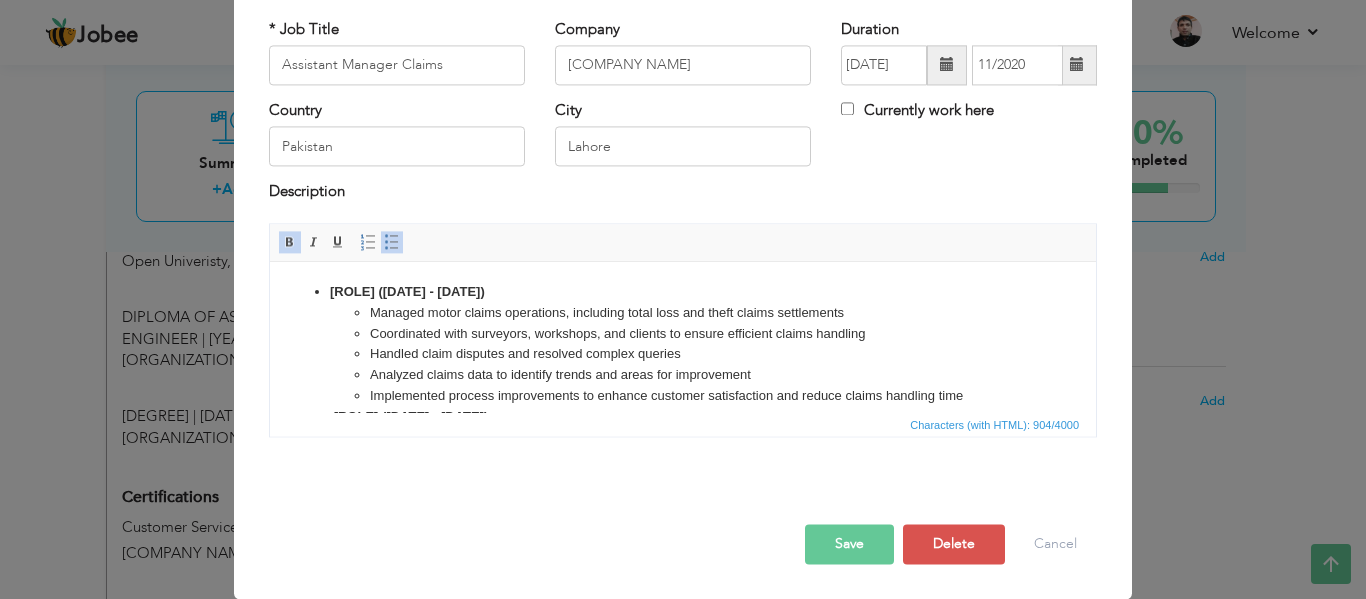click on "Managed motor claims operations, including total loss and theft claims settlements" at bounding box center (683, 313) 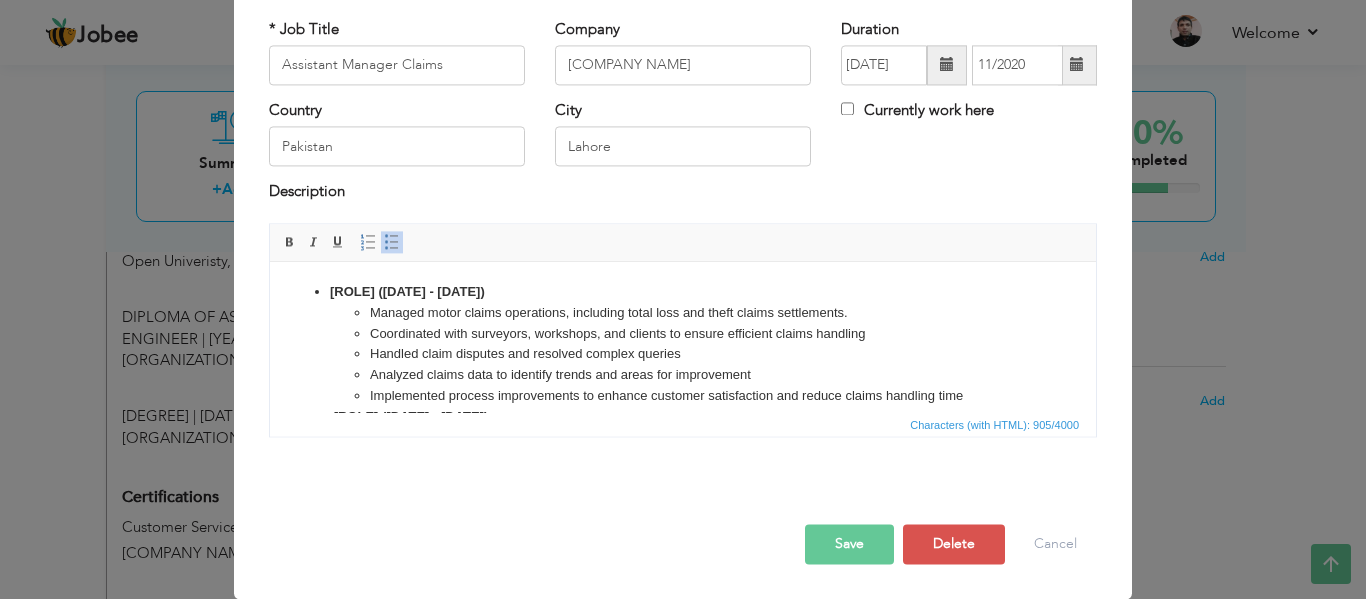 click on "Coordinated with surveyors, workshops, and clients to ensure efficient claims handling" at bounding box center (683, 334) 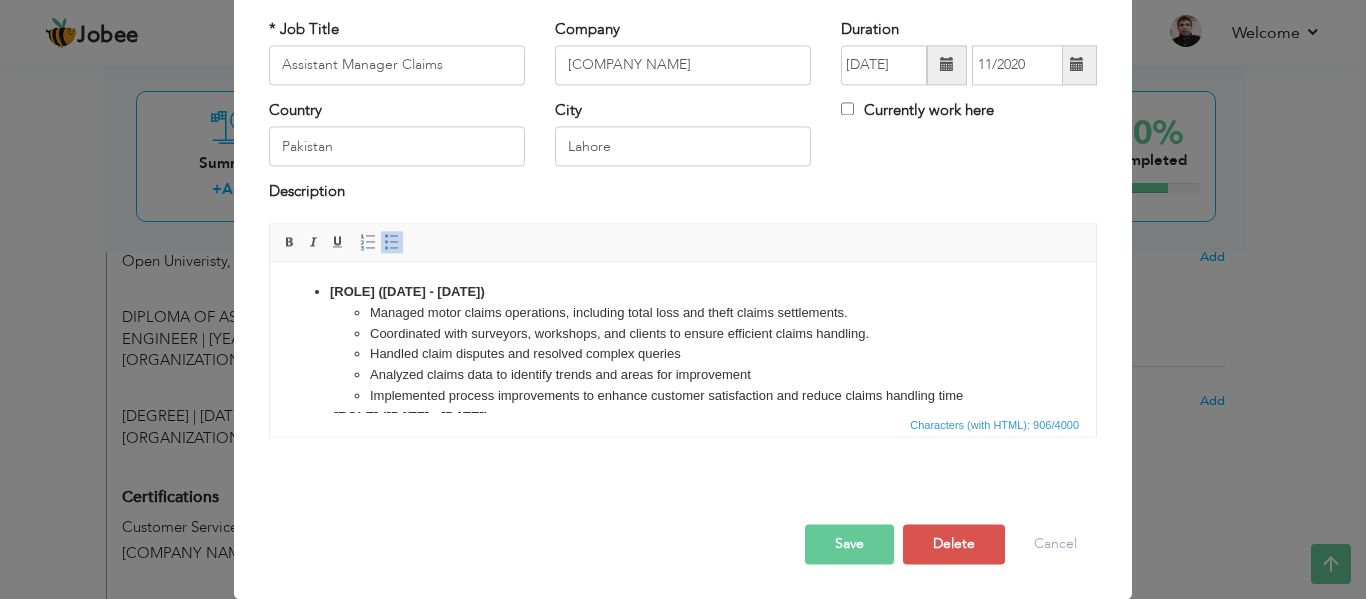 click on "Handled claim disputes and resolved complex queries" at bounding box center [683, 354] 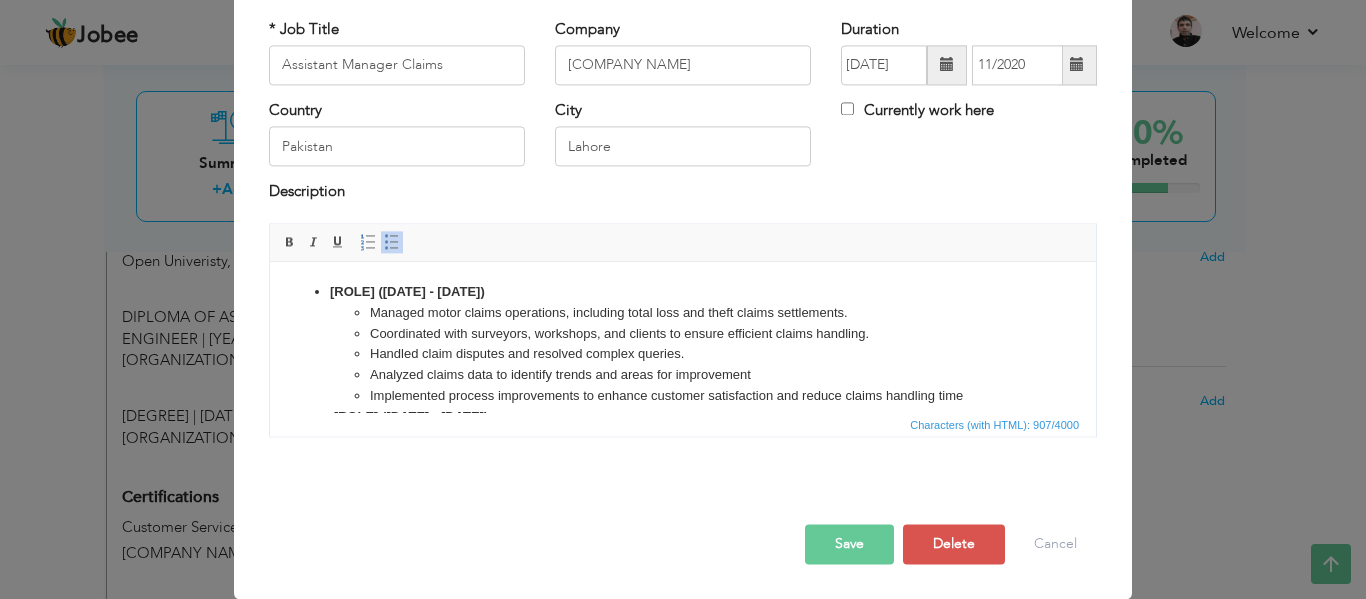 click on "Analyzed claims data to identify trends and areas for improvement" at bounding box center [683, 375] 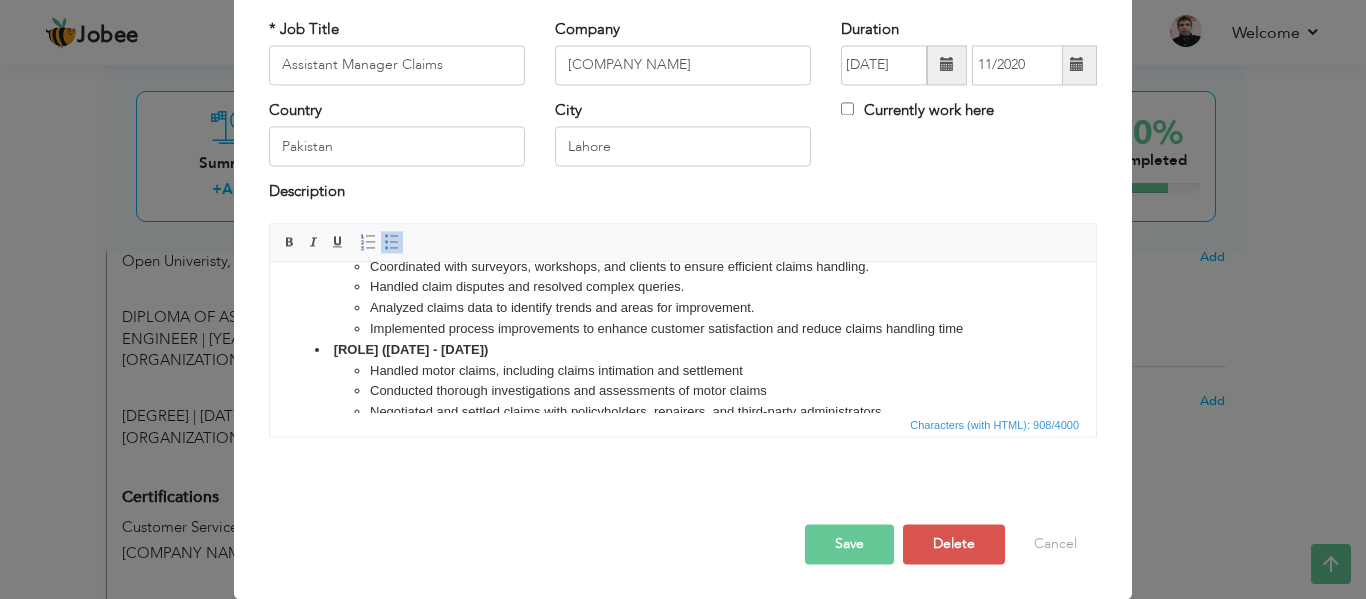 scroll, scrollTop: 100, scrollLeft: 0, axis: vertical 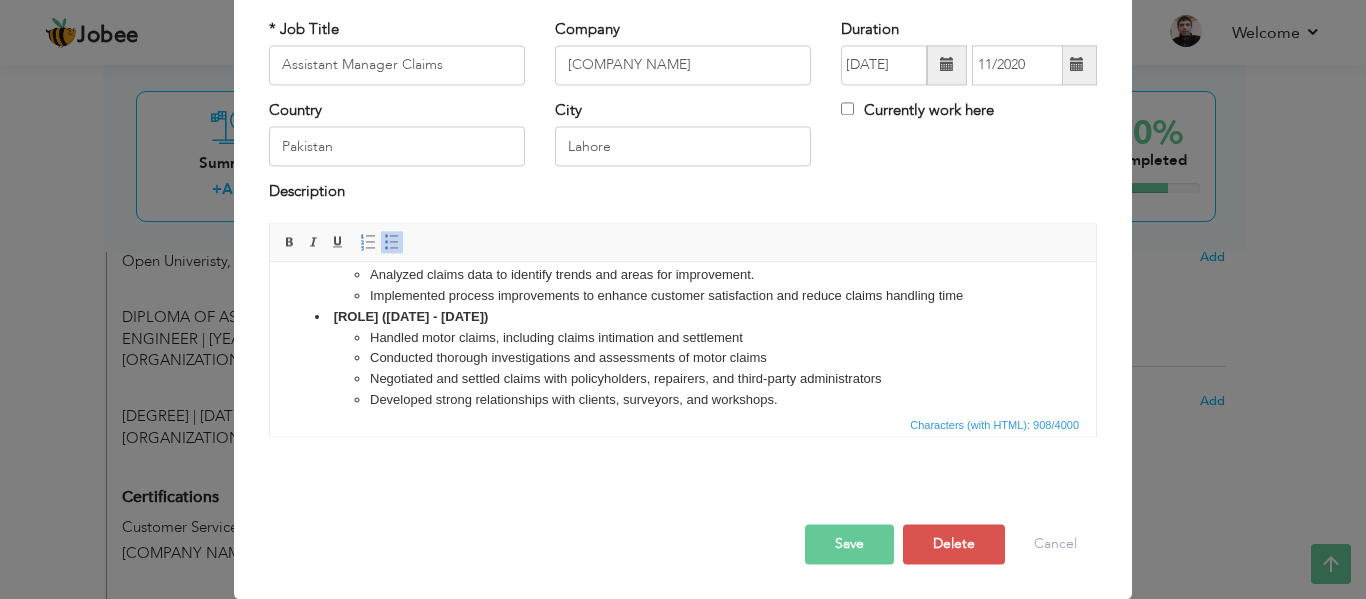 click on "Implemented process improvements to enhance customer satisfaction and reduce claims handling time" at bounding box center [683, 296] 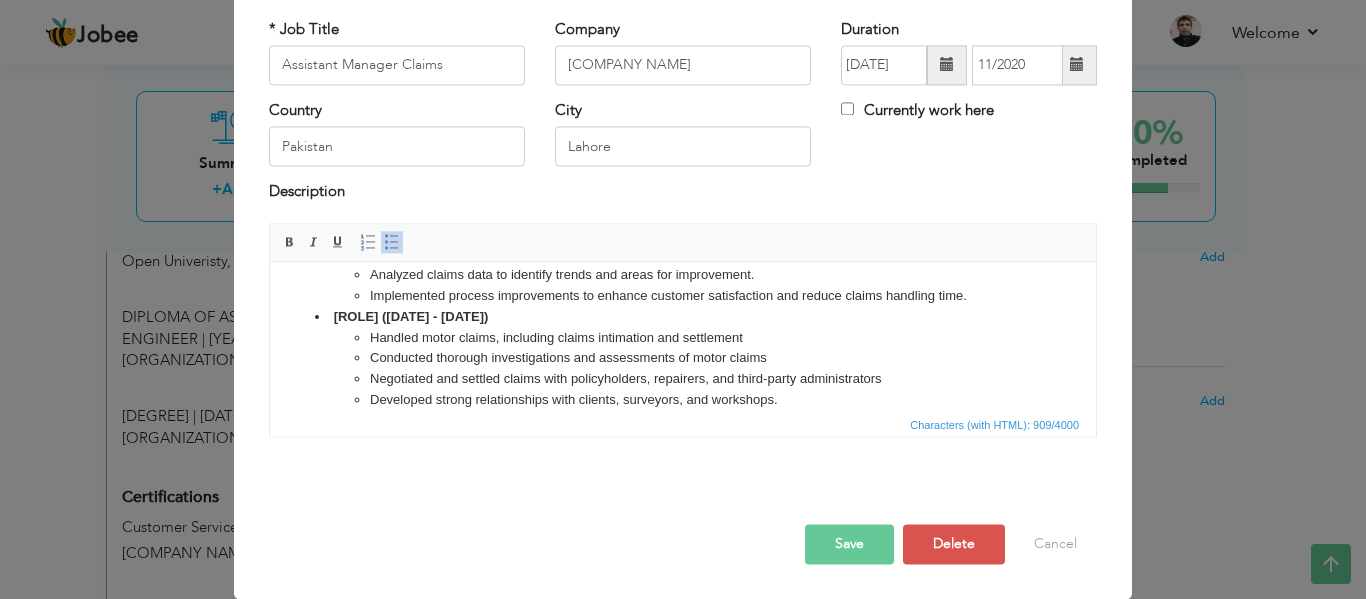 click on "Handled motor claims, including claims intimation and settlement" at bounding box center (683, 338) 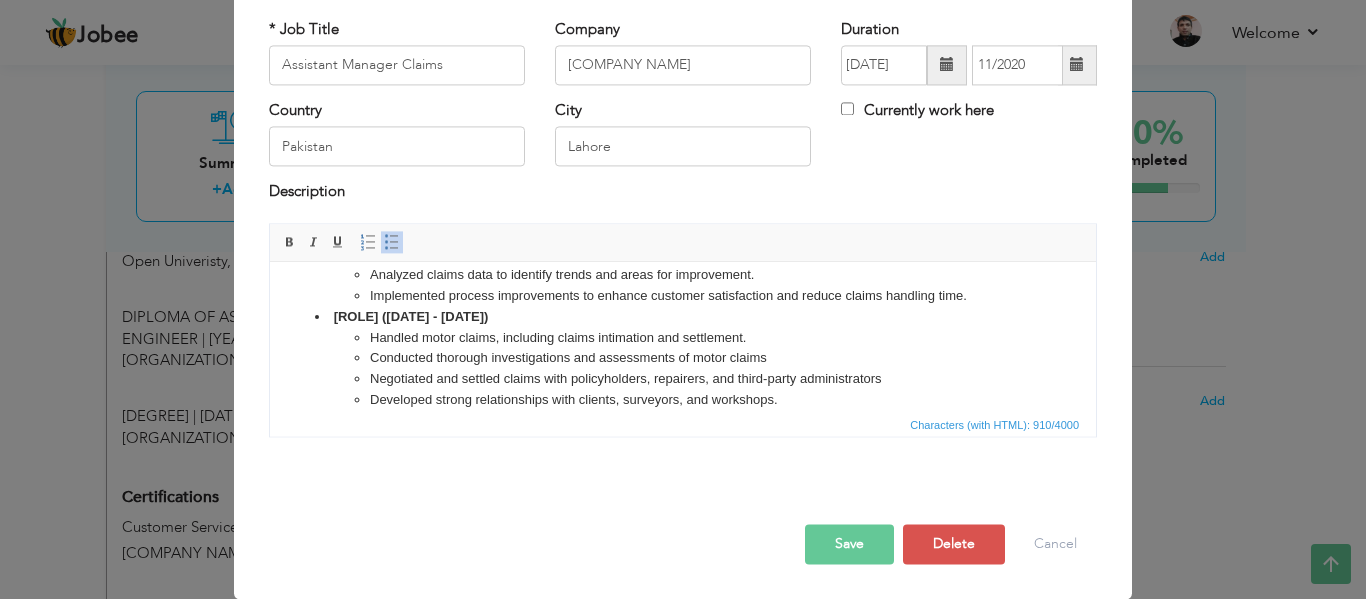click on "Conducted thorough investigations and assessments of motor claims" at bounding box center [683, 358] 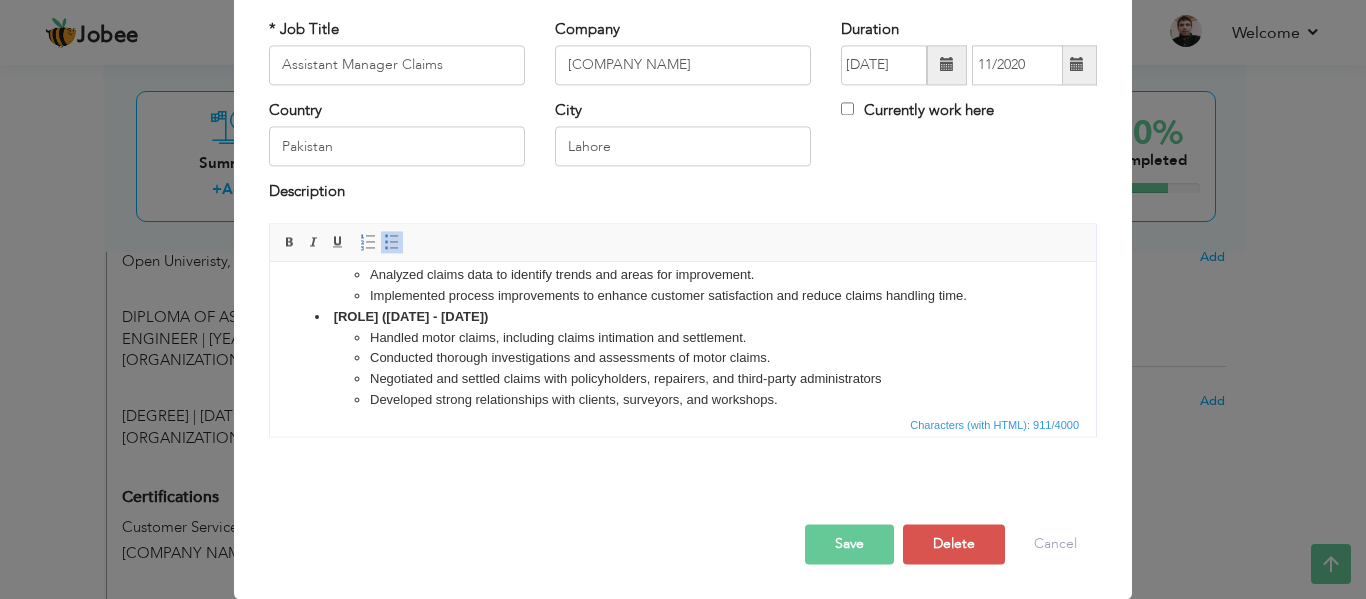 click on "Negotiated and settled claims with policyholders, repairers, and third-party administrators" at bounding box center (683, 379) 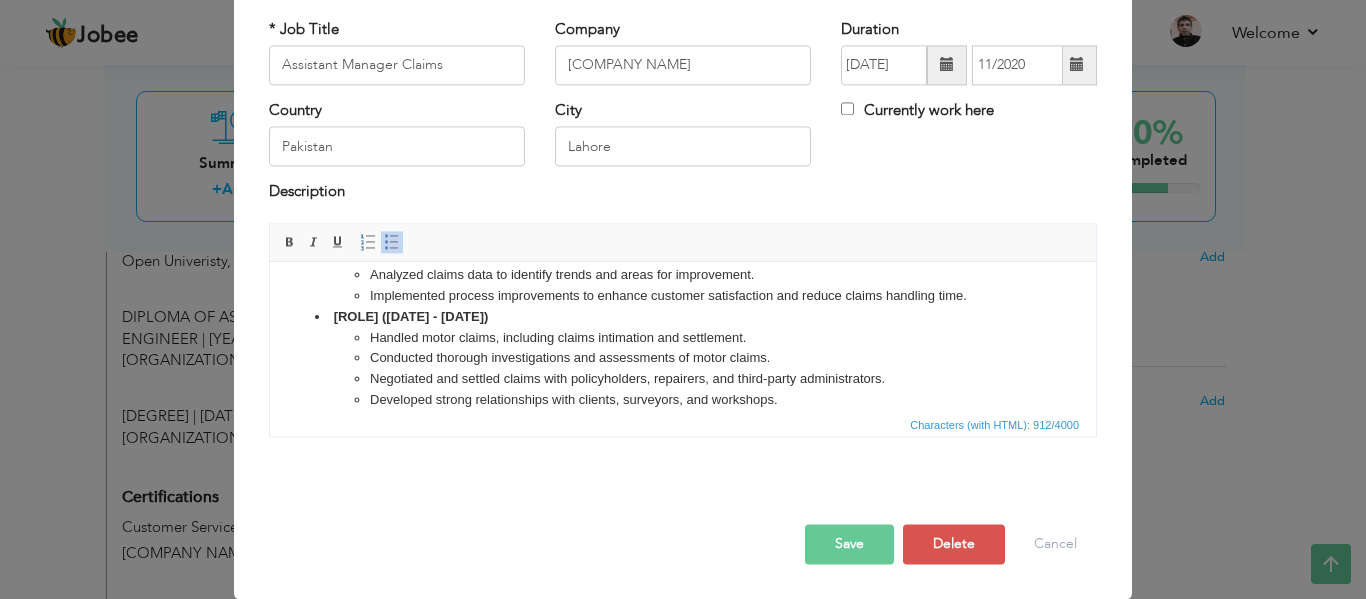click on "Developed strong relationships with clients, surveyors, and workshops" at bounding box center [683, 400] 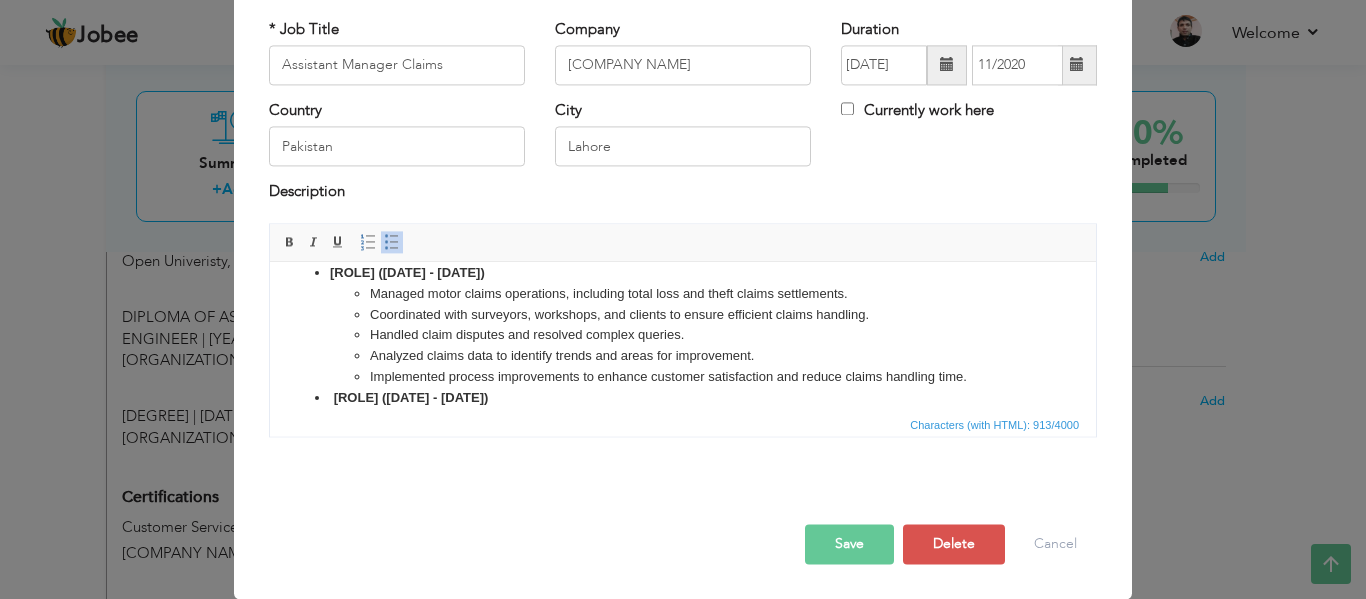 scroll, scrollTop: 119, scrollLeft: 0, axis: vertical 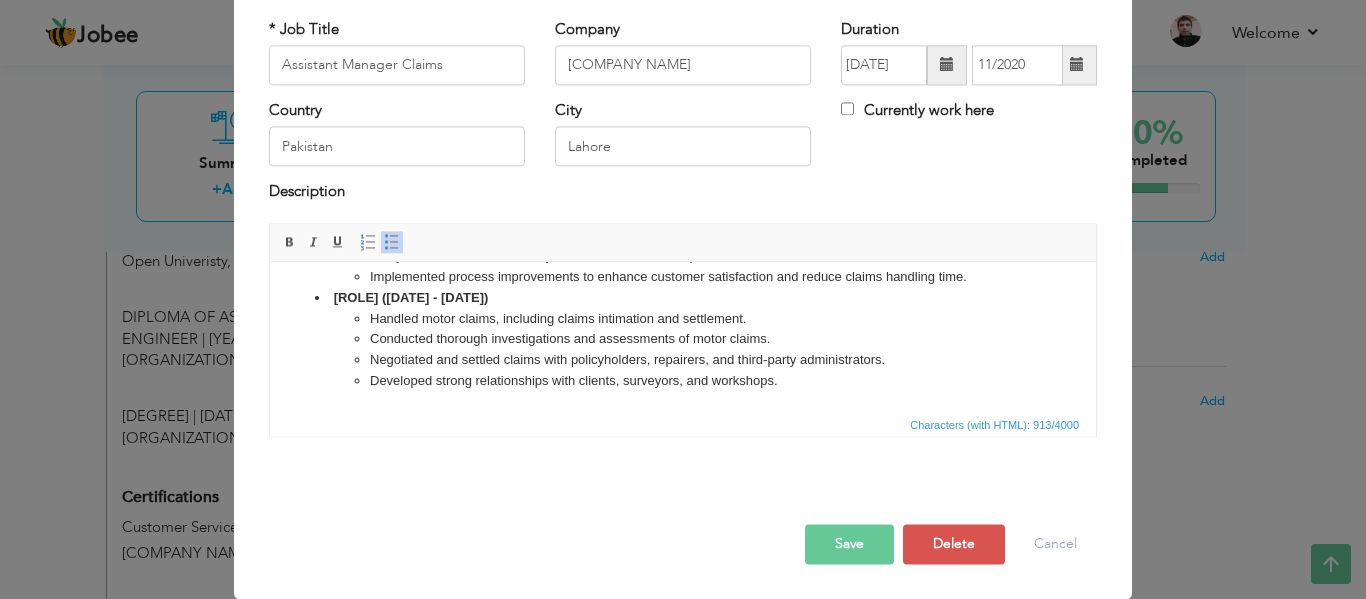click on "Save" at bounding box center [849, 544] 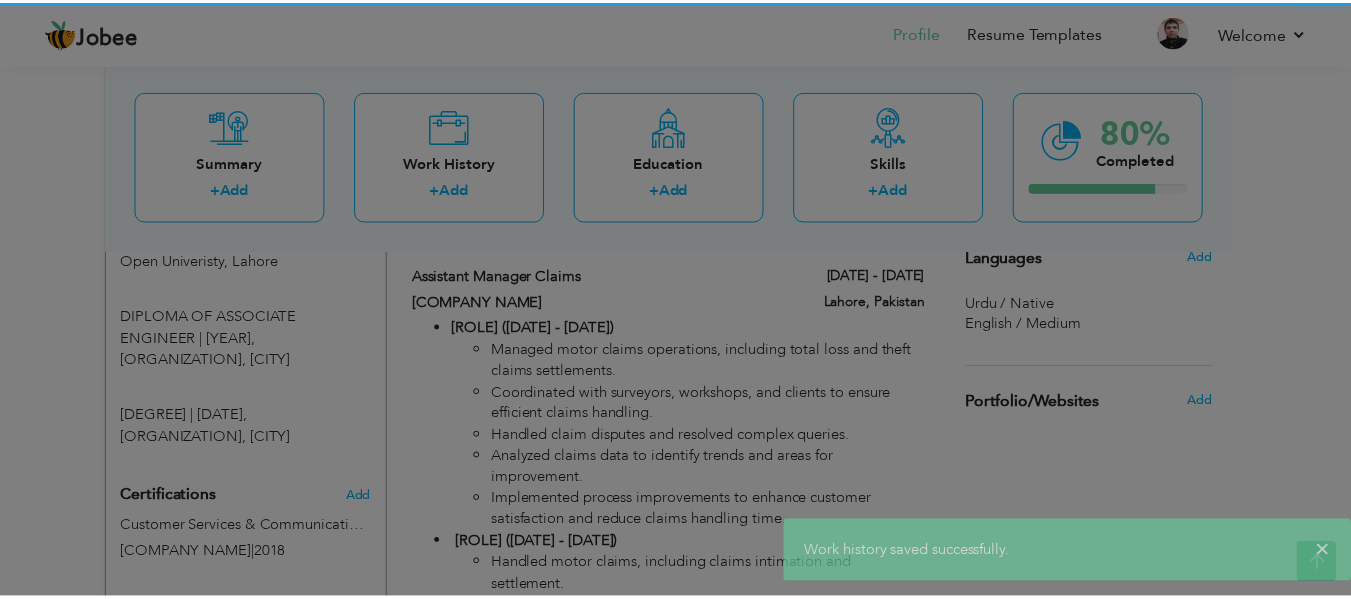scroll, scrollTop: 0, scrollLeft: 0, axis: both 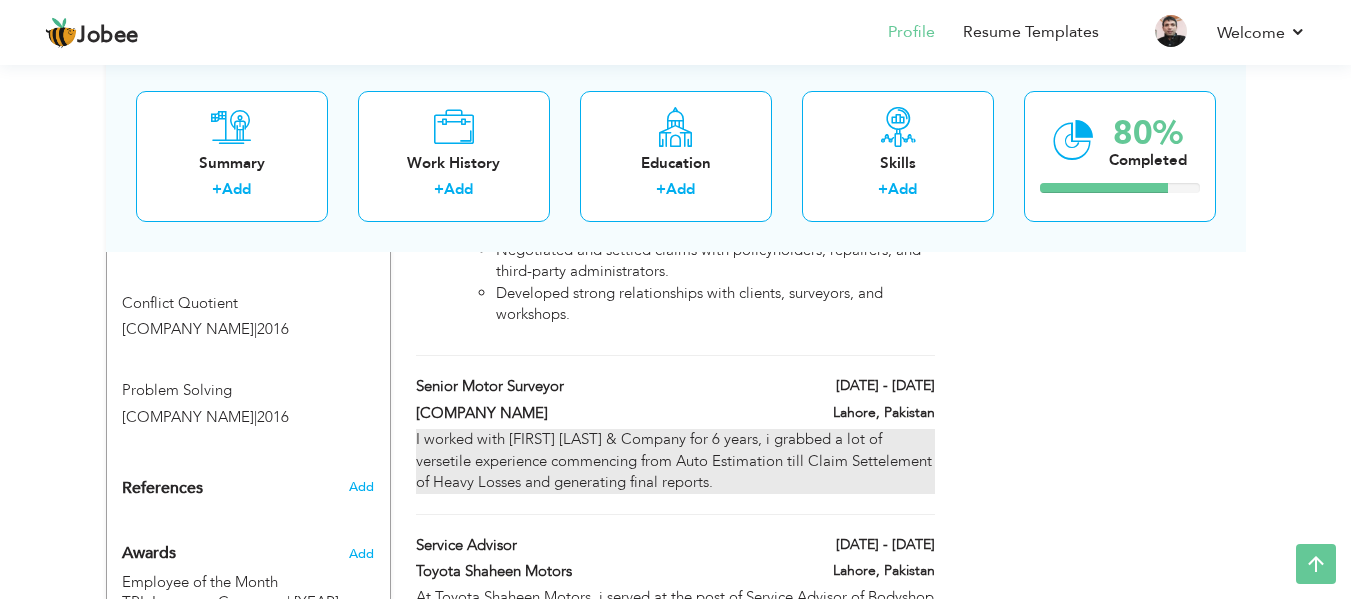 click on "I worked with Ali Murtaza & Company for 6 years, i grabbed a lot of versetile experience commencing from Auto Estimation till Claim Settelement of Heavy Losses and generating final reports." at bounding box center [675, 461] 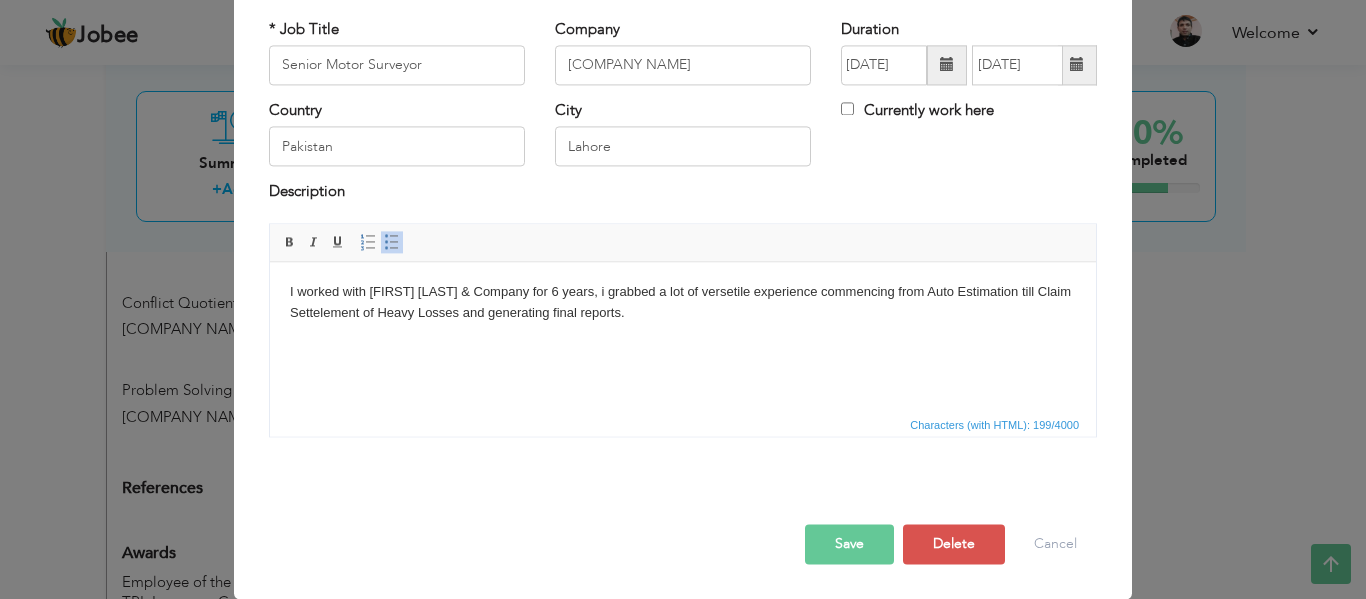 scroll, scrollTop: 0, scrollLeft: 0, axis: both 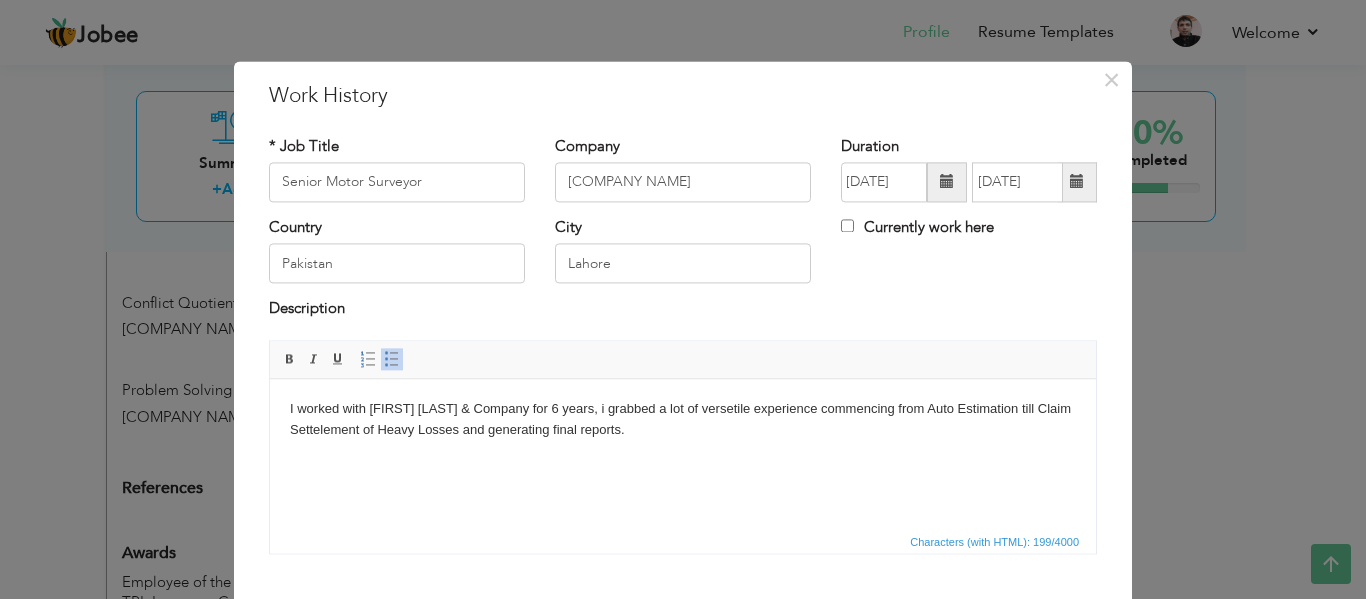 click on "I worked with Ali Murtaza & Company for 6 years, i grabbed a lot of versetile experience commencing from Auto Estimation till Claim Settelement of Heavy Losses and generating final reports." at bounding box center [683, 420] 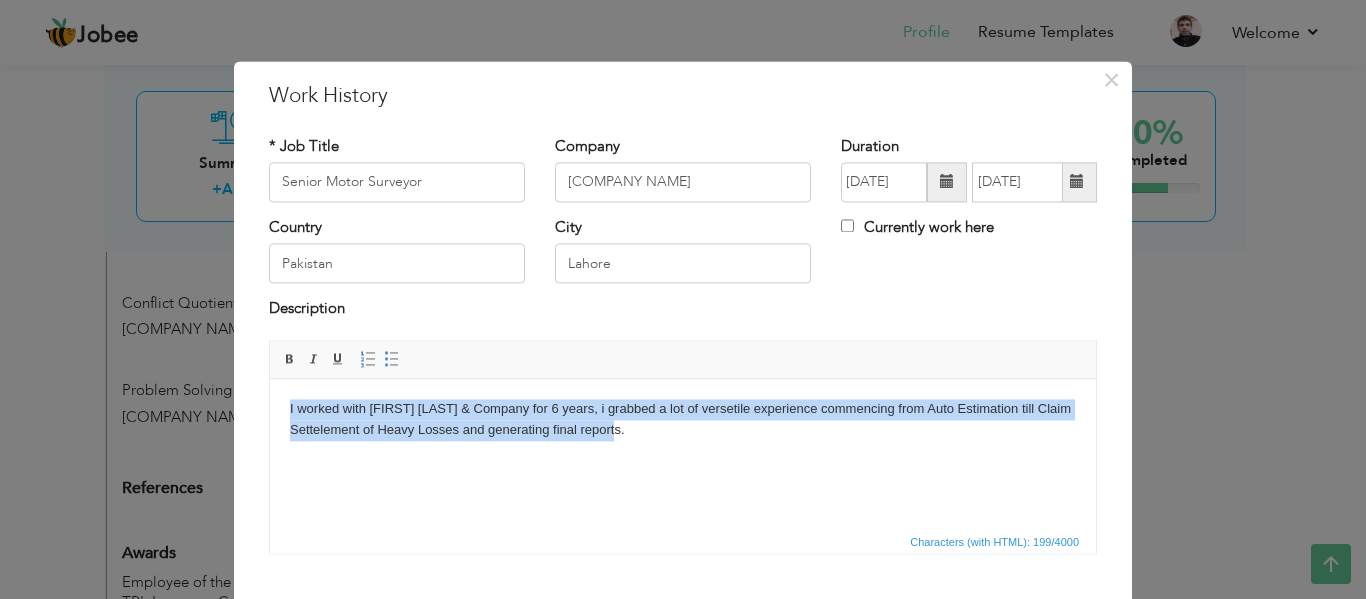 copy on "I worked with Ali Murtaza & Company for 6 years, i grabbed a lot of versetile experience commencing from Auto Estimation till Claim Settelement of Heavy Losses and generating final reports." 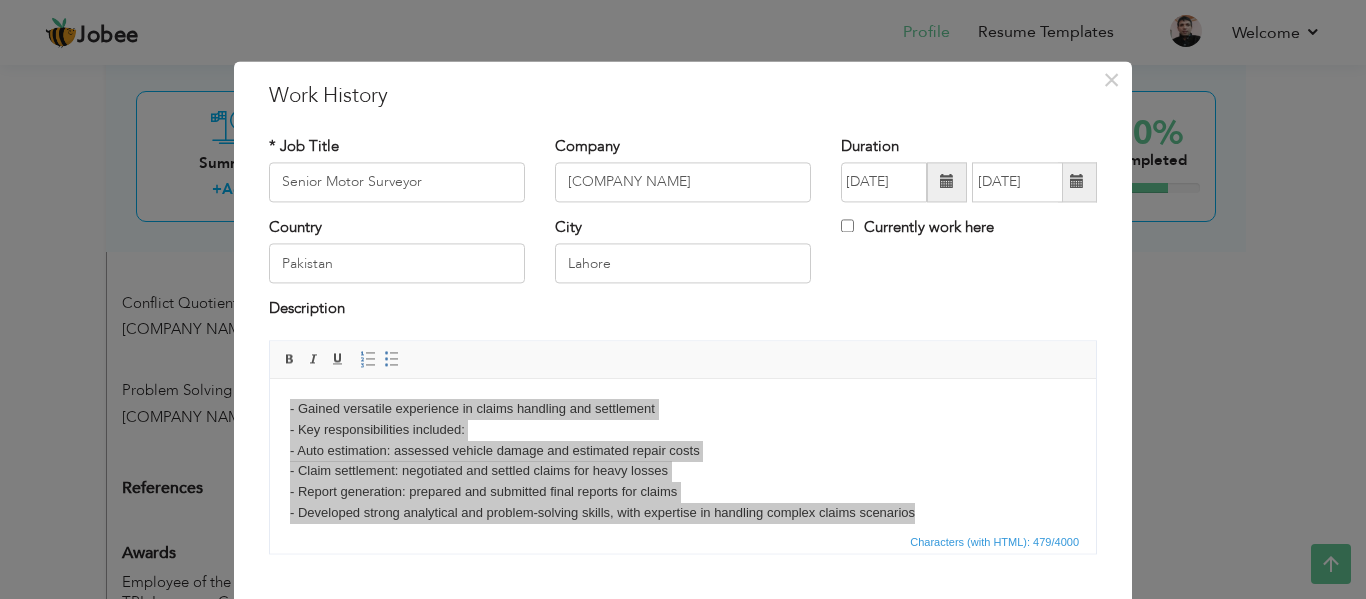 click on "Editor toolbars Basic Styles   Bold   Italic   Underline Paragraph   Insert/Remove Numbered List   Insert/Remove Bulleted List" at bounding box center (683, 360) 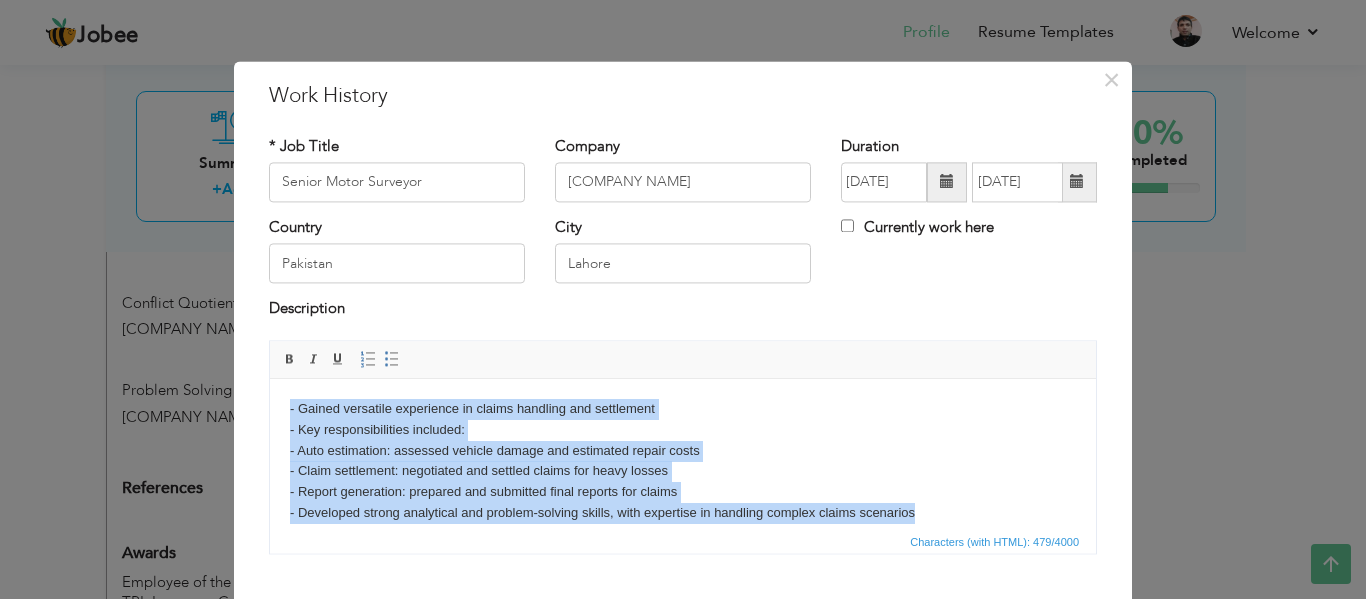 click on "- Gained versatile experience in claims handling and settlement - Key responsibilities included:     - Auto estimation: assessed vehicle damage and estimated repair costs     - Claim settlement: negotiated and settled claims for heavy losses     - Report generation: prepared and submitted final reports for claims - Developed strong analytical and problem-solving skills, with expertise in handling complex claims scenarios" at bounding box center (683, 461) 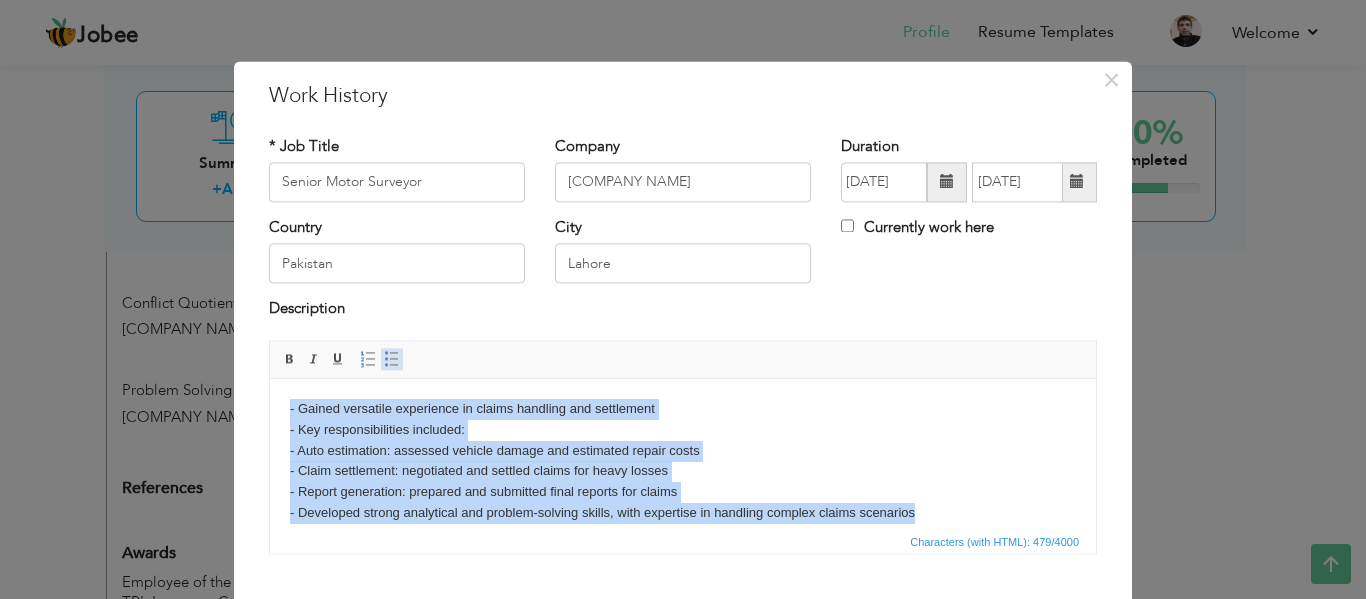 click on "Insert/Remove Bulleted List" at bounding box center (392, 359) 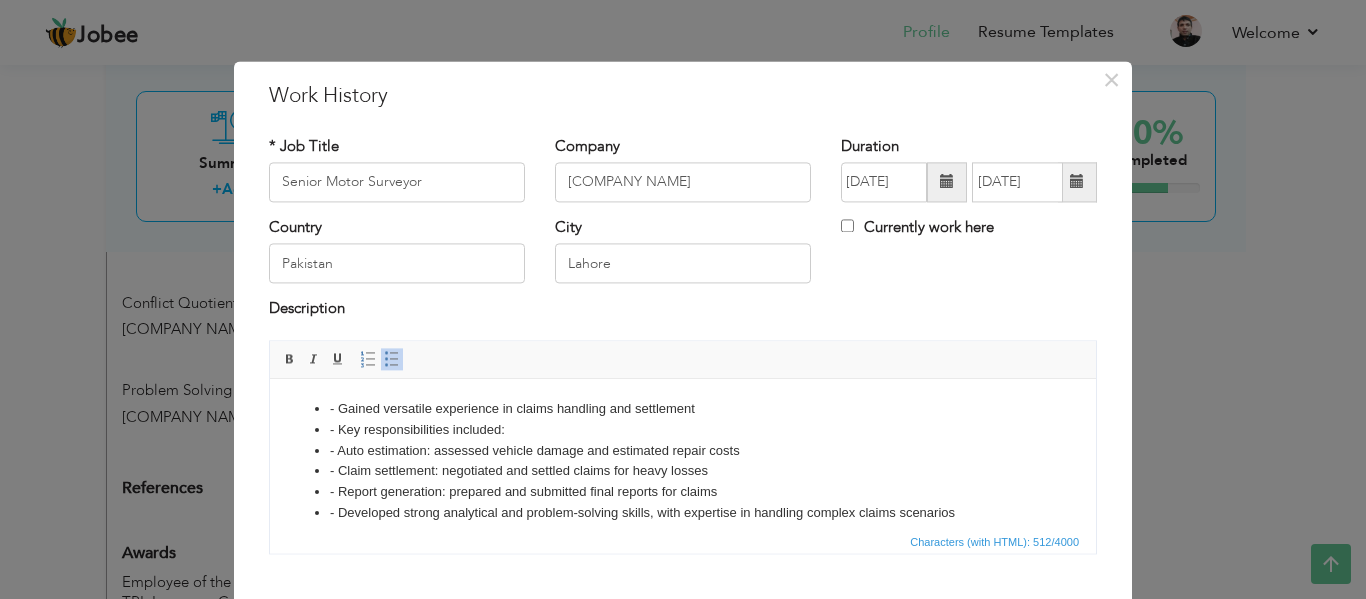 click on "- Gained versatile experience in claims handling and settlement - Key responsibilities included:     - Auto estimation: assessed vehicle damage and estimated repair costs     - Claim settlement: negotiated and settled claims for heavy losses     - Report generation: prepared and submitted final reports for claims - Developed strong analytical and problem-solving skills, with expertise in handling complex claims scenarios" at bounding box center [683, 461] 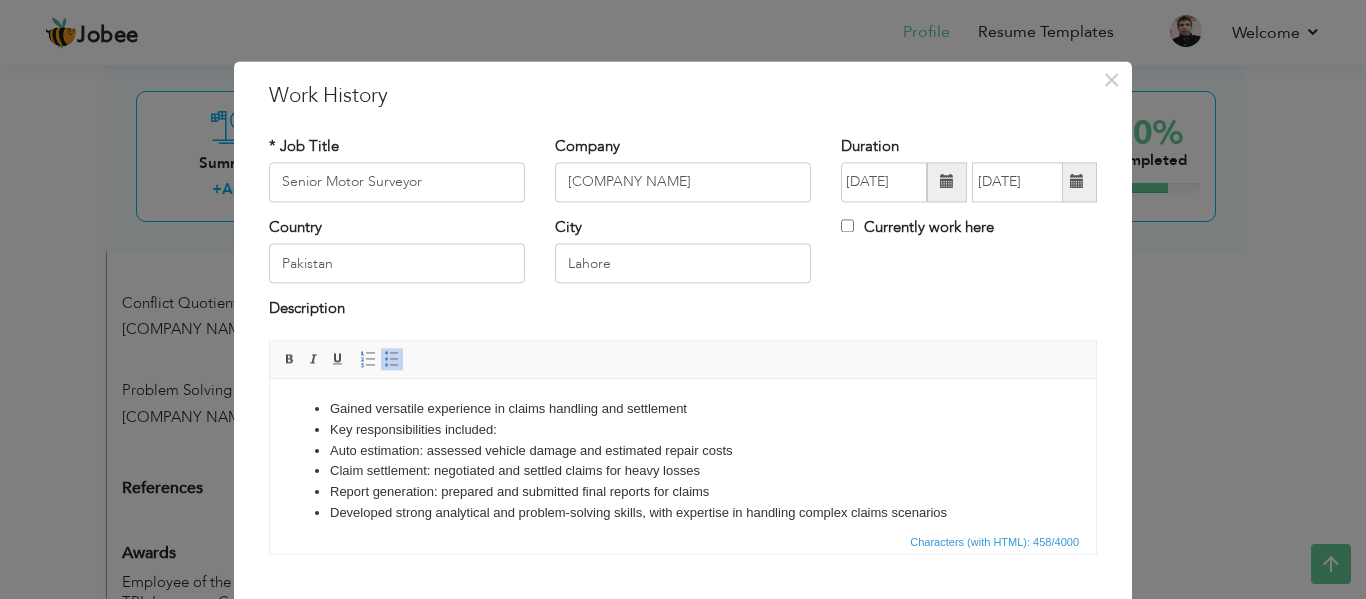 click on "Key responsibilities included:" at bounding box center [683, 430] 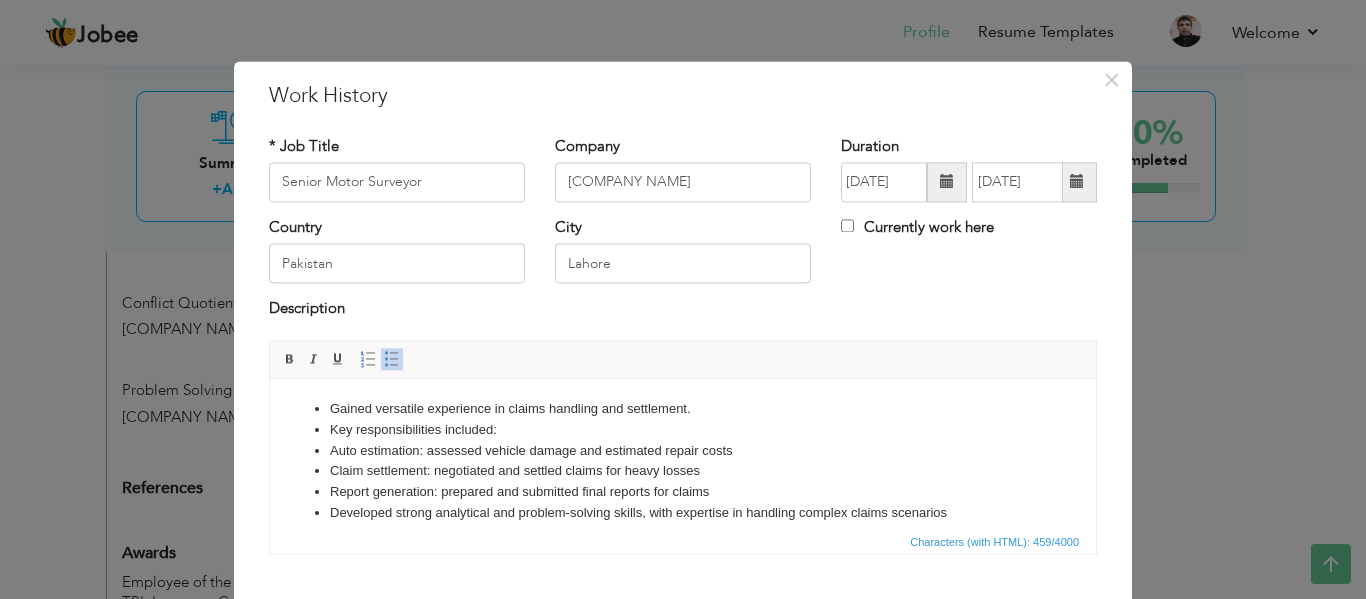 click on "Key responsibilities included:" at bounding box center [683, 430] 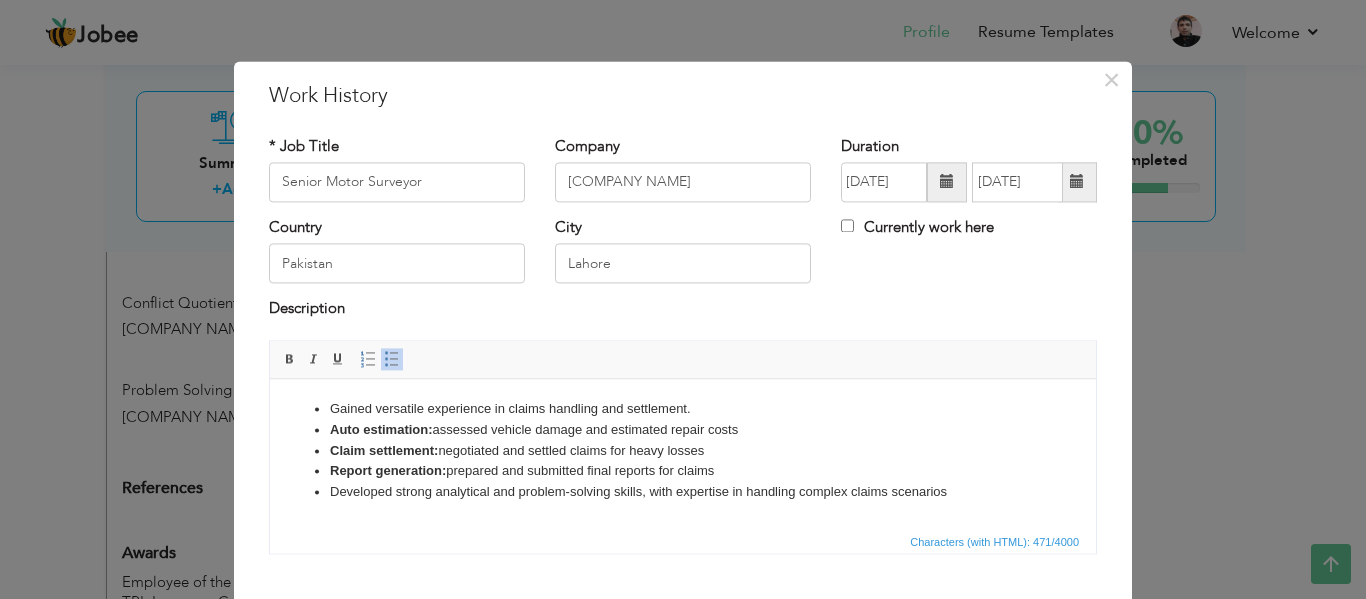 click on "Report generation:  prepared and submitted final reports for claims" at bounding box center [683, 471] 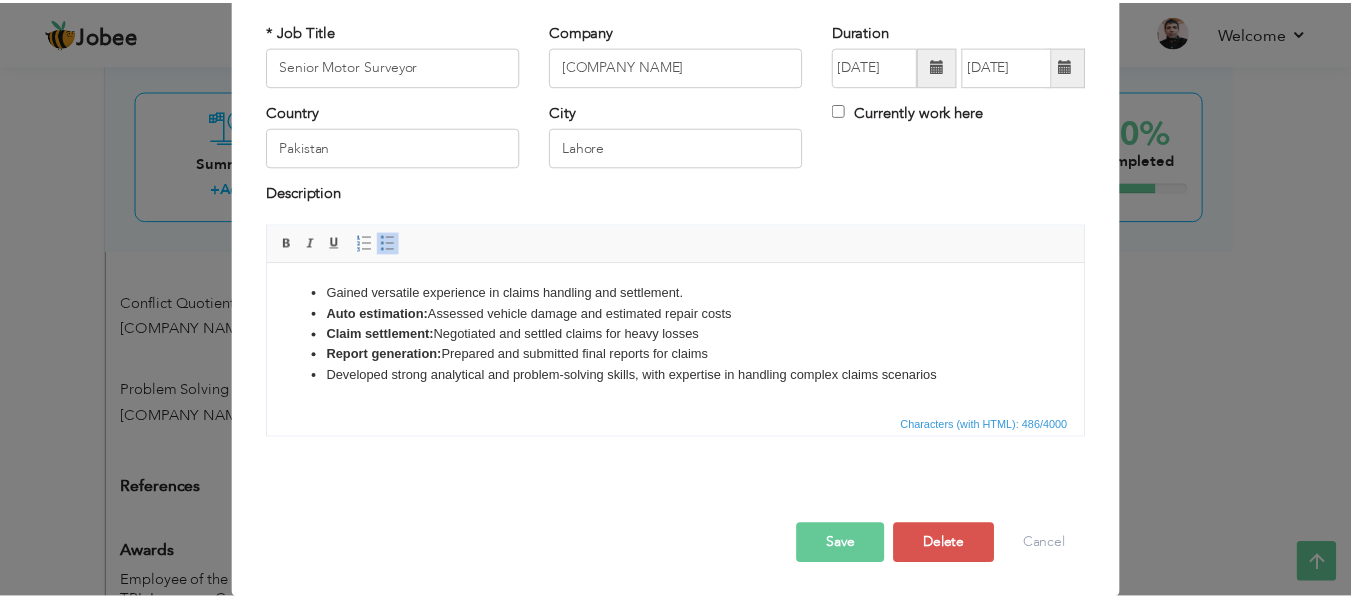 scroll, scrollTop: 117, scrollLeft: 0, axis: vertical 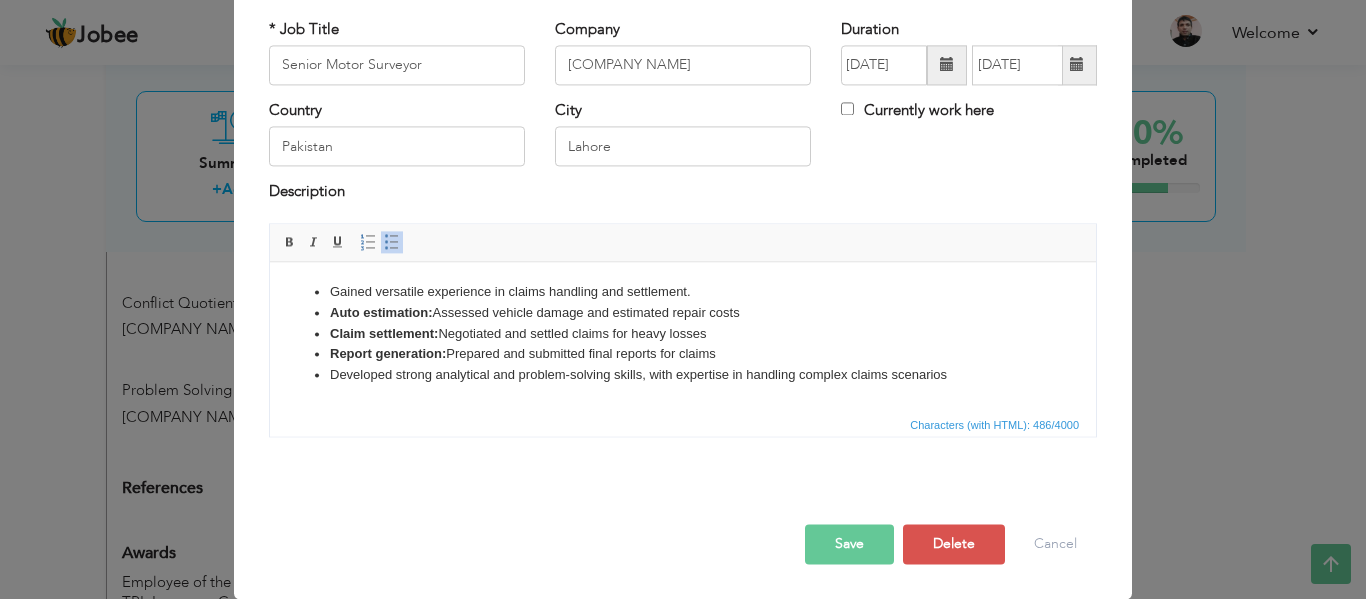 click on "Save" at bounding box center (849, 544) 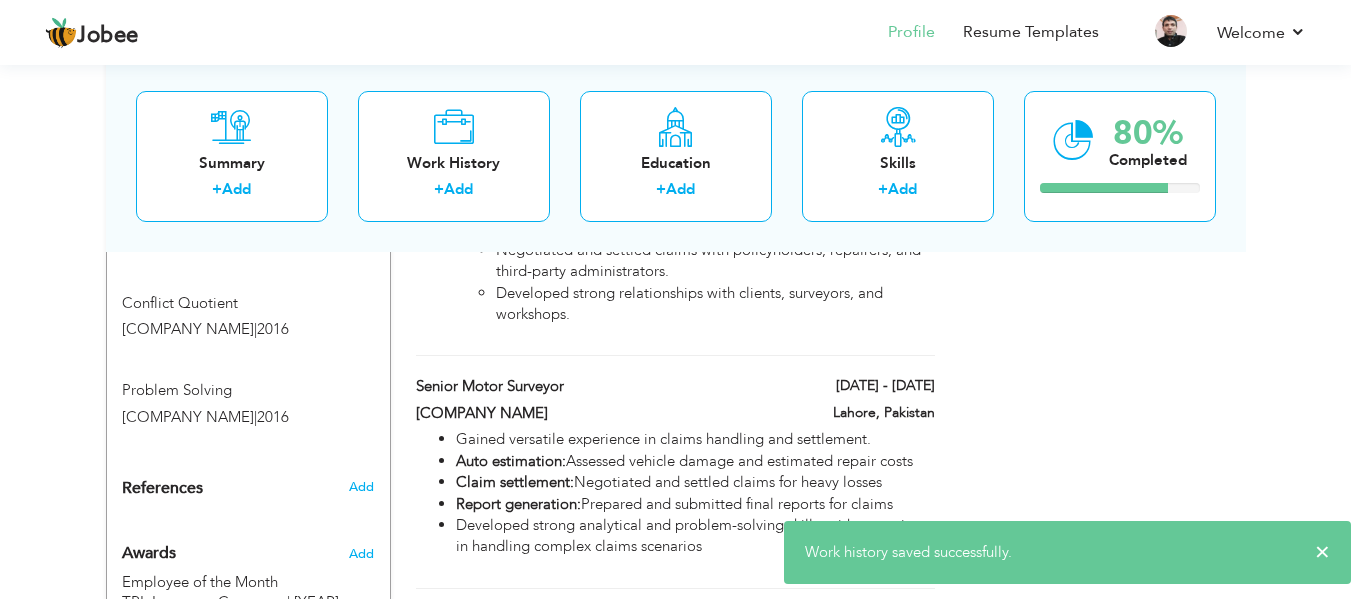 scroll, scrollTop: 1418, scrollLeft: 0, axis: vertical 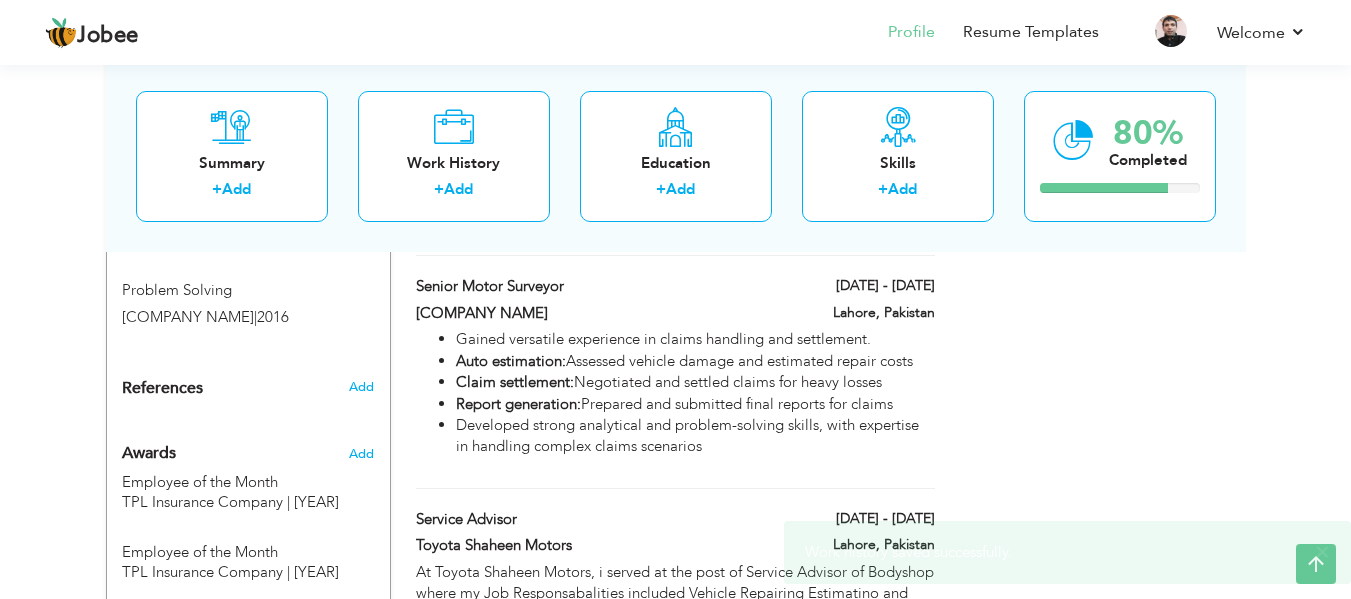 click on "Jobee
Profile
Resume Templates
Resume Templates
Cover Letters
About
My Resume
Welcome
Settings
Log off
Welcome" at bounding box center (675, -311) 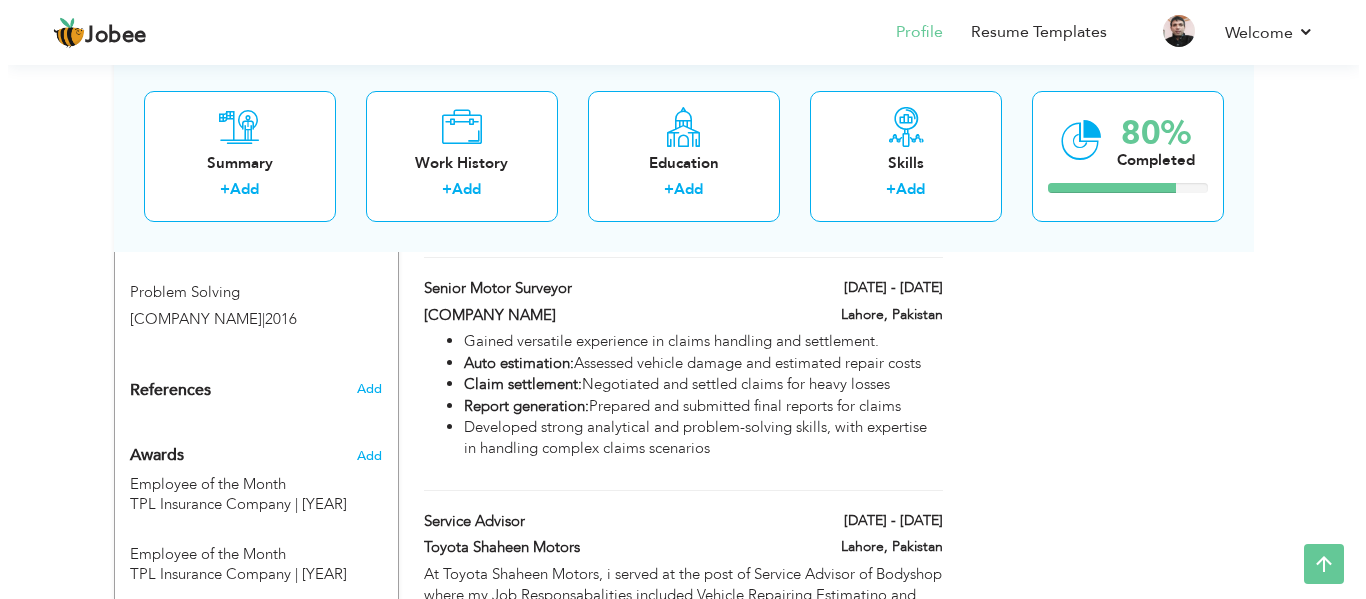 scroll, scrollTop: 1516, scrollLeft: 0, axis: vertical 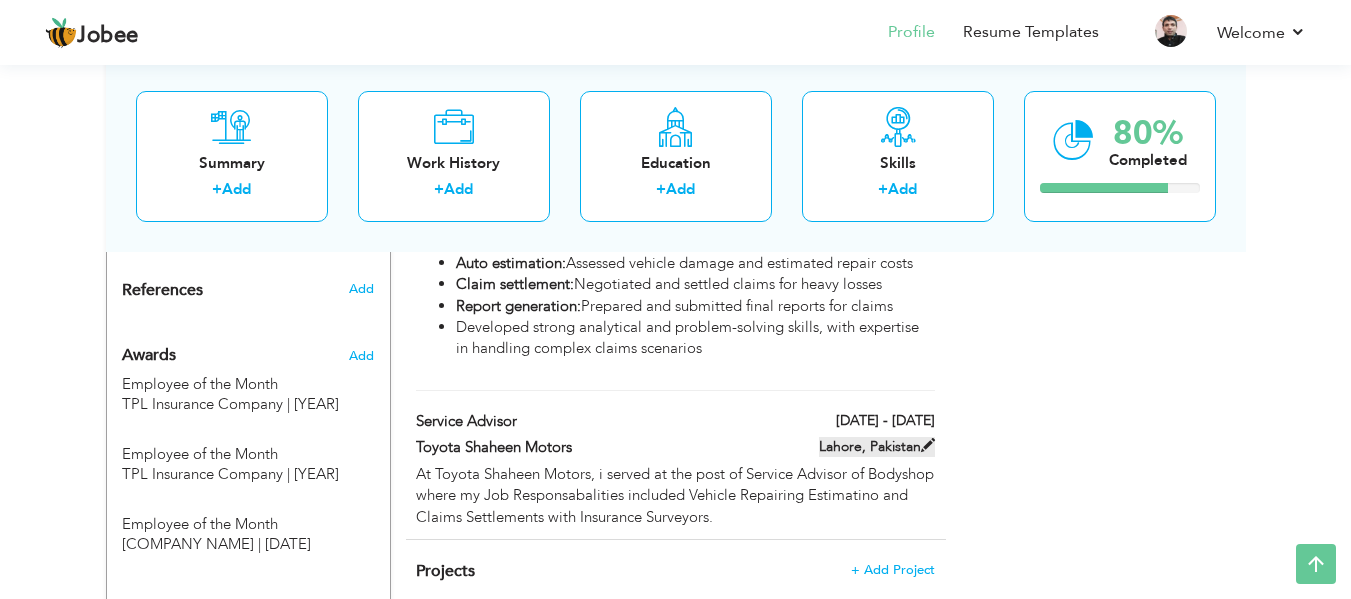 click at bounding box center [928, 445] 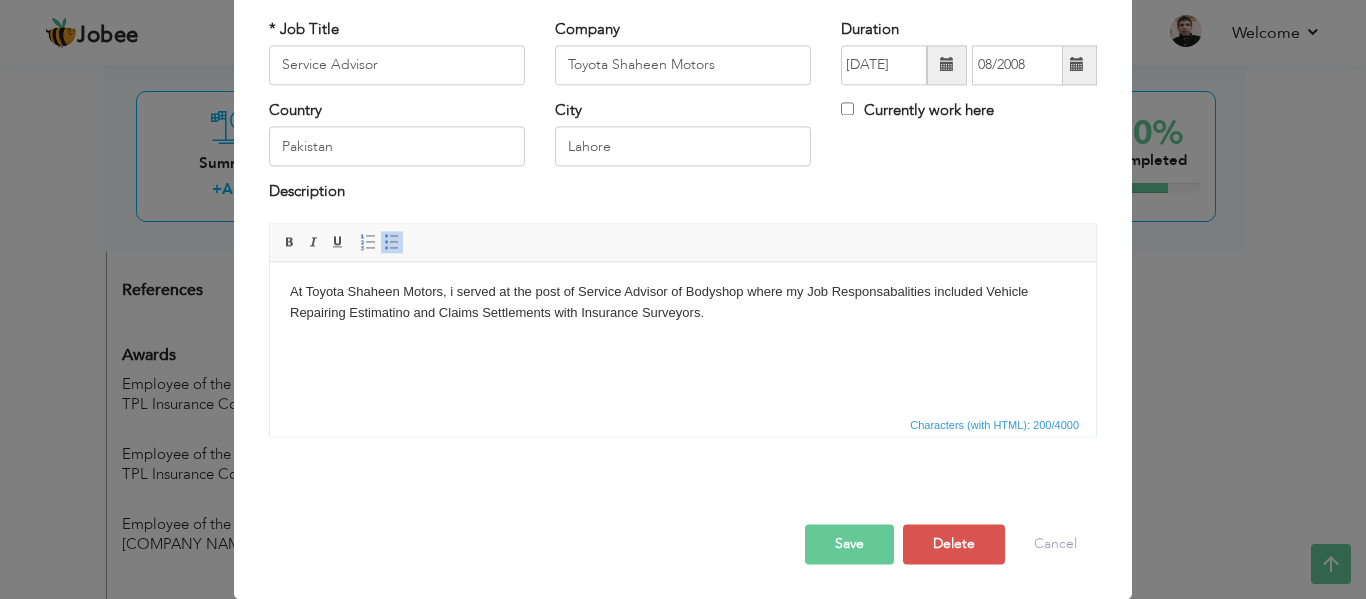 scroll, scrollTop: 0, scrollLeft: 0, axis: both 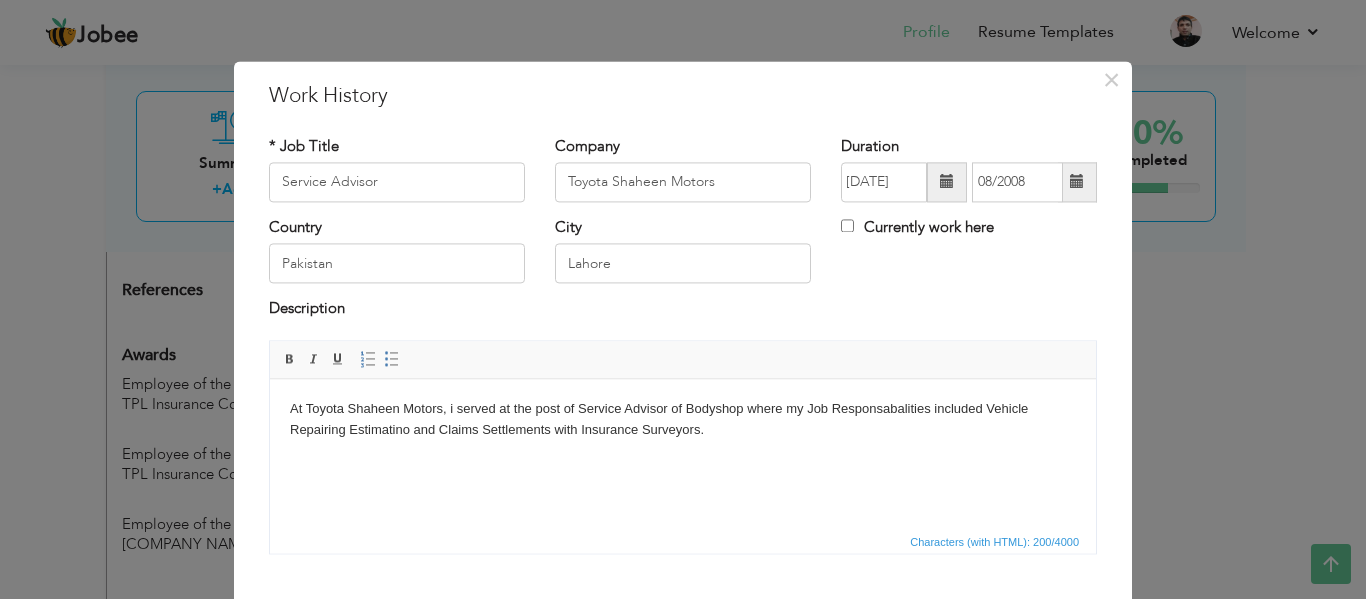 click on "At Toyota Shaheen Motors, i served at the post of Service Advisor of Bodyshop where my Job Responsabalities included Vehicle Repairing Estimatino and Claims Settlements with Insurance Surveyors." at bounding box center [683, 420] 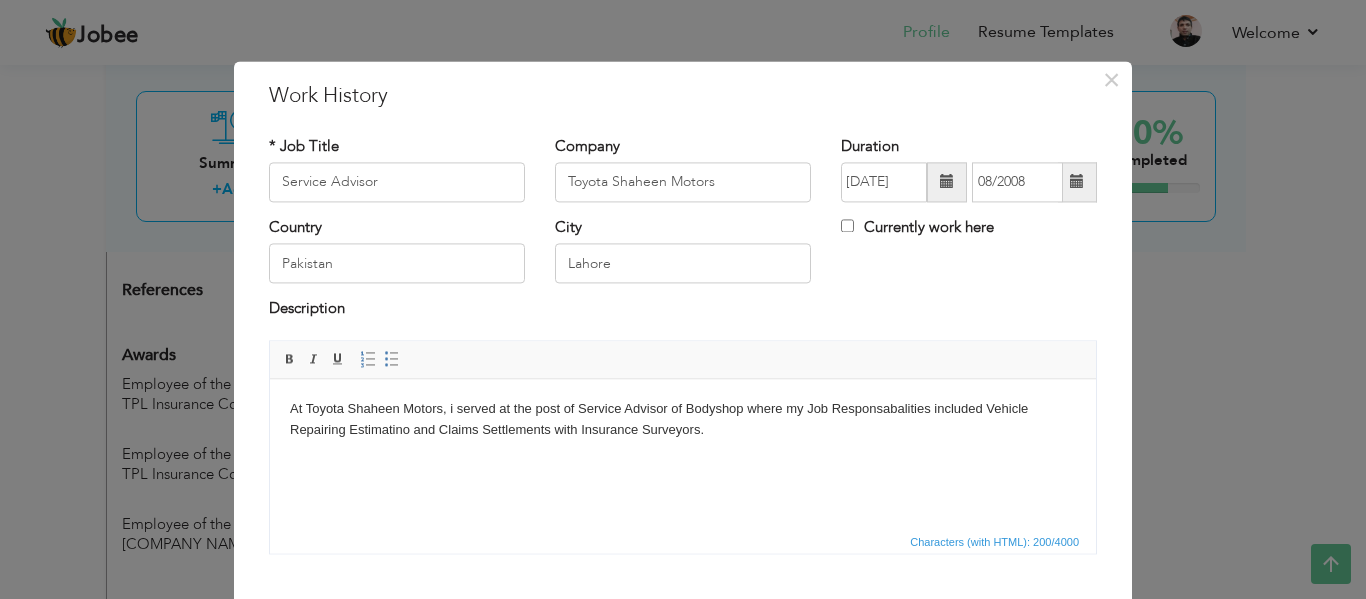 paste 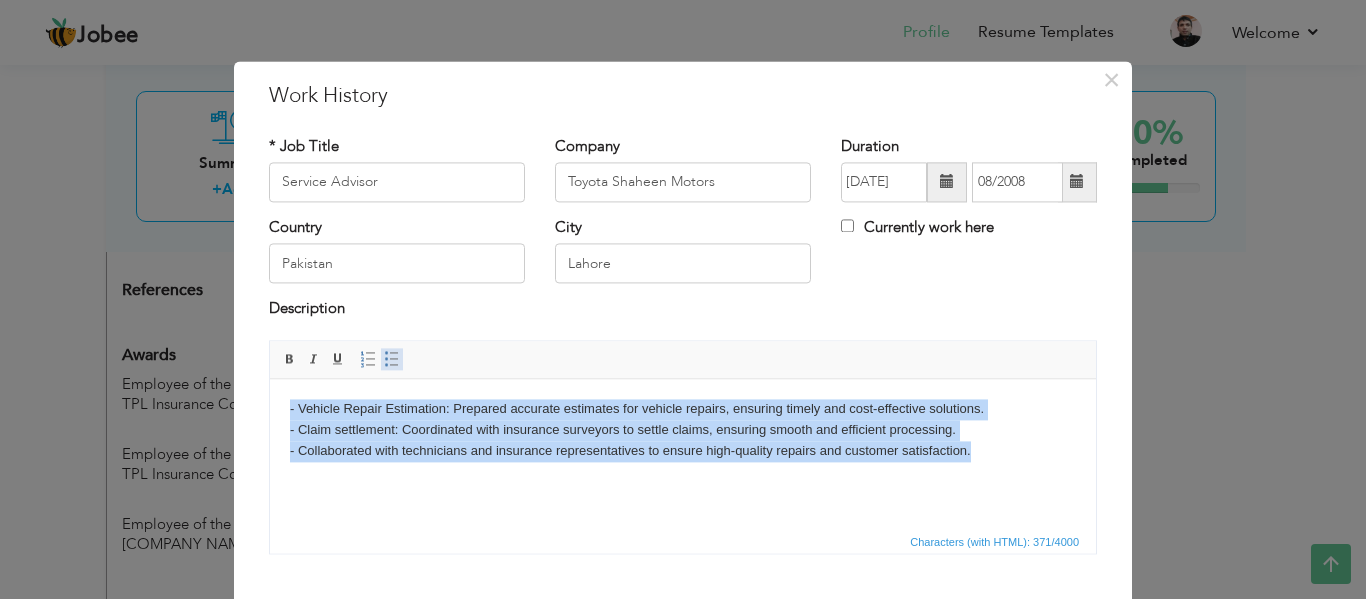 click at bounding box center (392, 359) 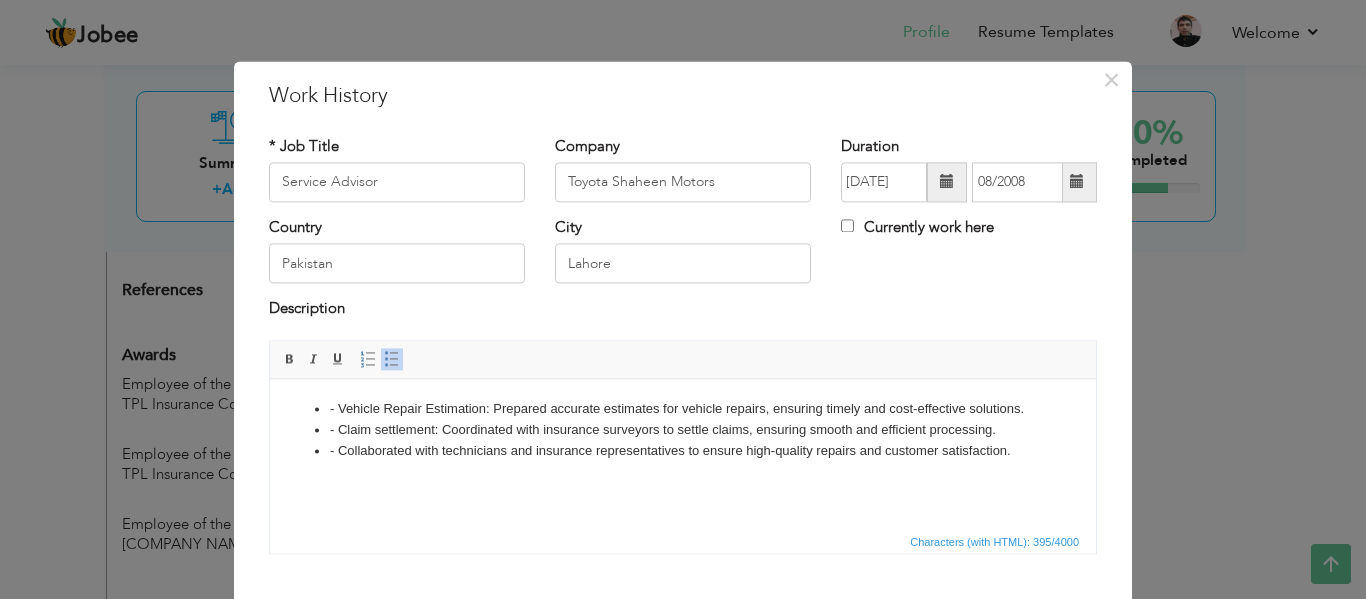 drag, startPoint x: 337, startPoint y: 415, endPoint x: 351, endPoint y: 414, distance: 14.035668 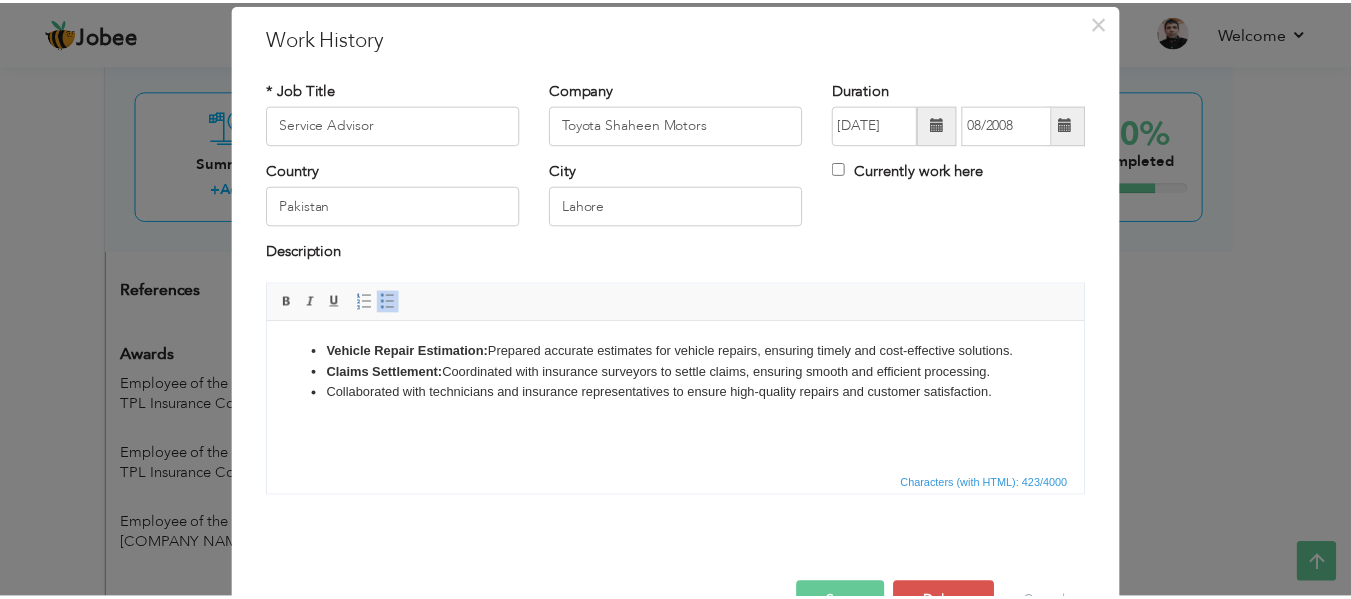 scroll, scrollTop: 117, scrollLeft: 0, axis: vertical 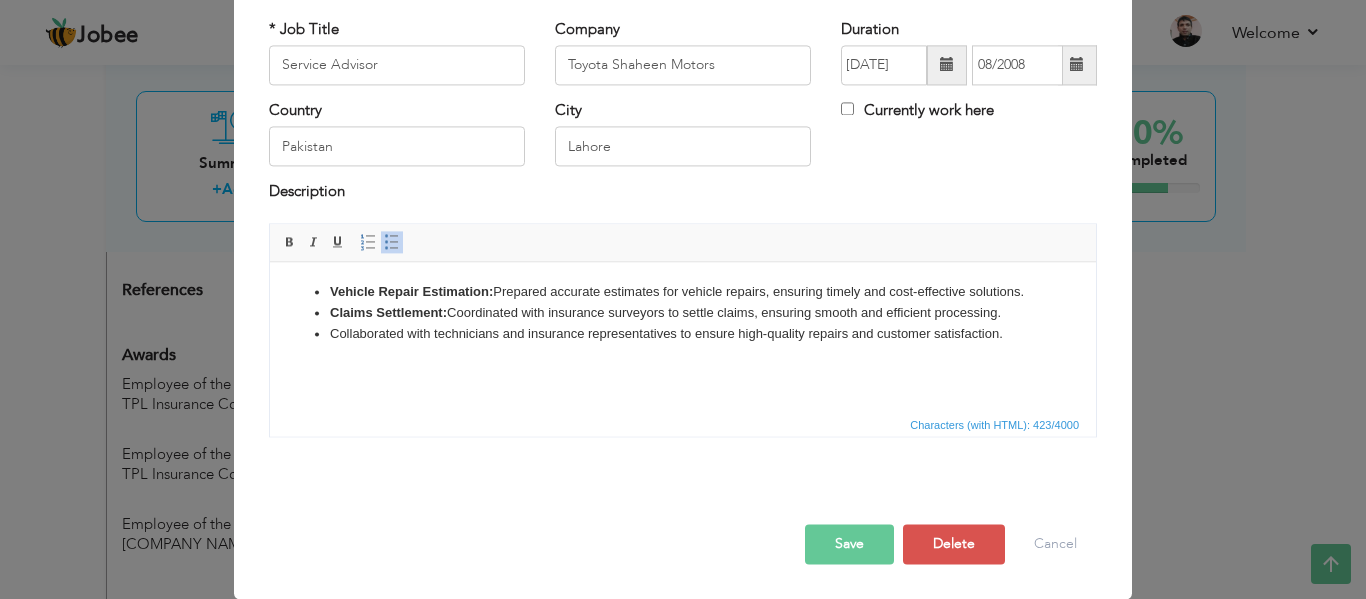 click on "Save" at bounding box center [849, 544] 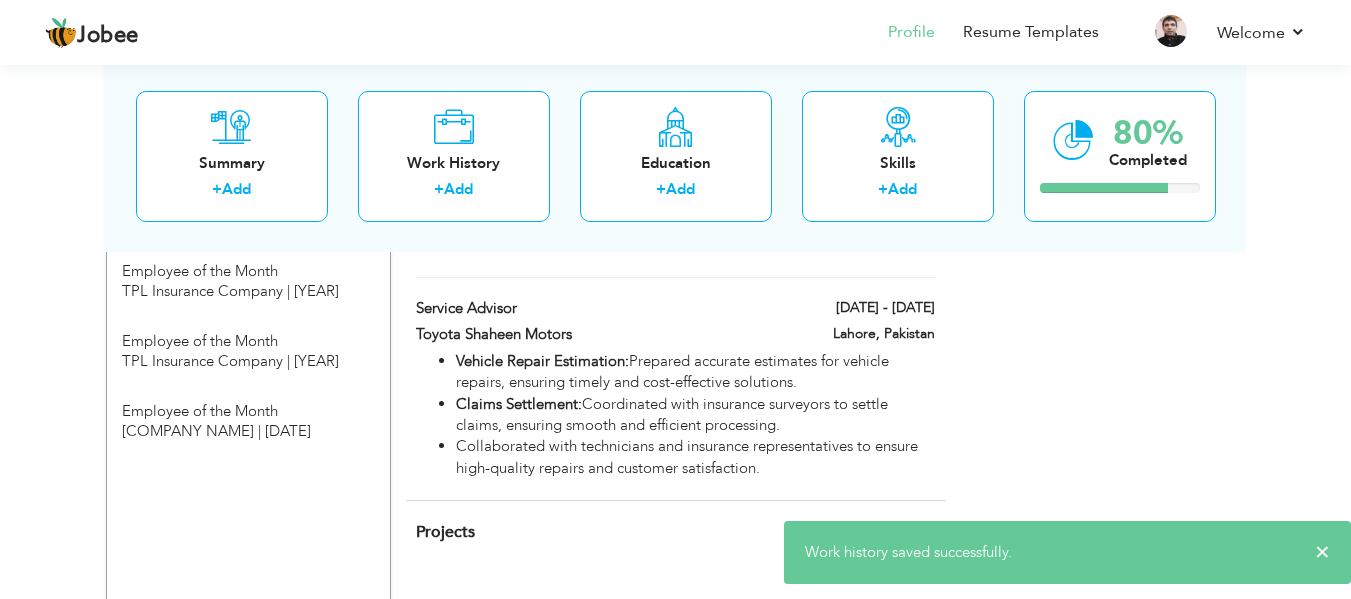 scroll, scrollTop: 1690, scrollLeft: 0, axis: vertical 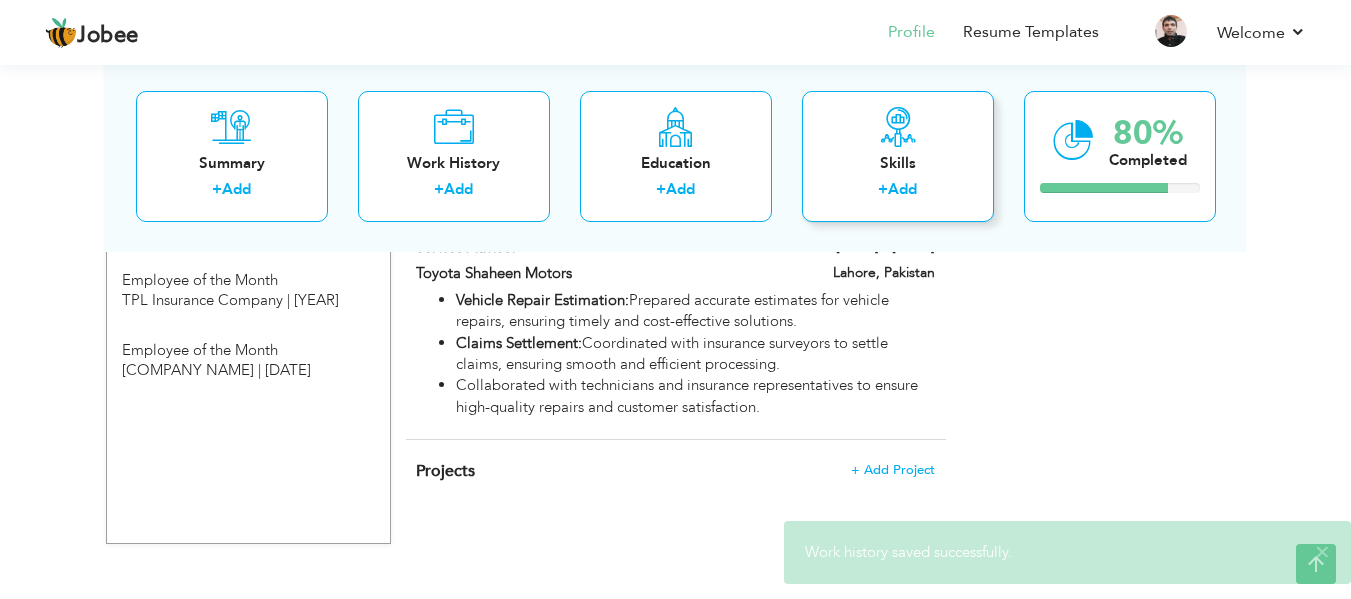 click on "Skills
+  Add" at bounding box center [898, 155] 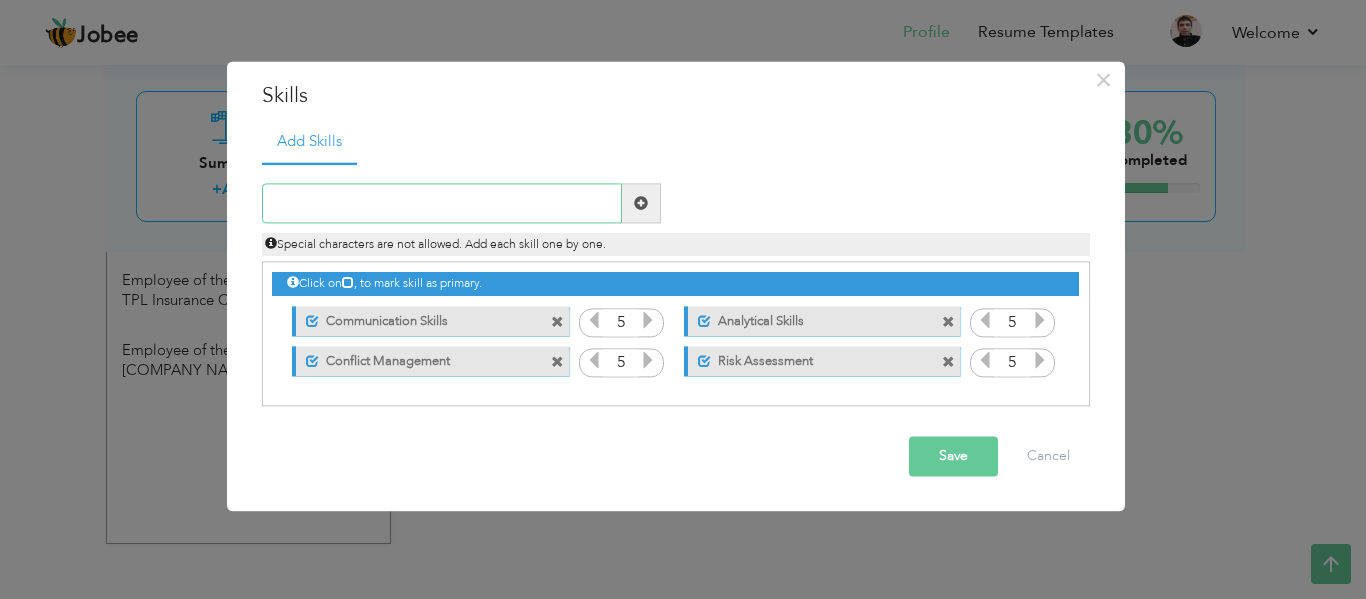 paste on "- Claims handling and management" 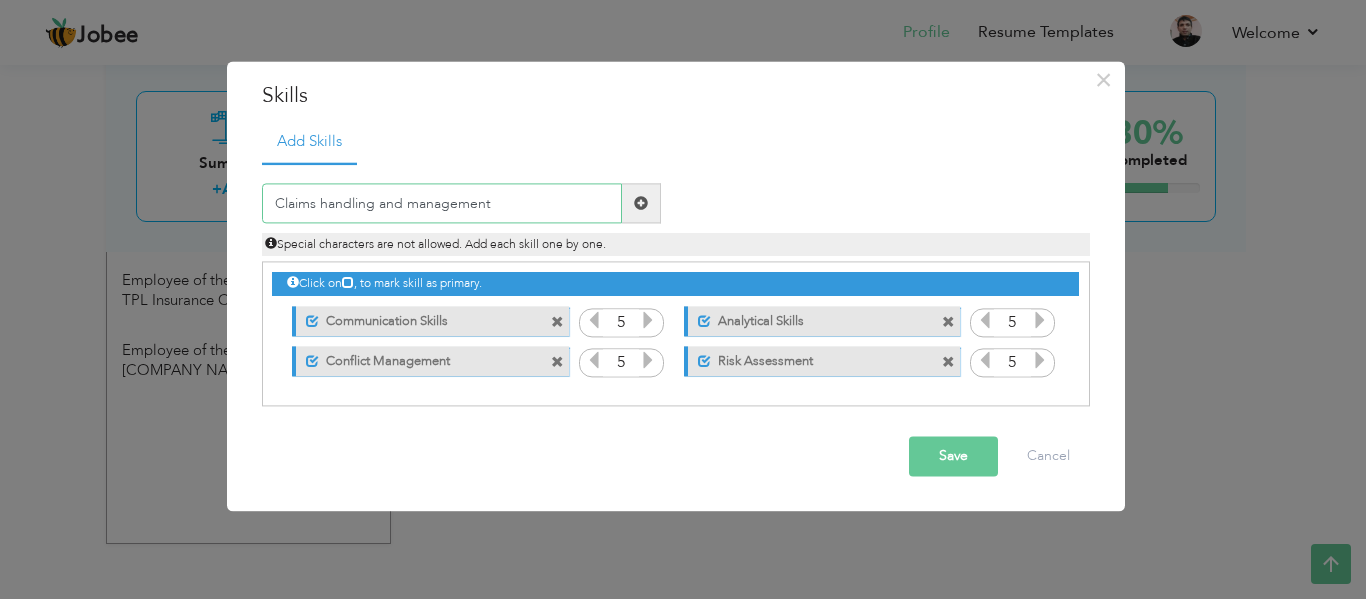 click on "Claims handling and management" at bounding box center (442, 204) 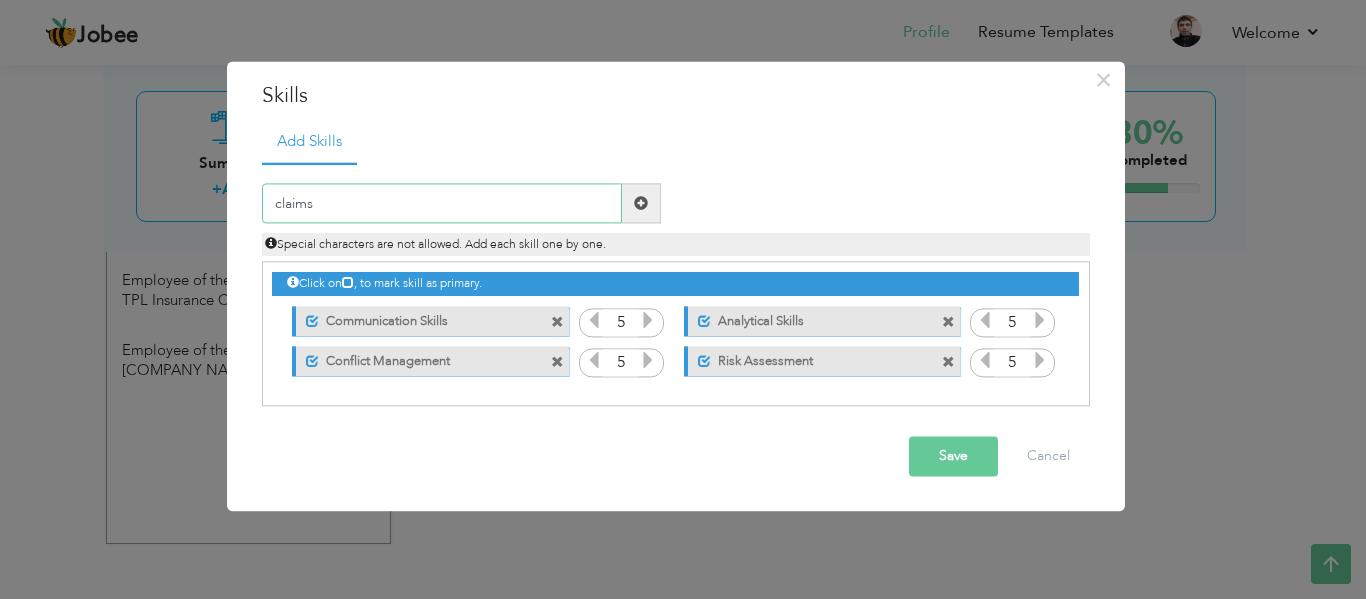 paste on "- Claims handling and management" 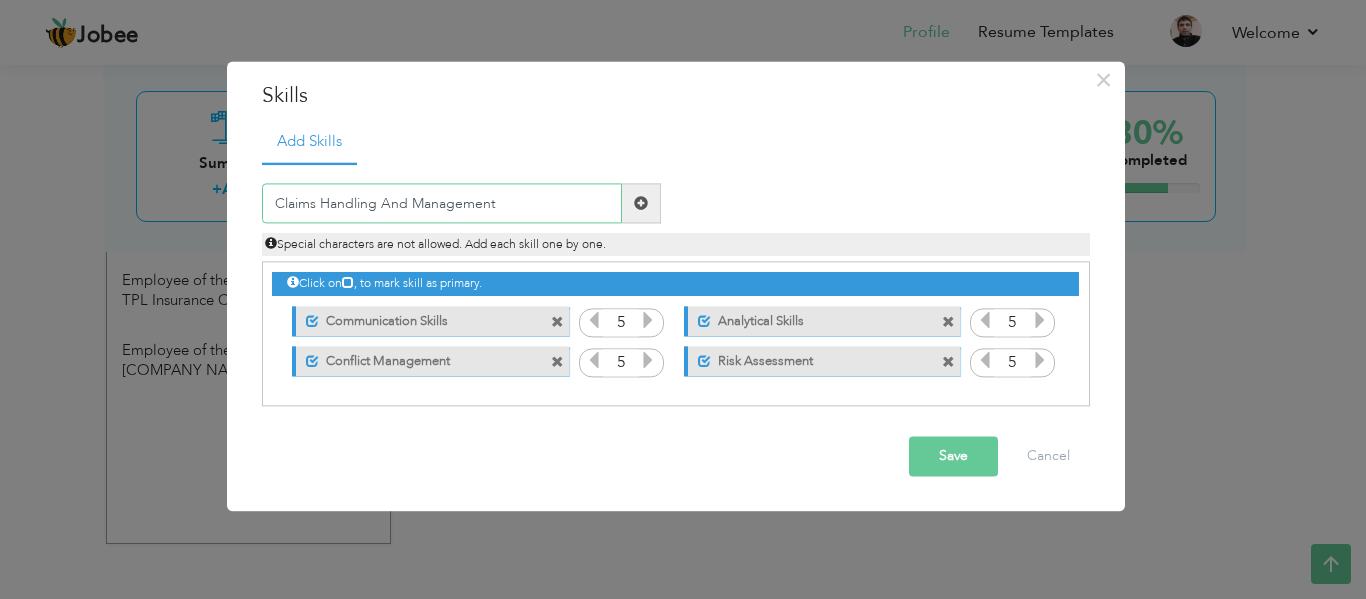 type on "Claims Handling And Management" 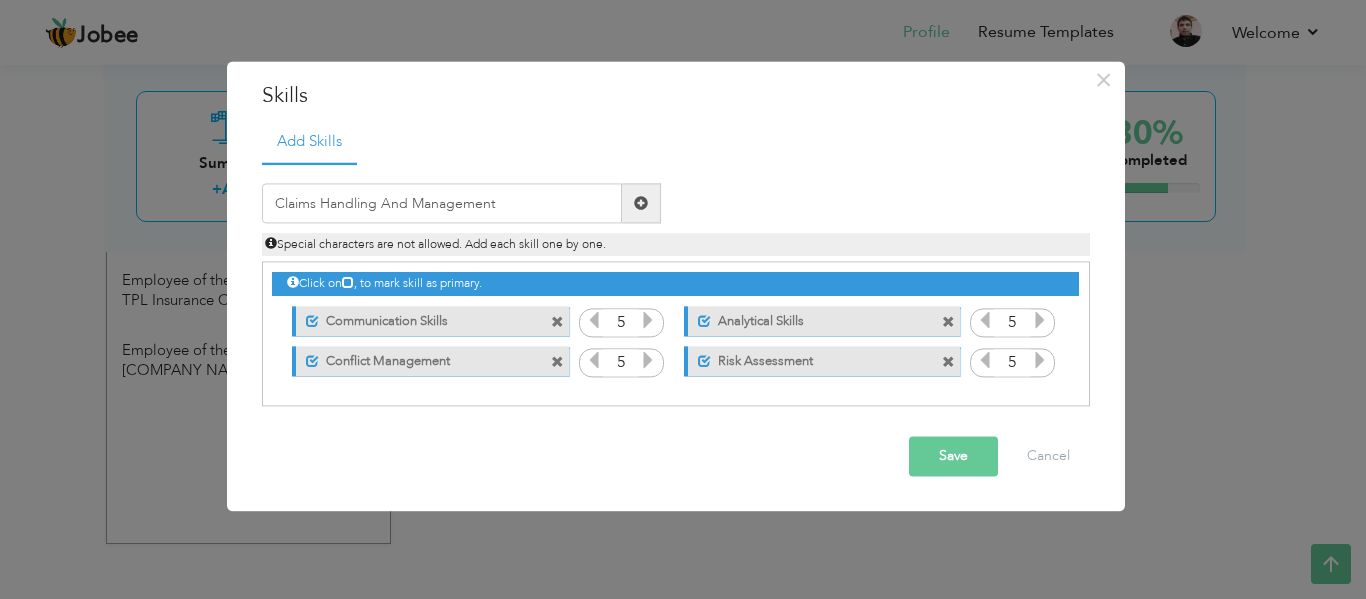click at bounding box center (641, 204) 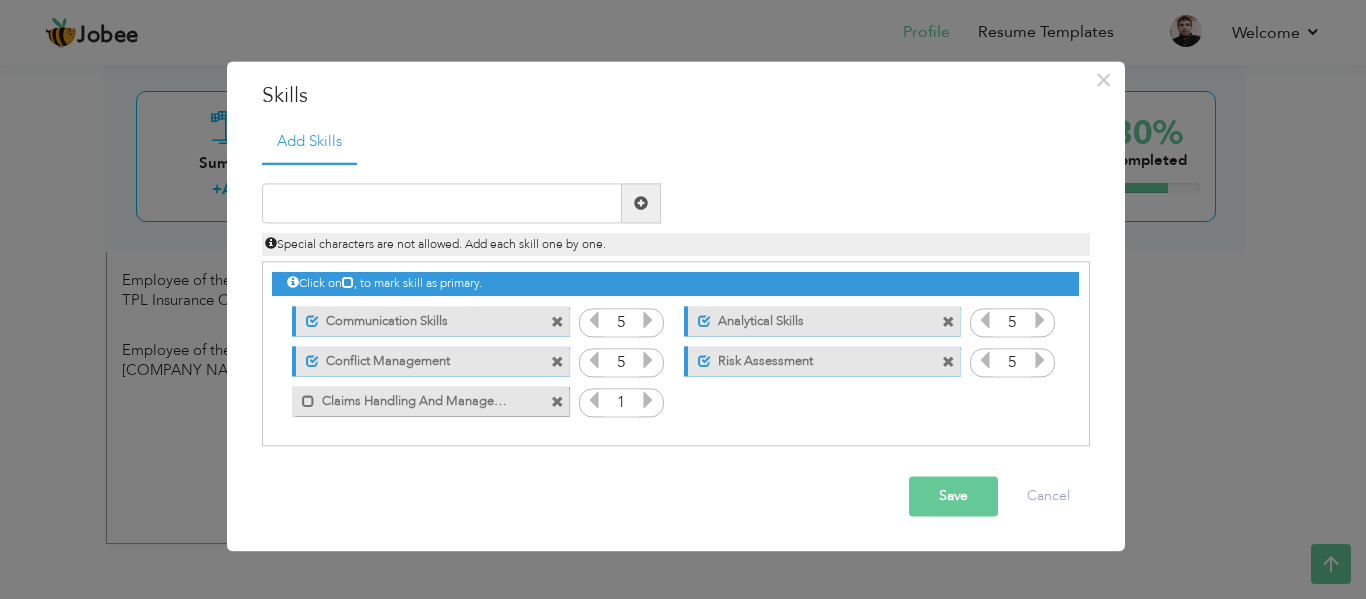 drag, startPoint x: 462, startPoint y: 409, endPoint x: 475, endPoint y: 316, distance: 93.904205 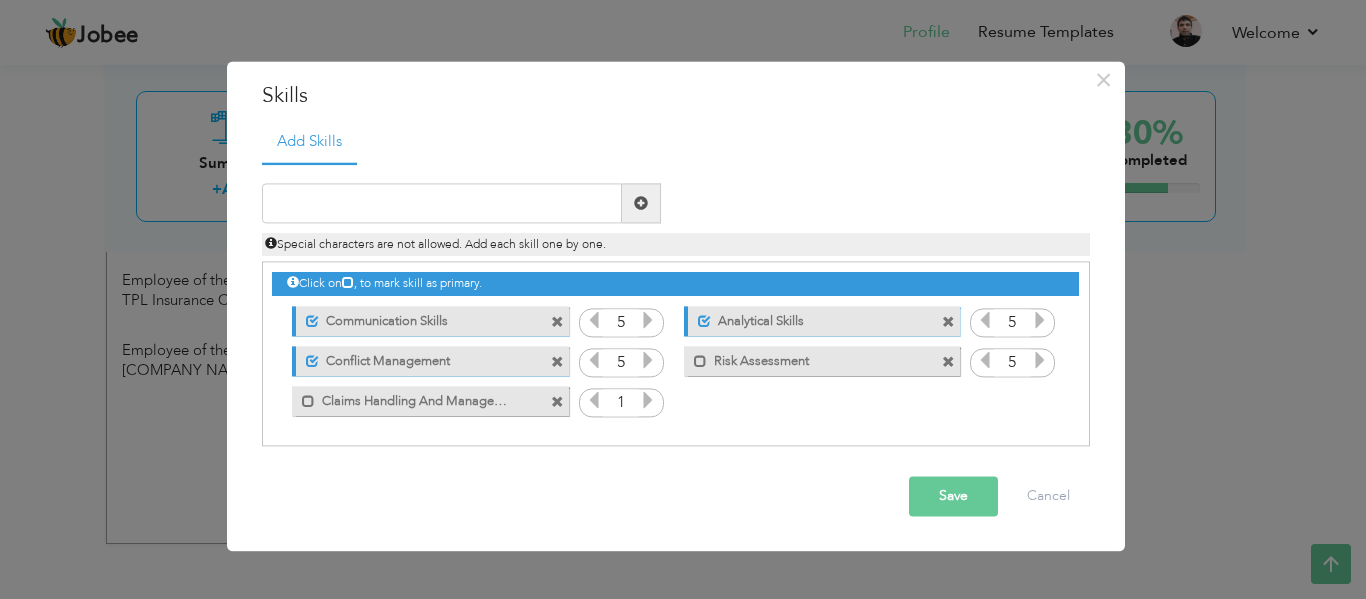 click on "Mark as primary skill.
Risk Assessment" at bounding box center [822, 361] 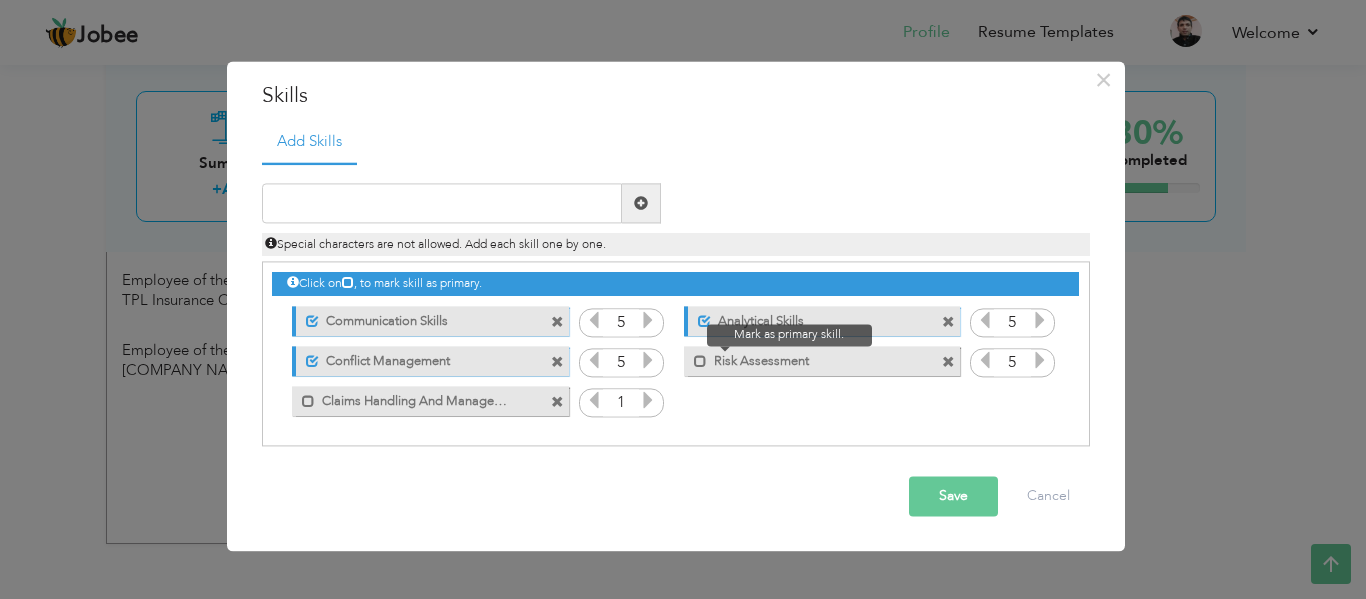 click at bounding box center (695, 356) 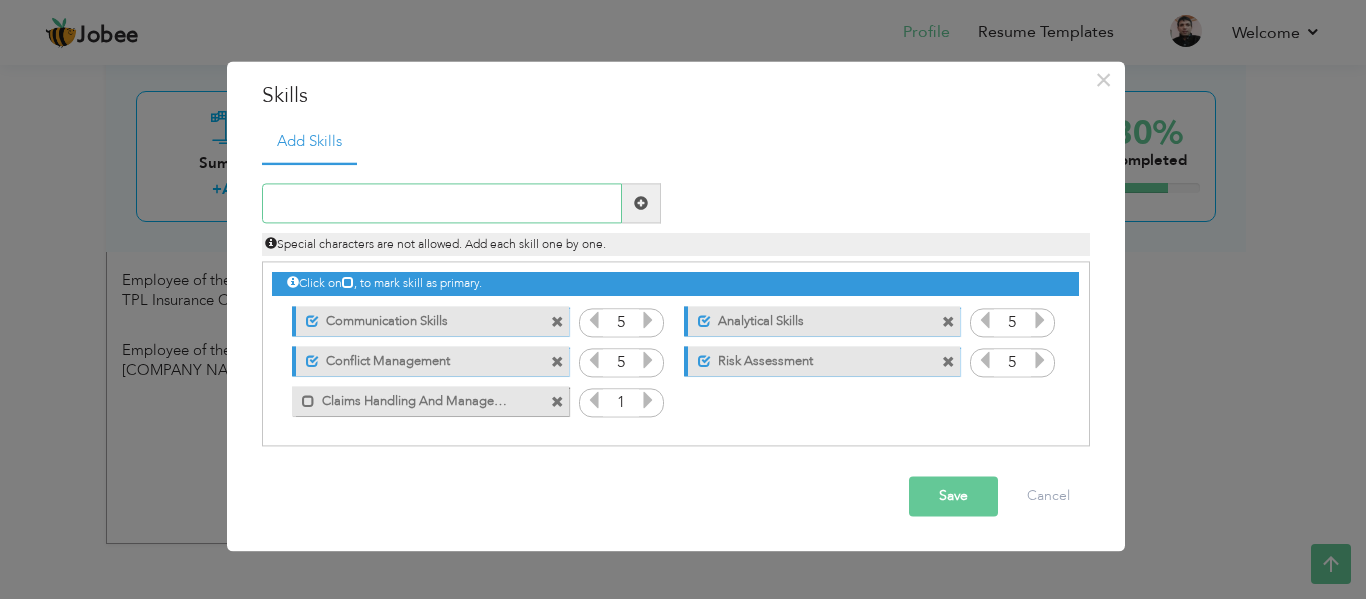 click at bounding box center [442, 204] 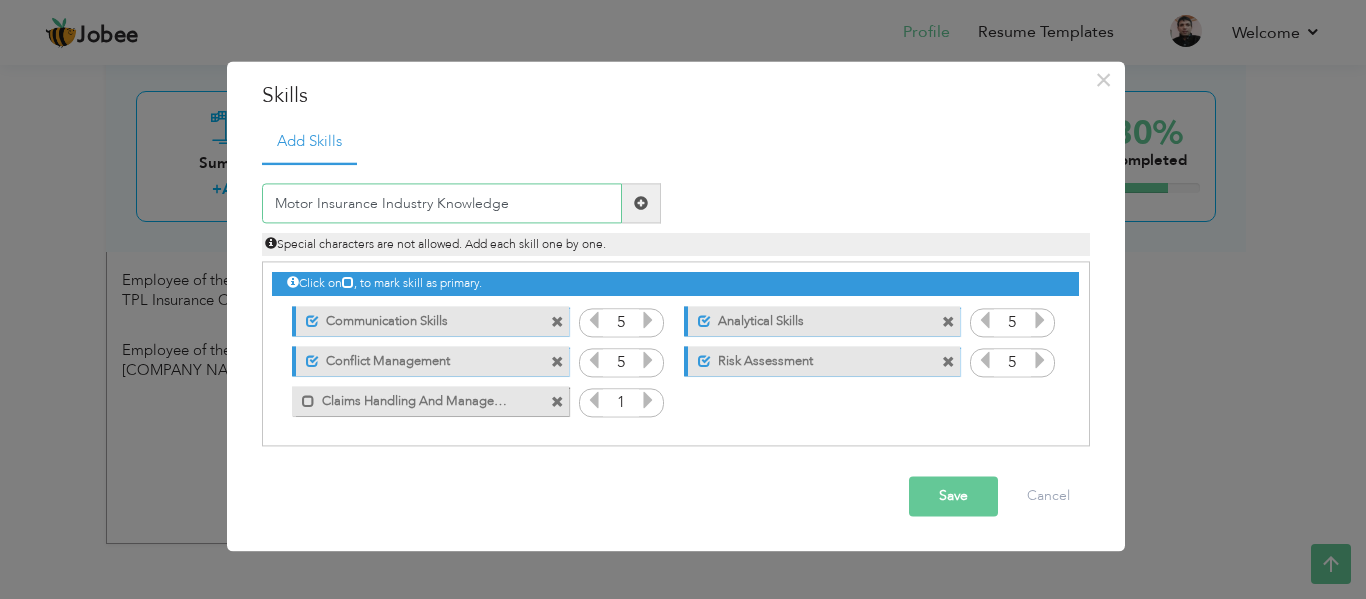 type on "Motor Insurance Industry Knowledge" 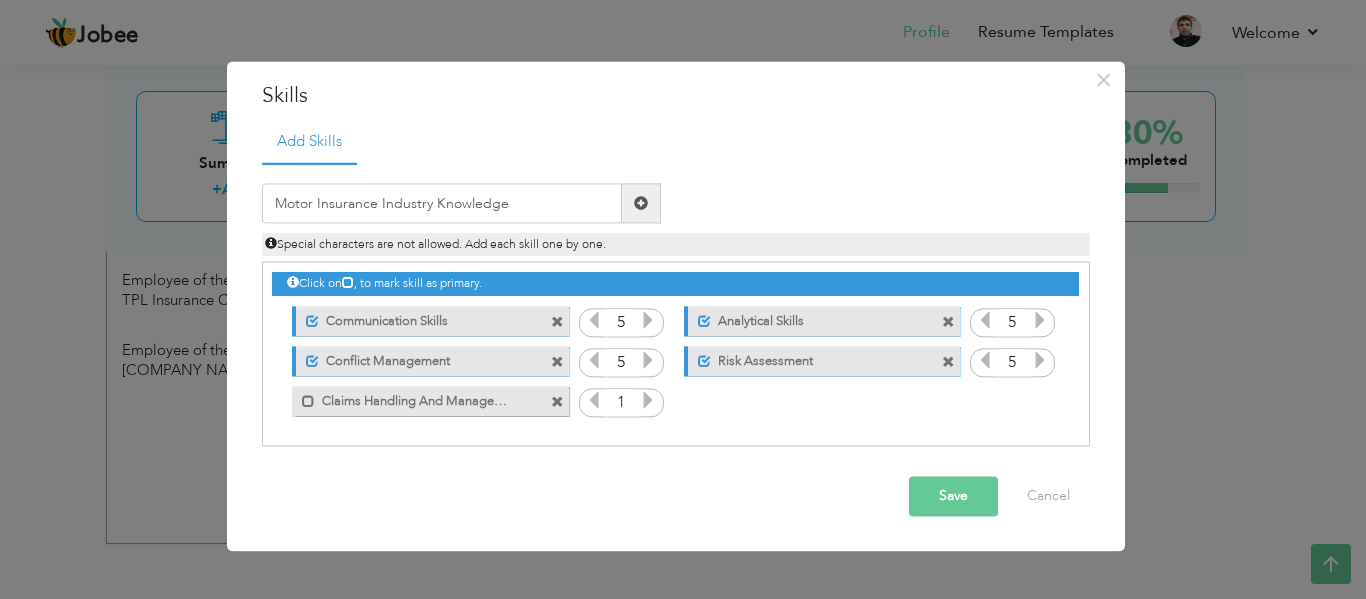 click at bounding box center (641, 204) 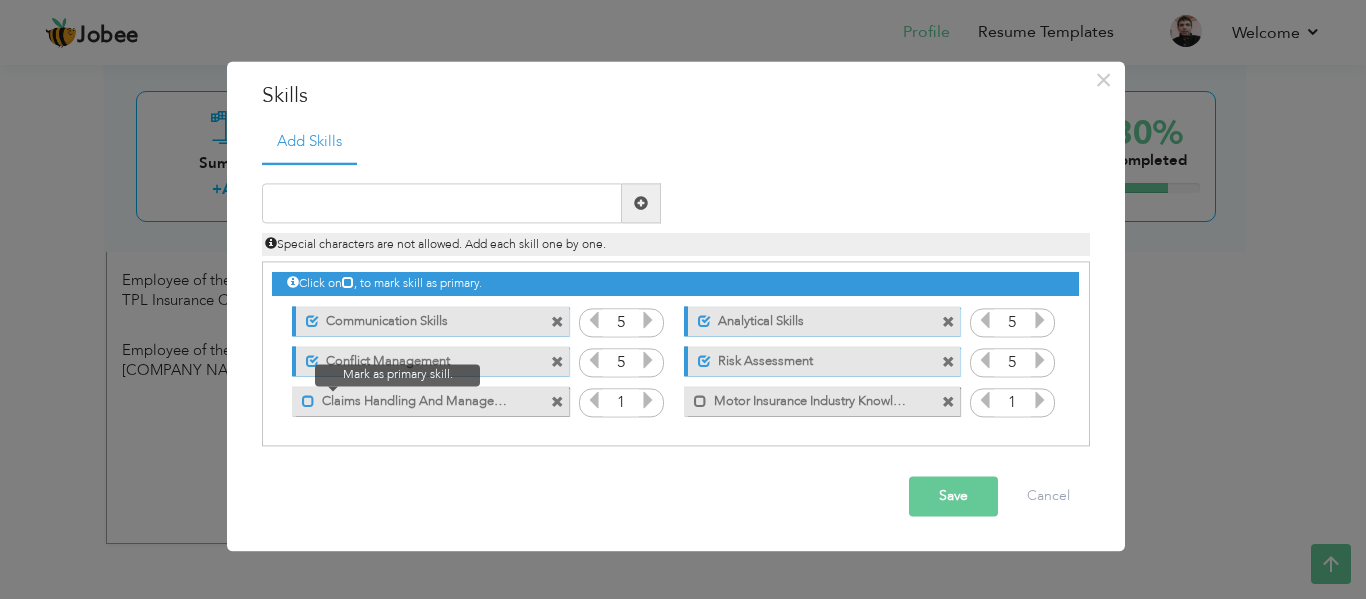 click at bounding box center [308, 401] 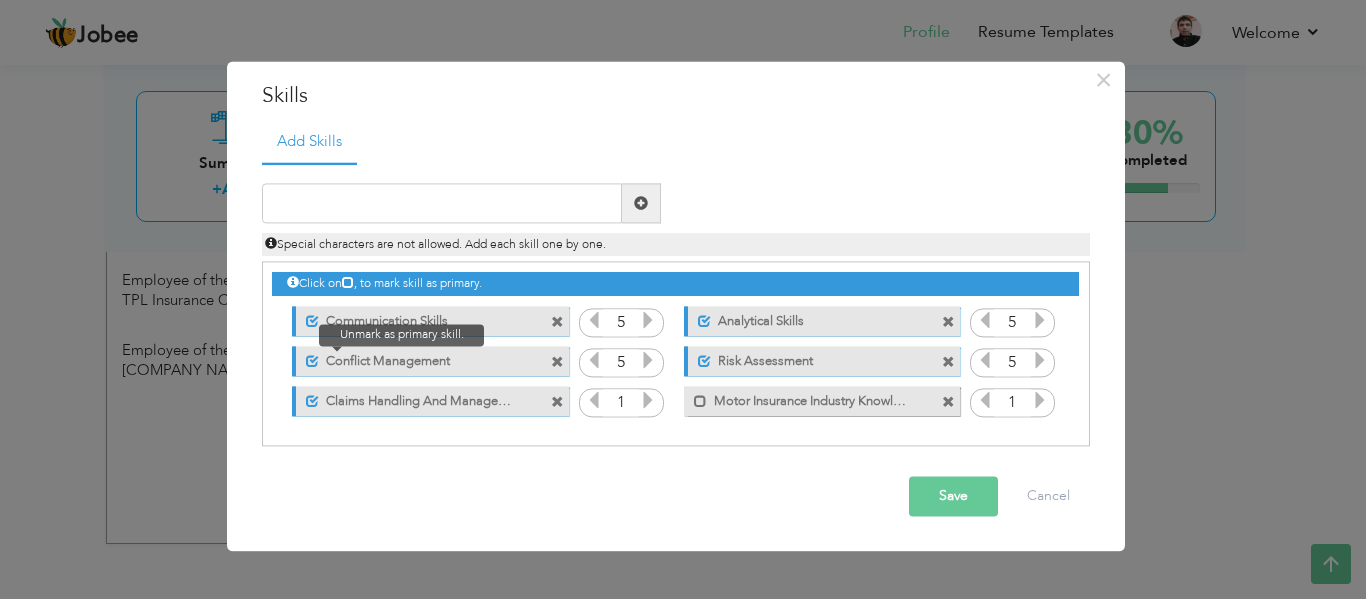 click at bounding box center [312, 361] 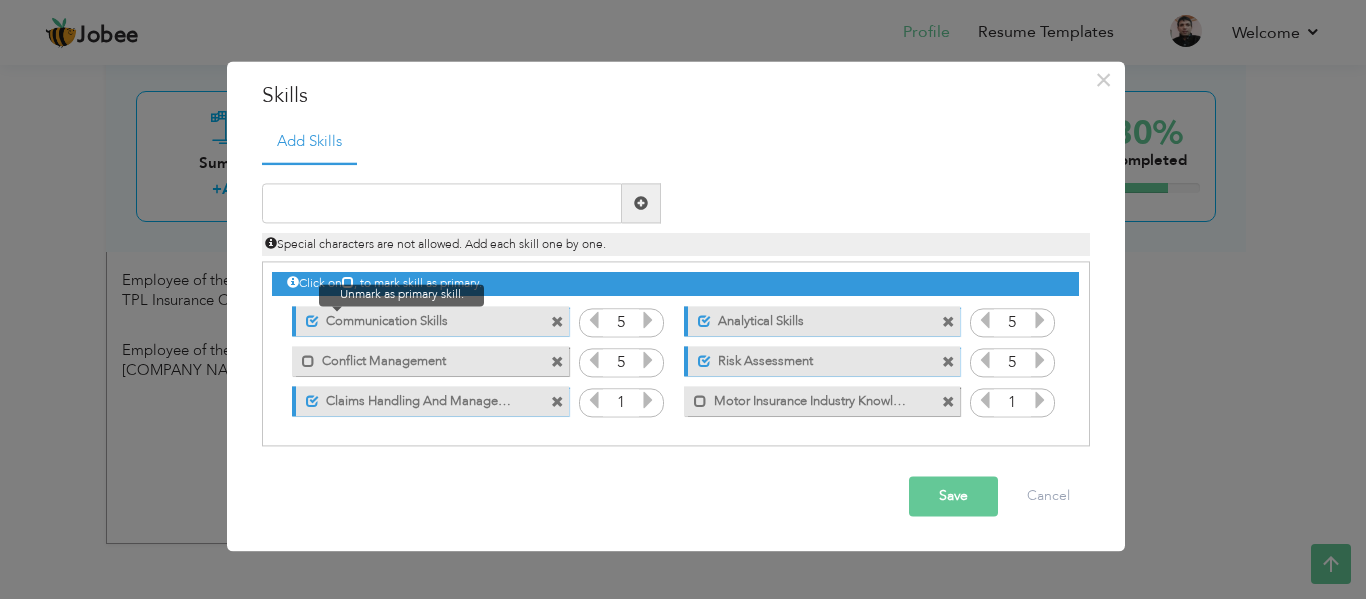 click at bounding box center [312, 321] 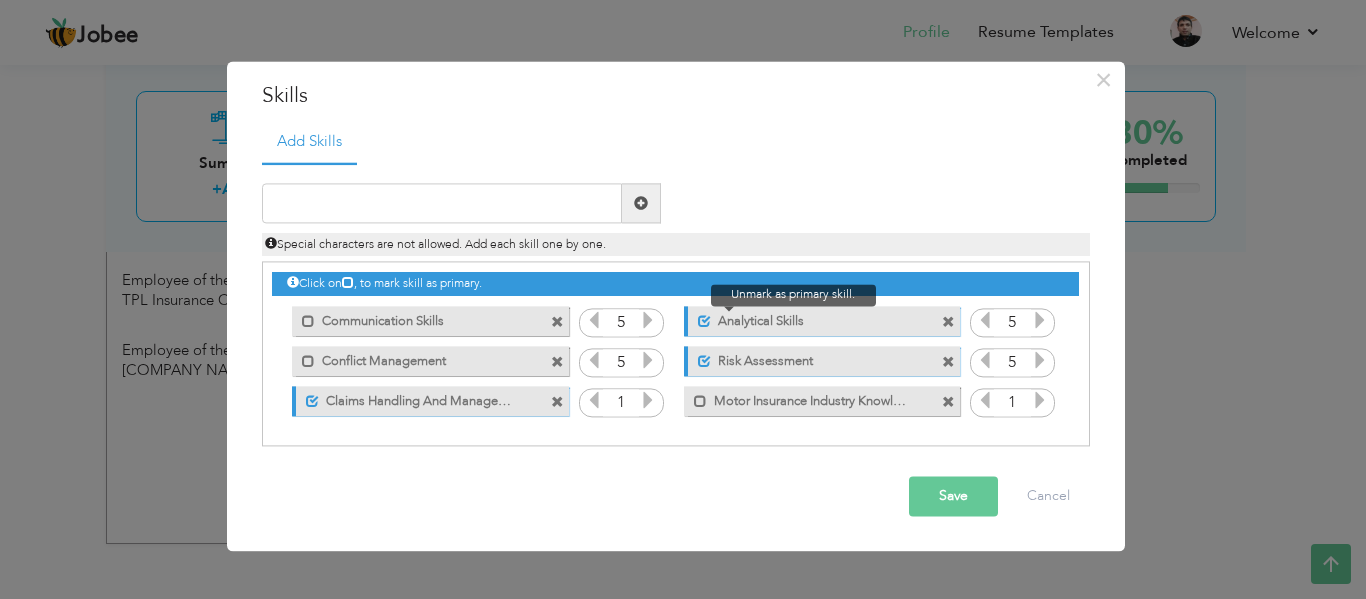 click at bounding box center [704, 321] 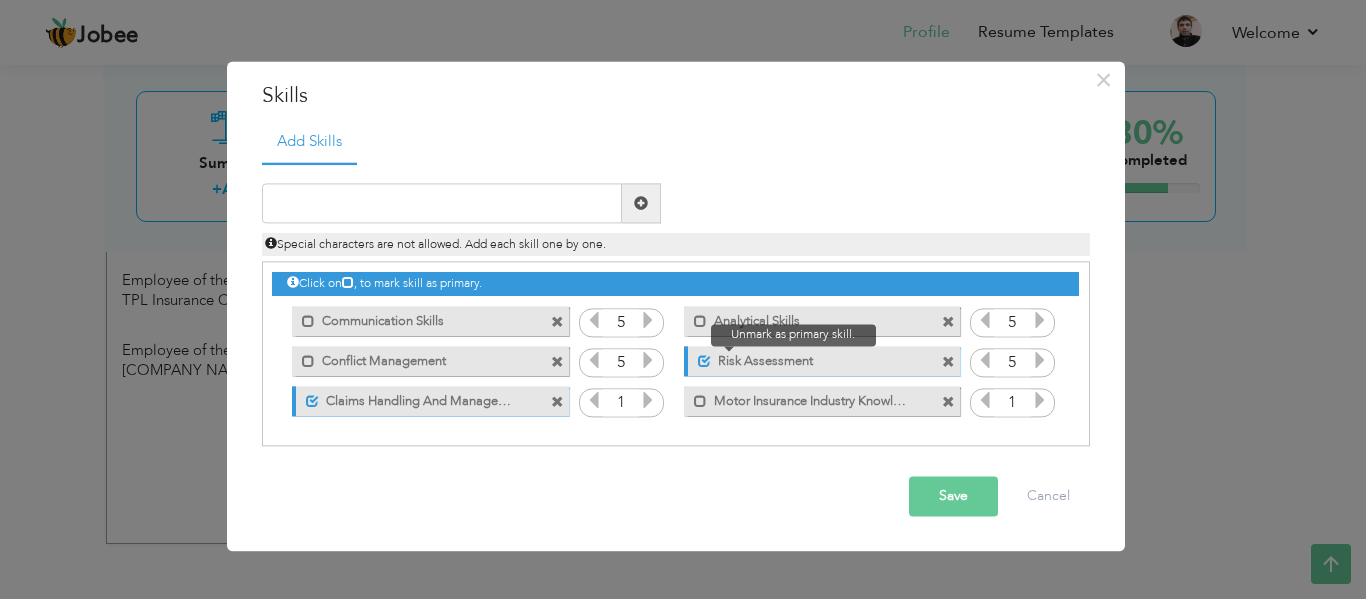 click at bounding box center [704, 361] 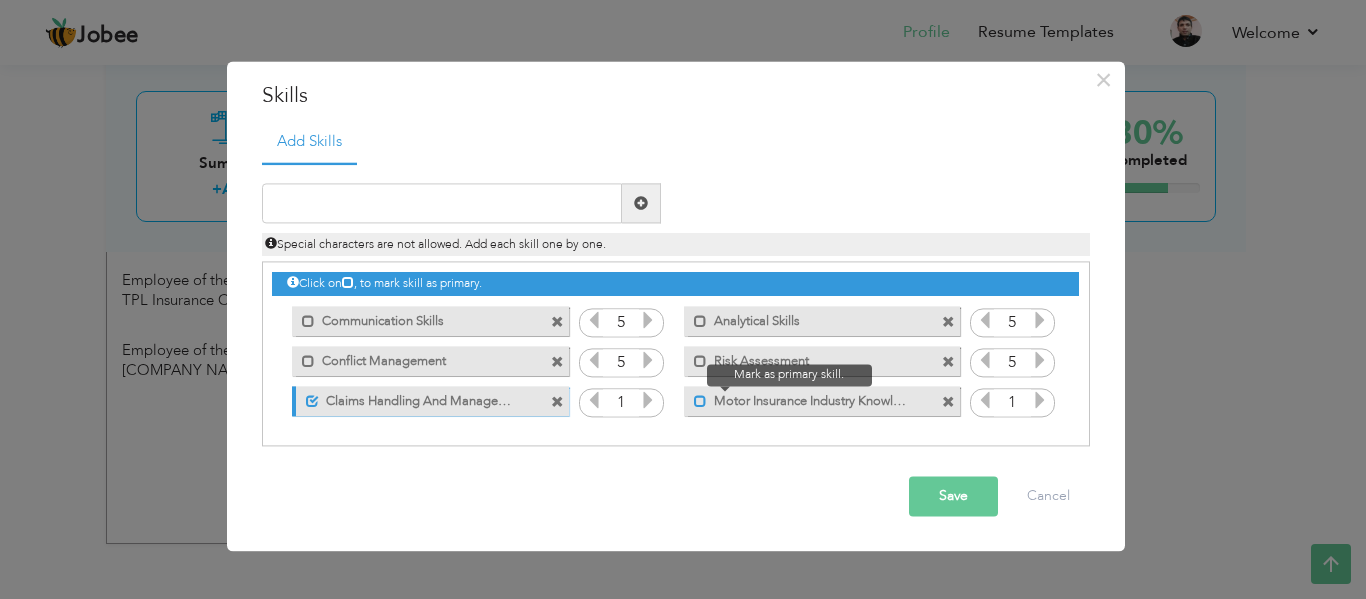 click at bounding box center (700, 401) 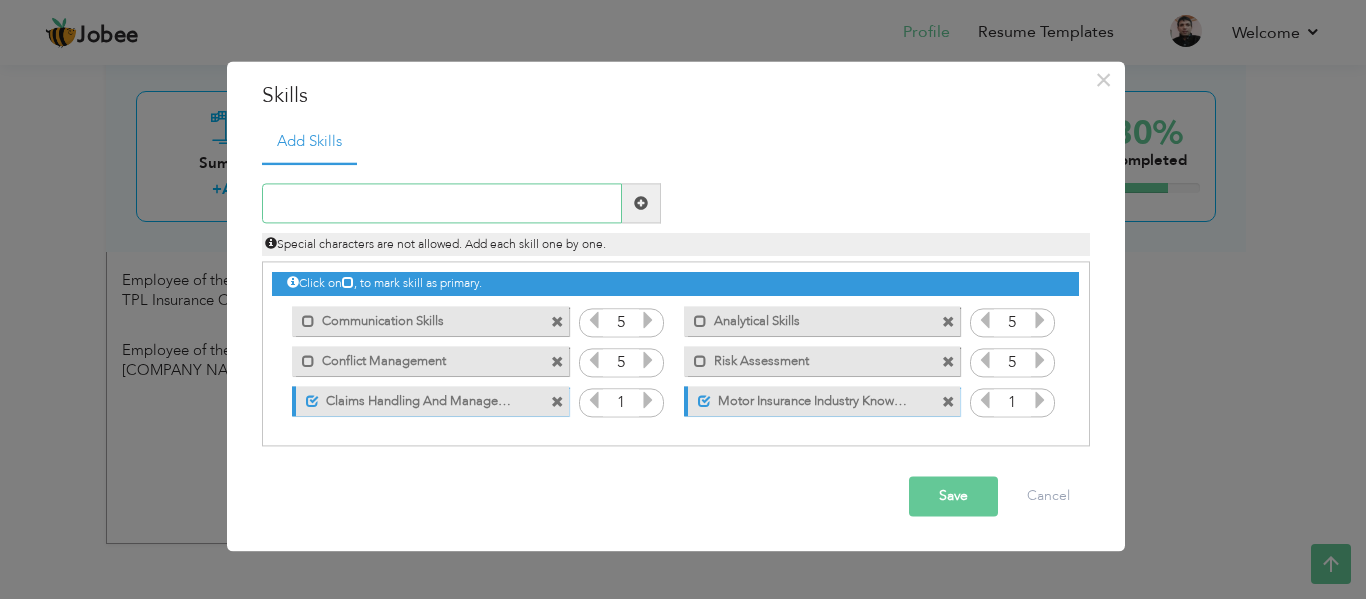 click at bounding box center (442, 204) 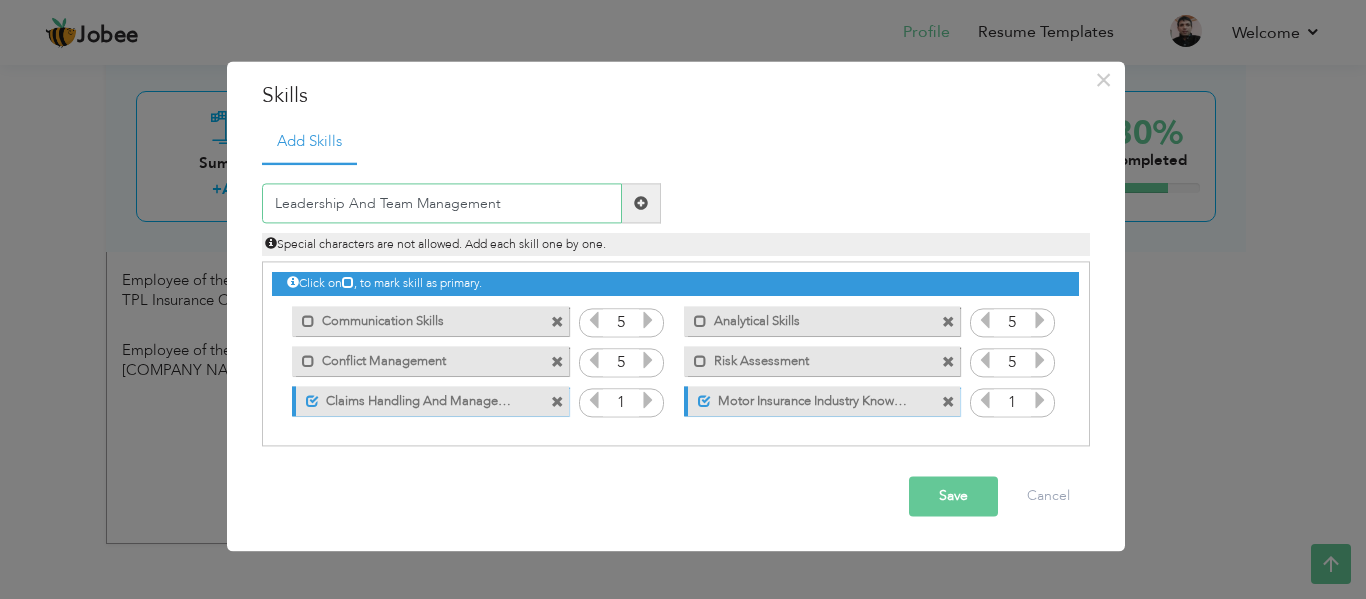 type on "Leadership And Team Management" 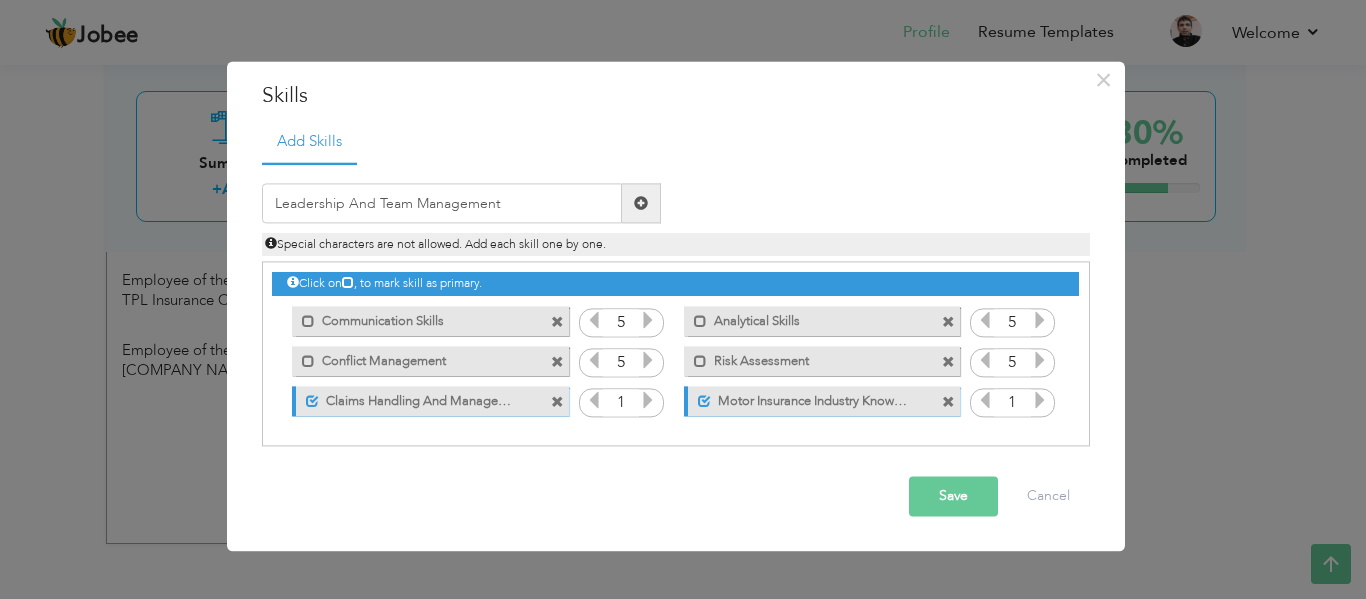 click at bounding box center [641, 203] 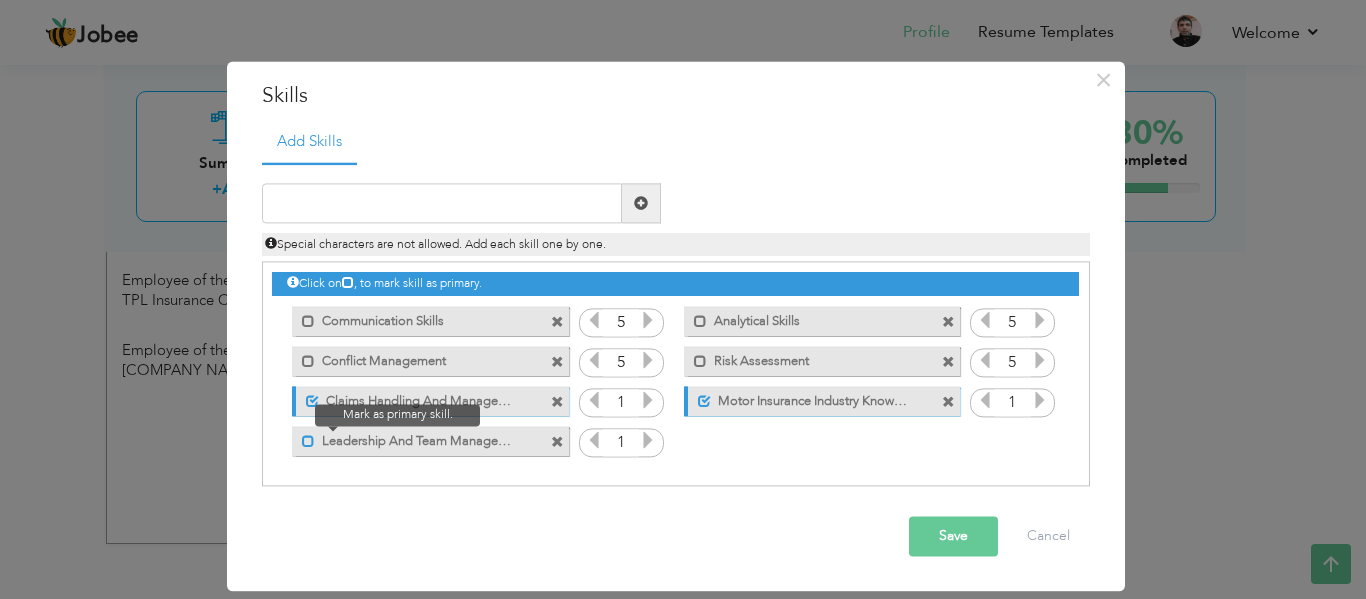 click at bounding box center (308, 441) 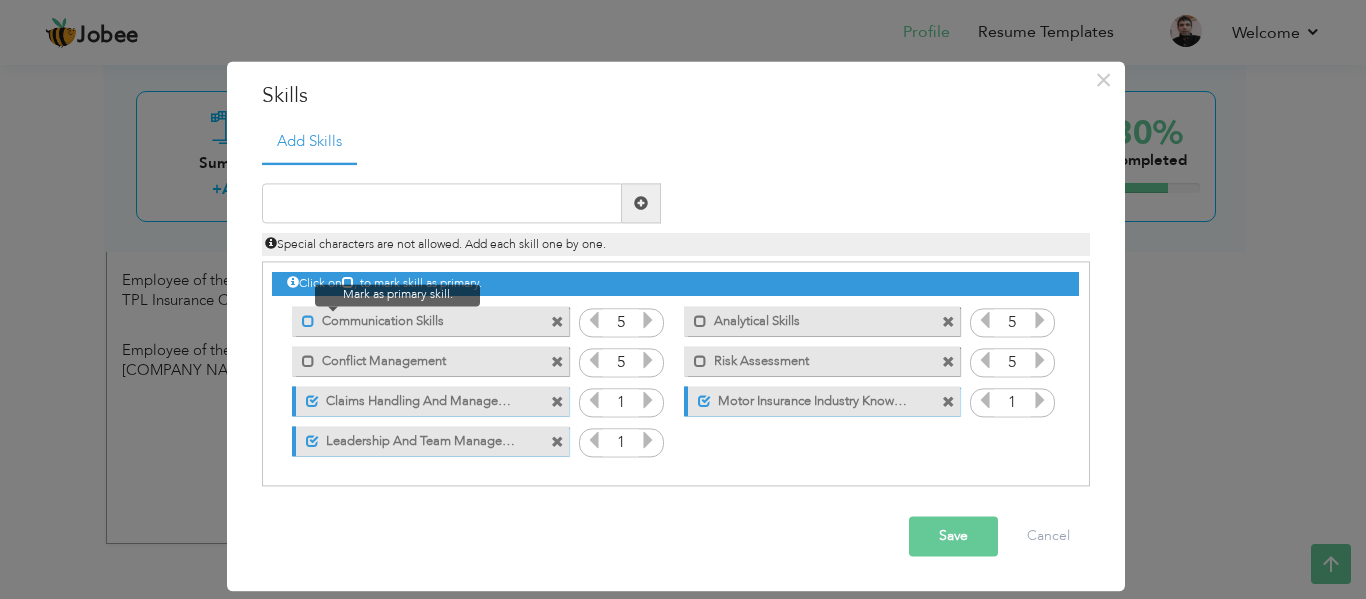 click at bounding box center (308, 321) 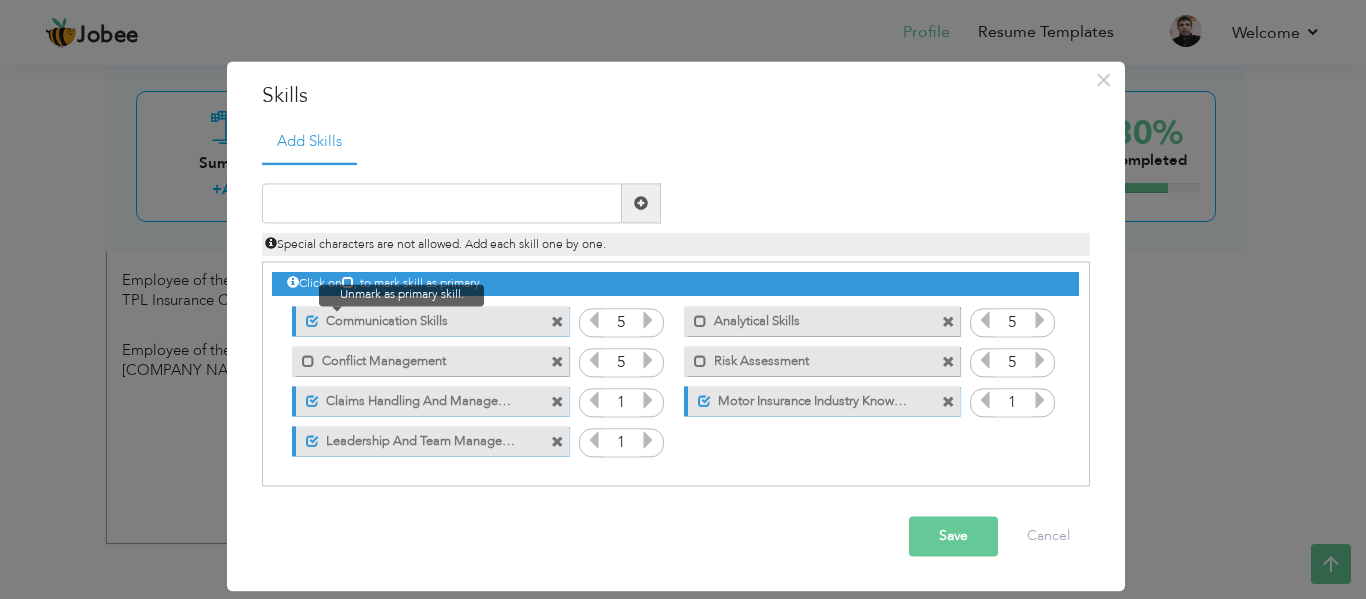 click at bounding box center (312, 321) 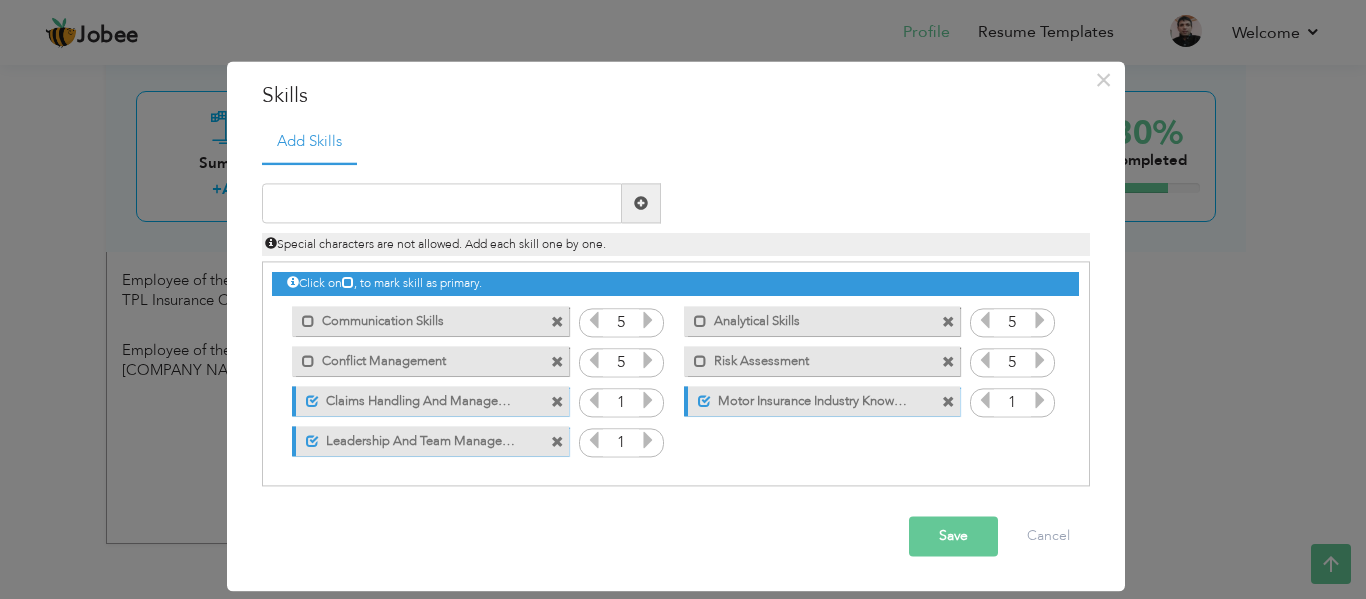 drag, startPoint x: 372, startPoint y: 330, endPoint x: 676, endPoint y: 455, distance: 328.69592 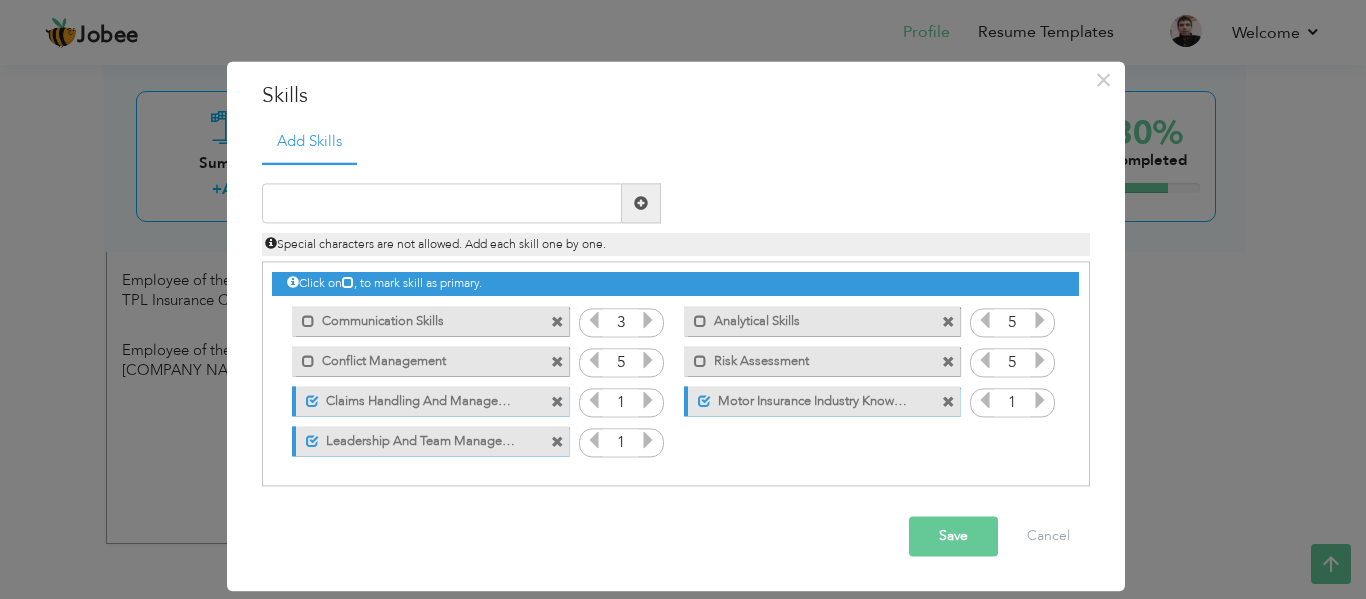 click at bounding box center [594, 321] 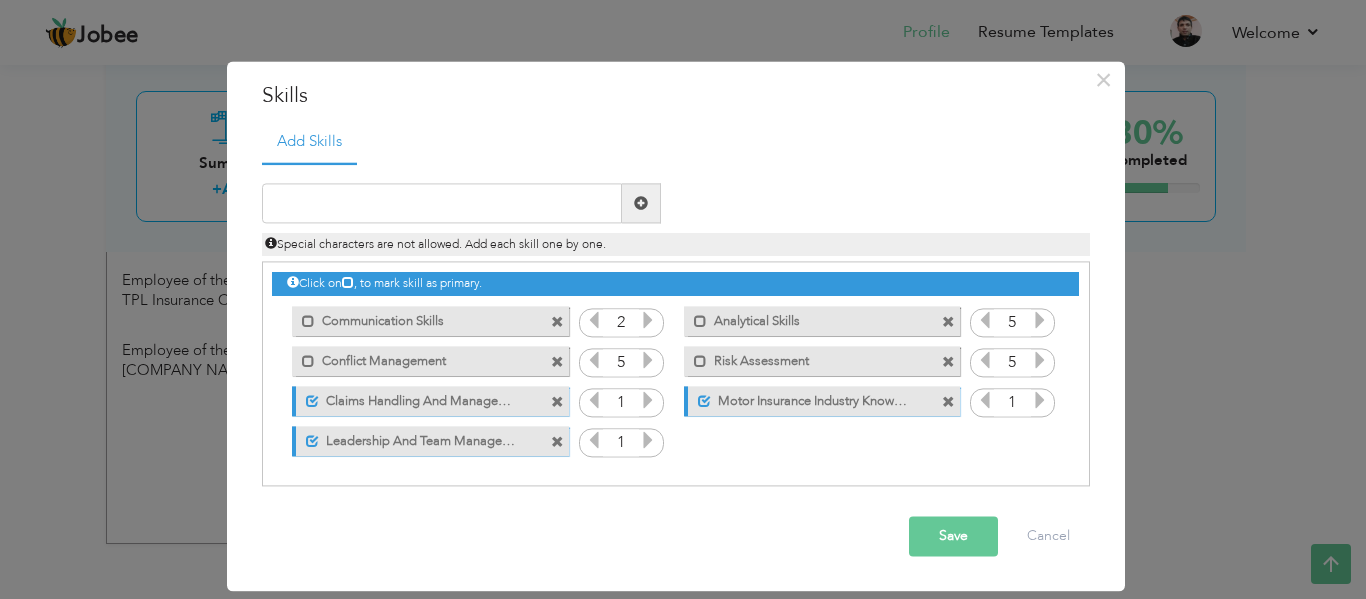 click at bounding box center (594, 321) 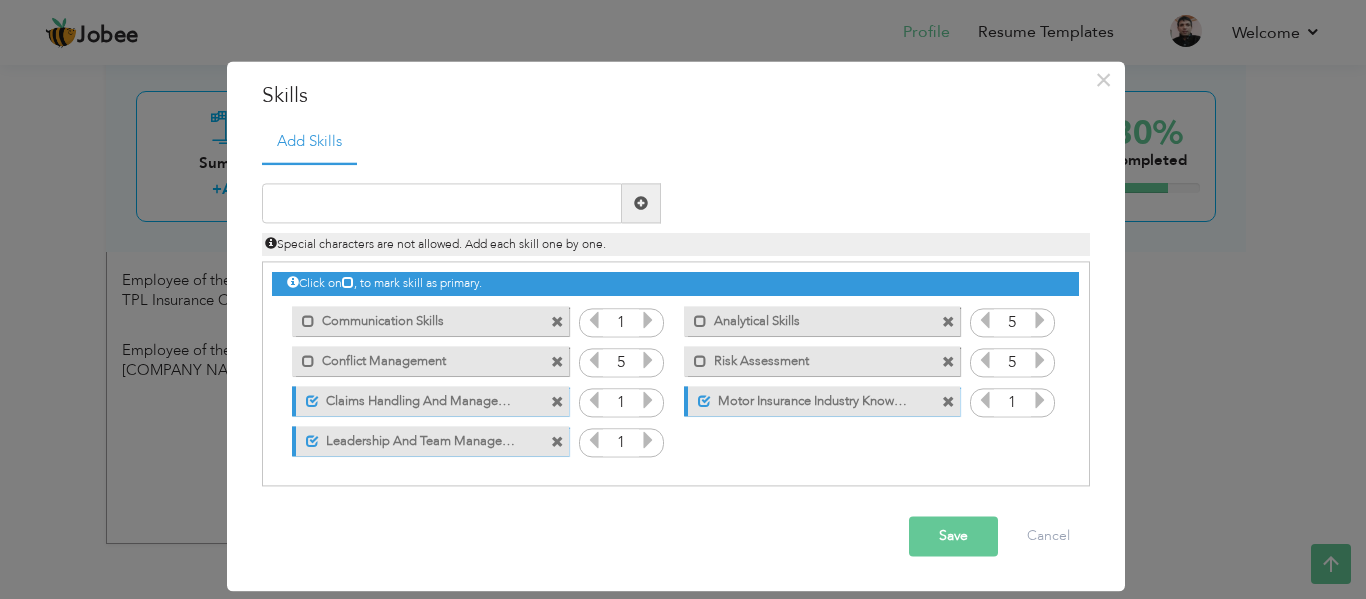 click at bounding box center (594, 361) 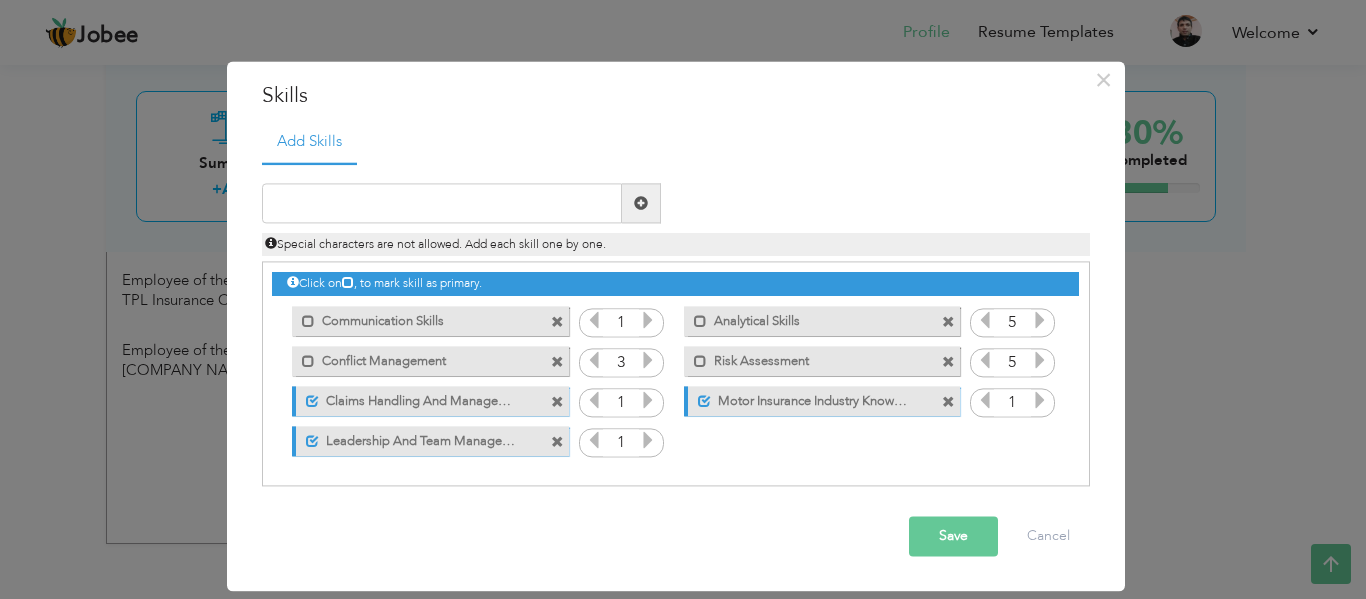 click at bounding box center (594, 361) 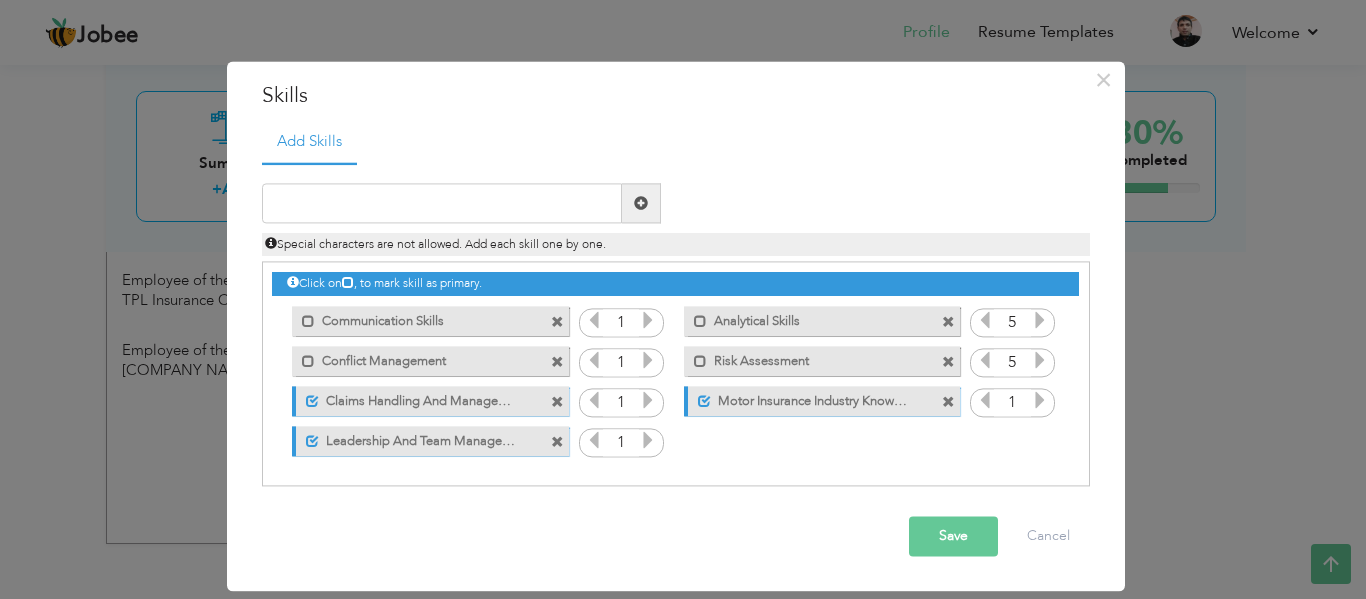 click at bounding box center [594, 361] 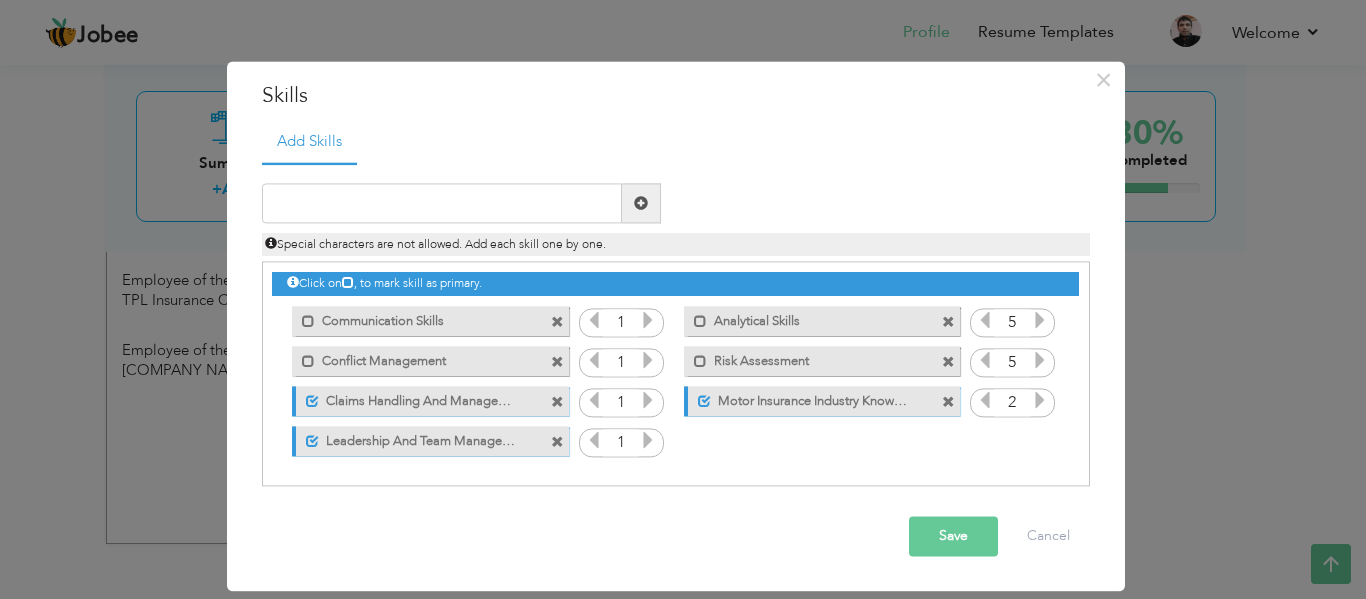 click at bounding box center [648, 441] 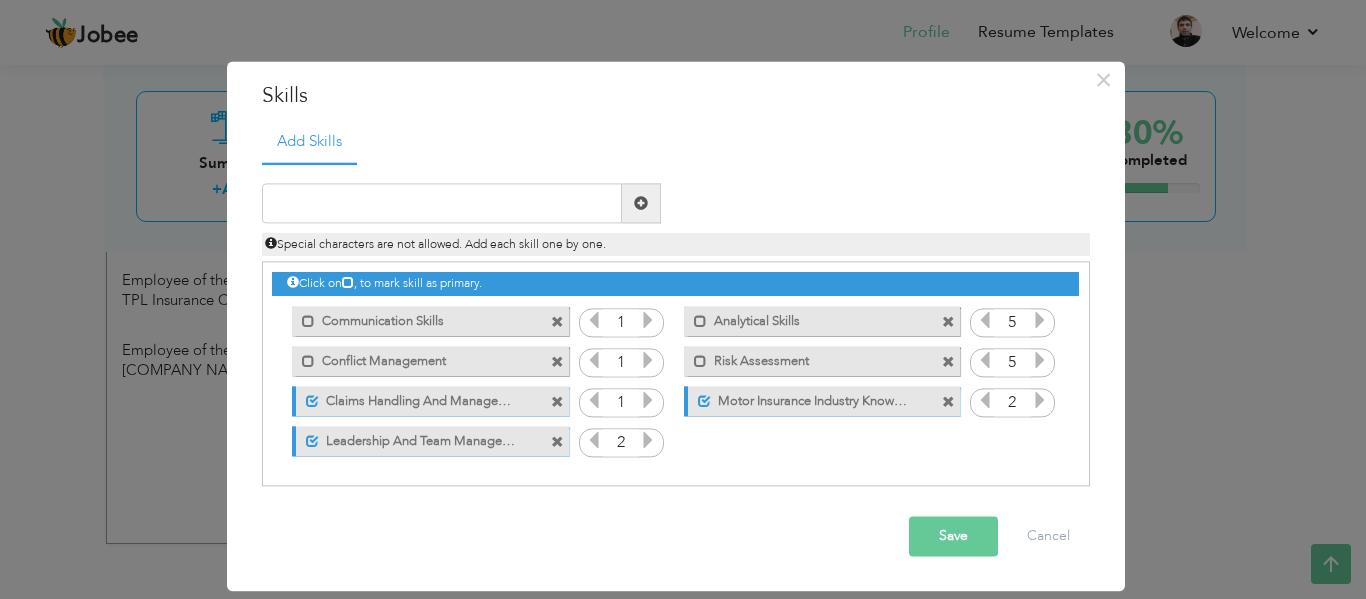 click at bounding box center (648, 441) 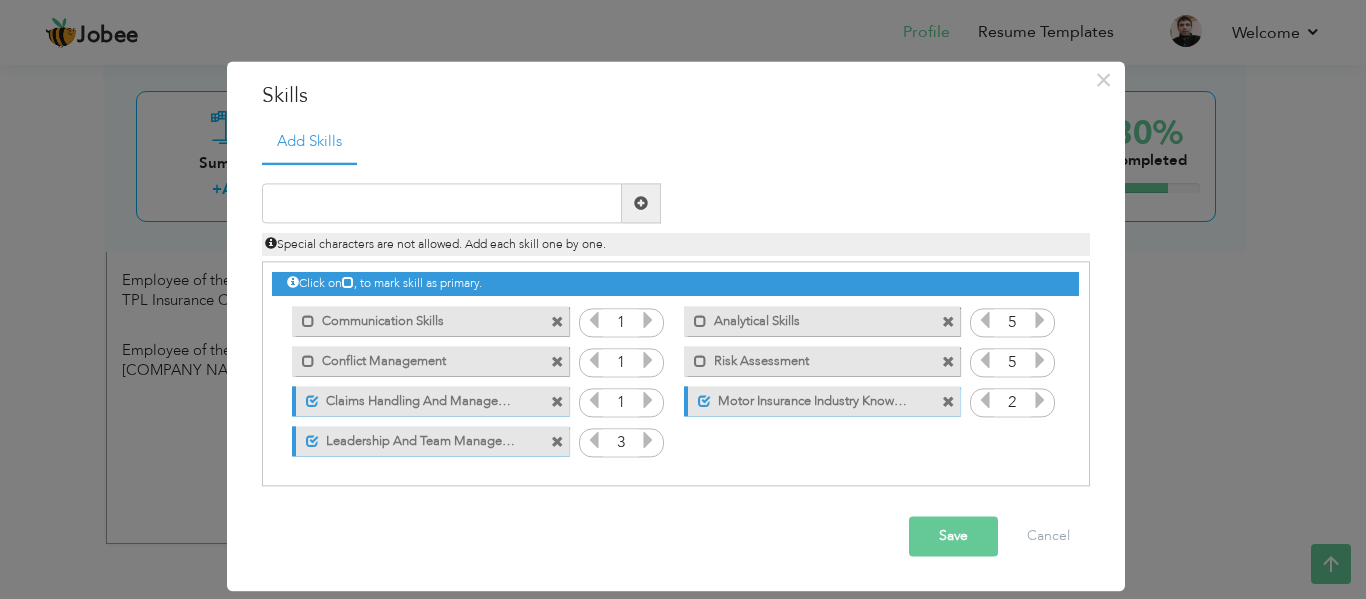 click at bounding box center [648, 324] 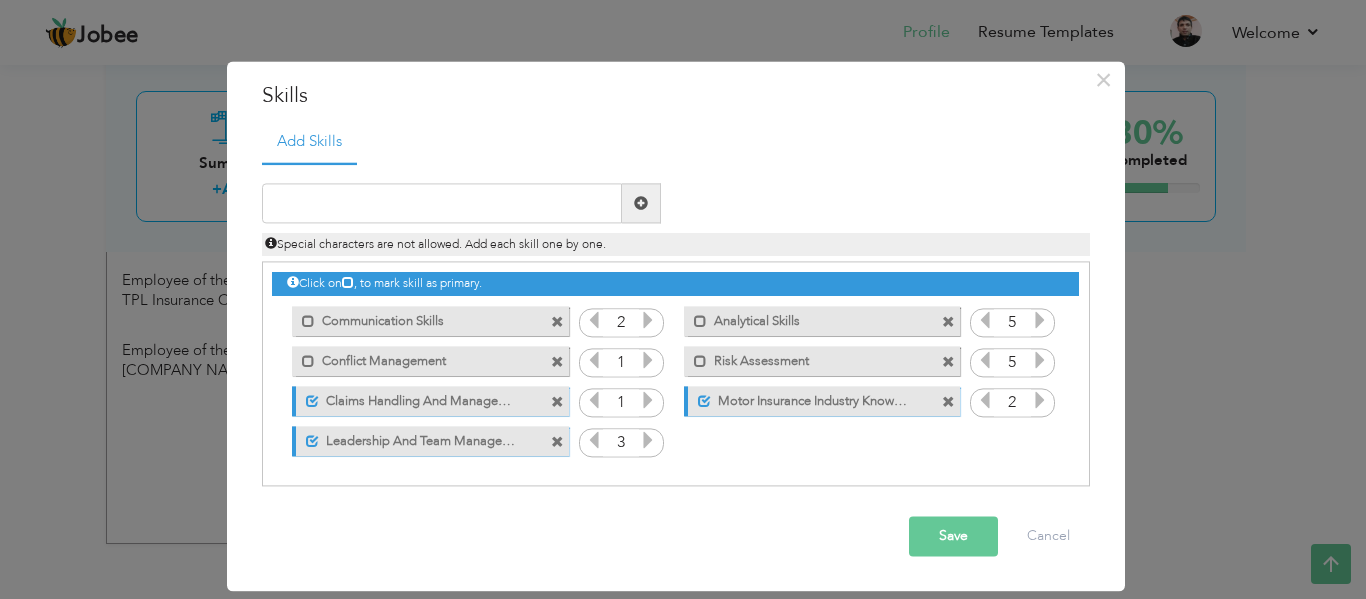 click at bounding box center (648, 321) 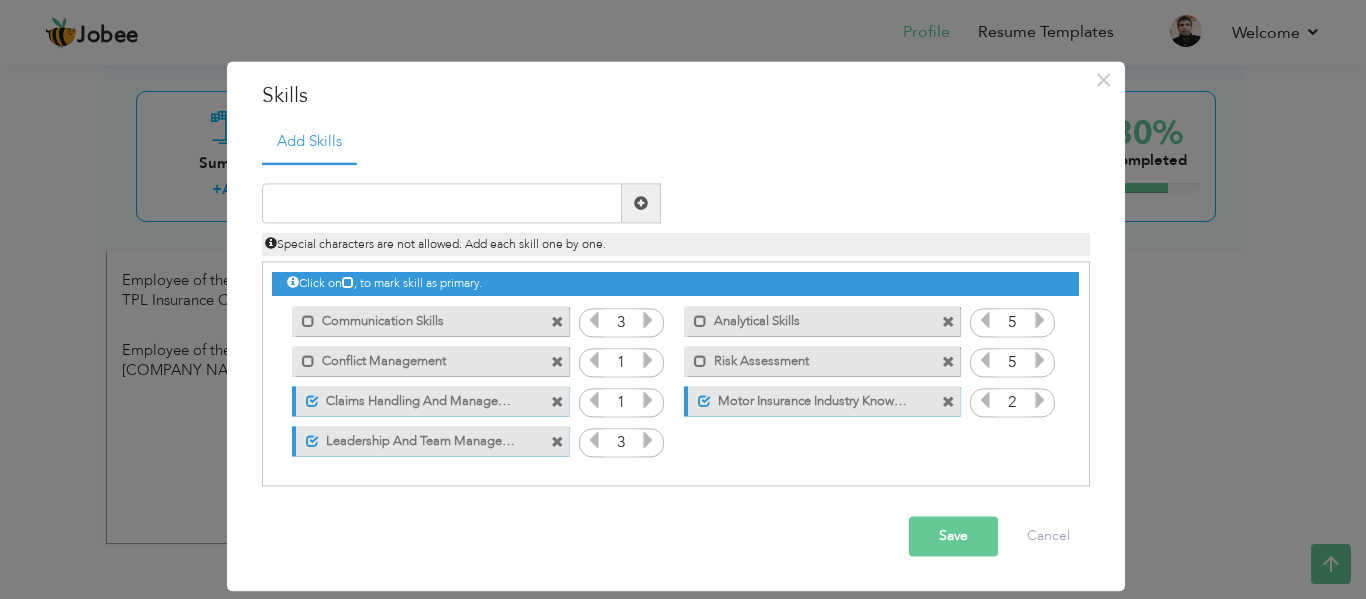 click at bounding box center (648, 321) 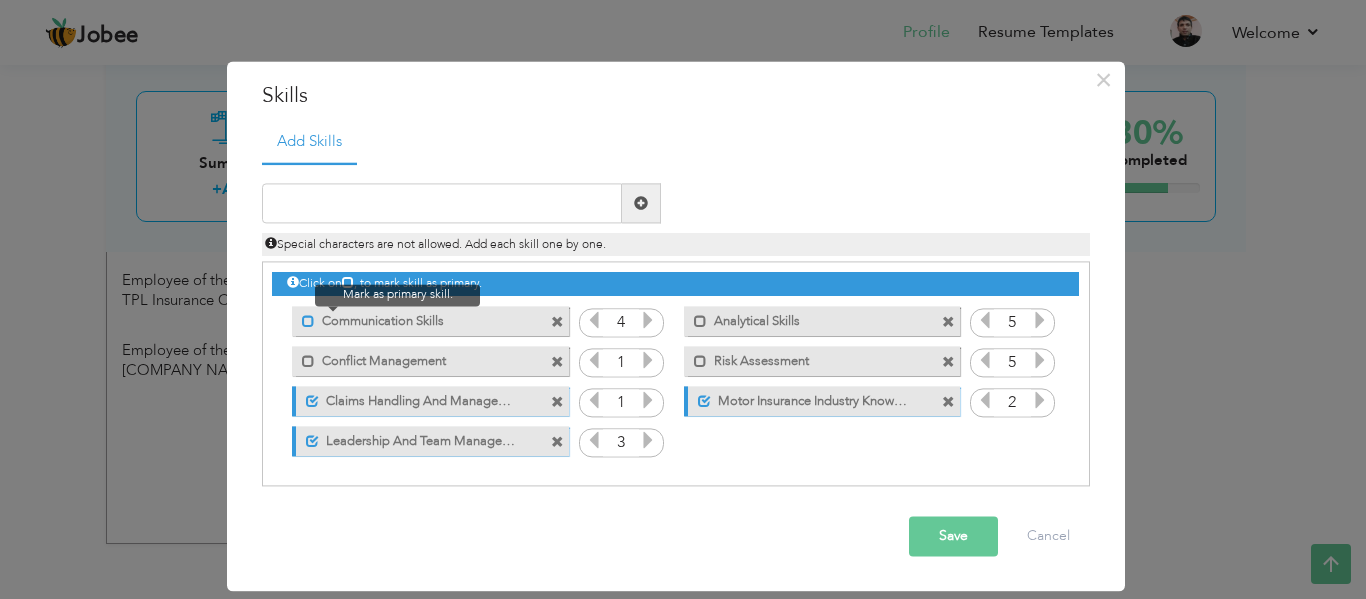 click at bounding box center (308, 321) 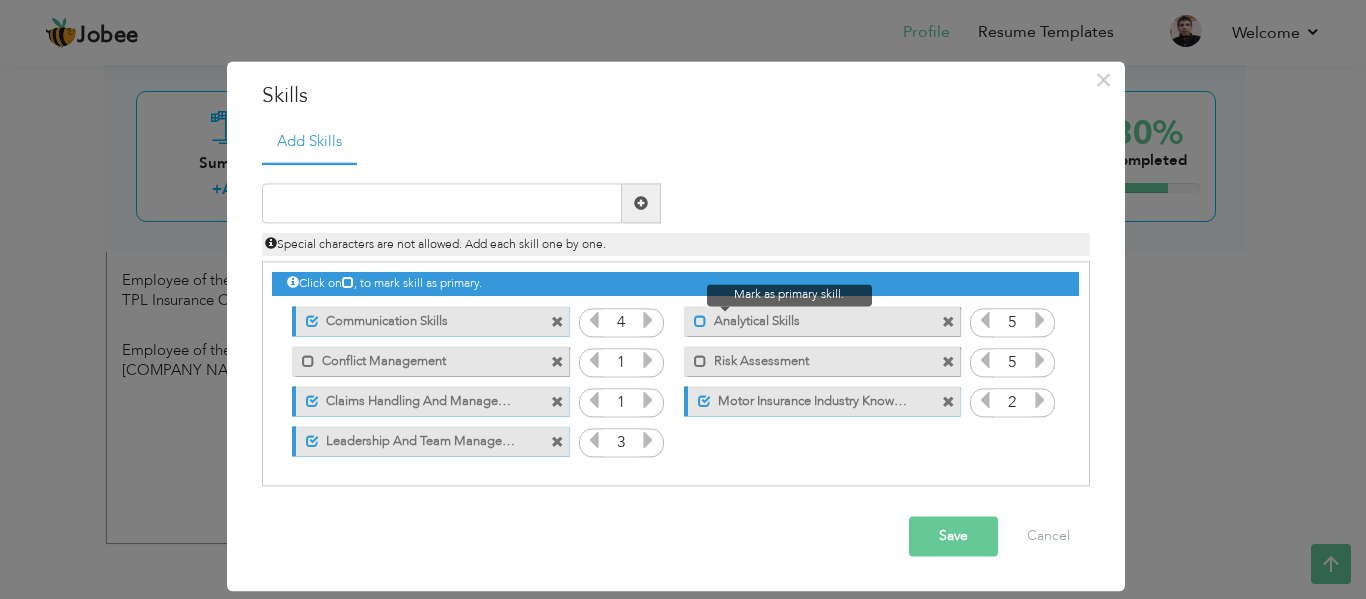 click at bounding box center (700, 321) 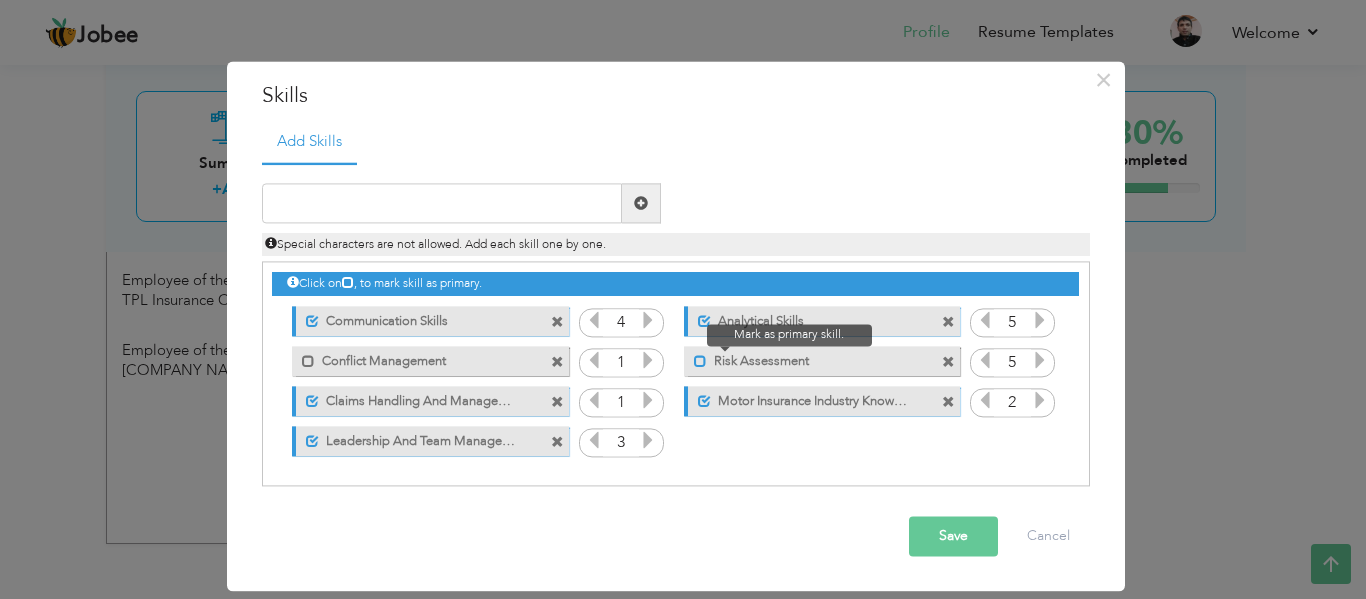 click at bounding box center [700, 361] 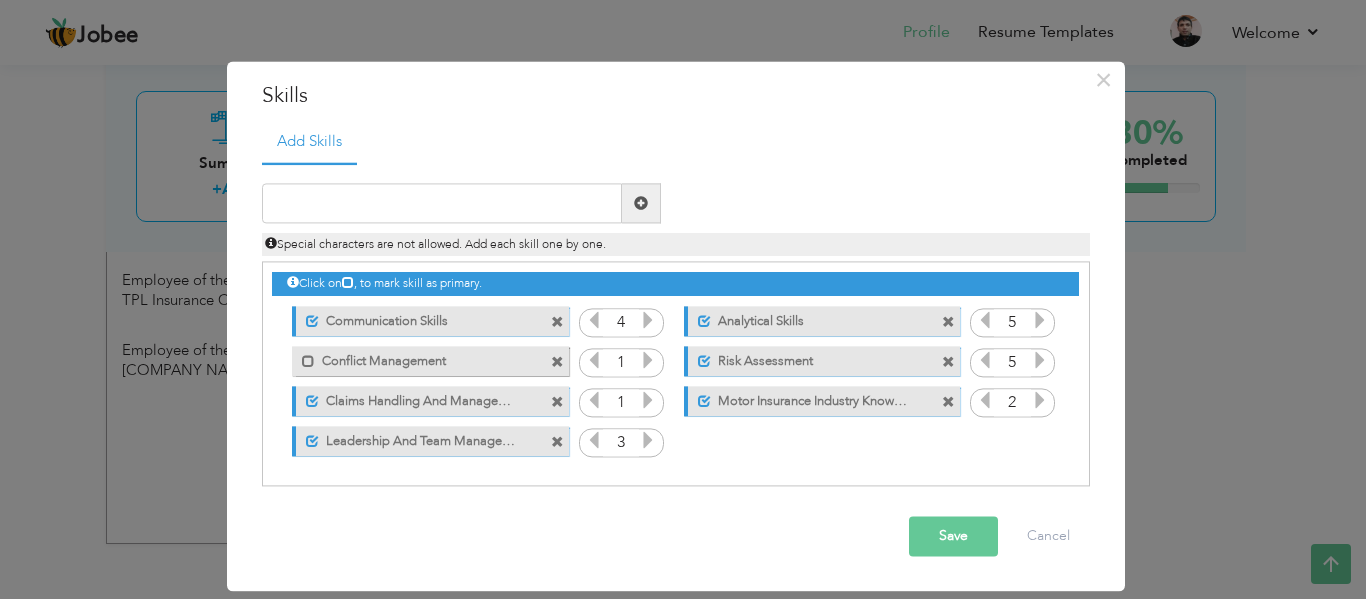 click at bounding box center [1040, 361] 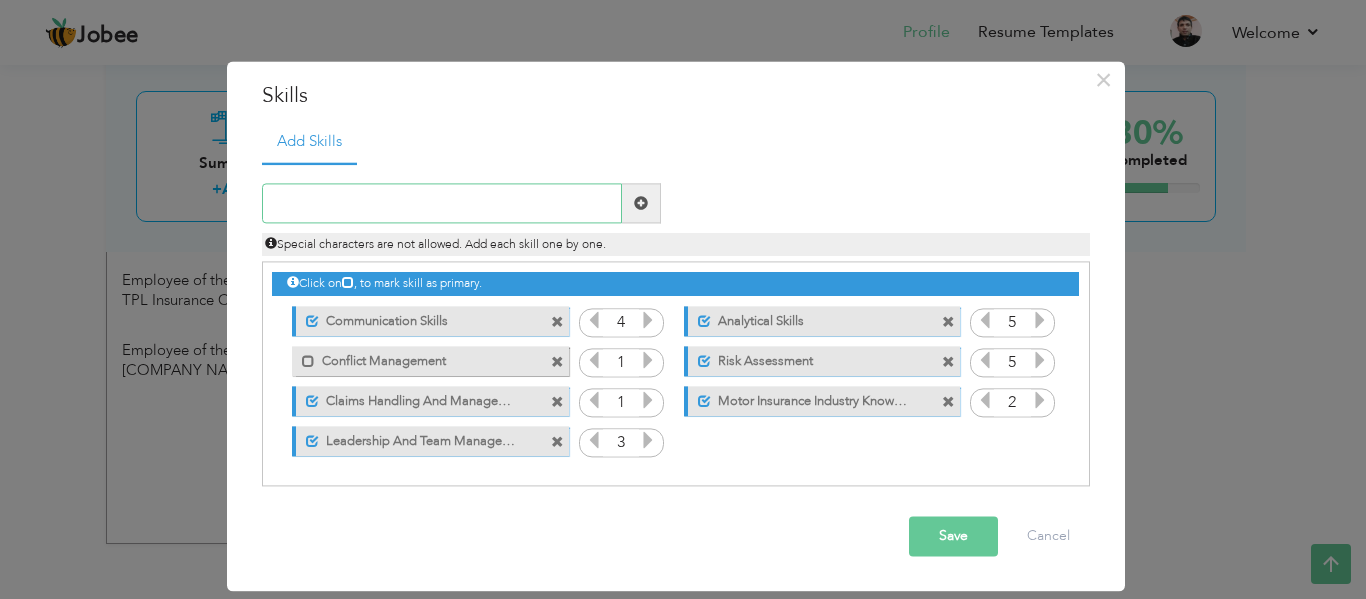 click at bounding box center (442, 204) 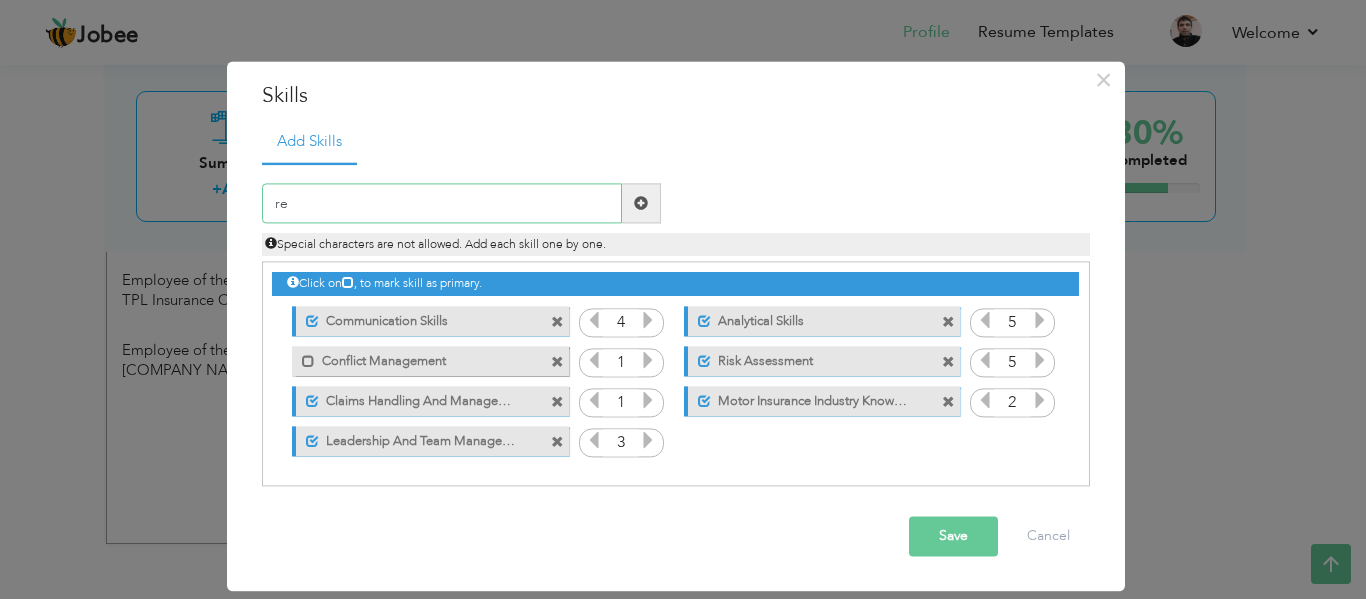 type on "r" 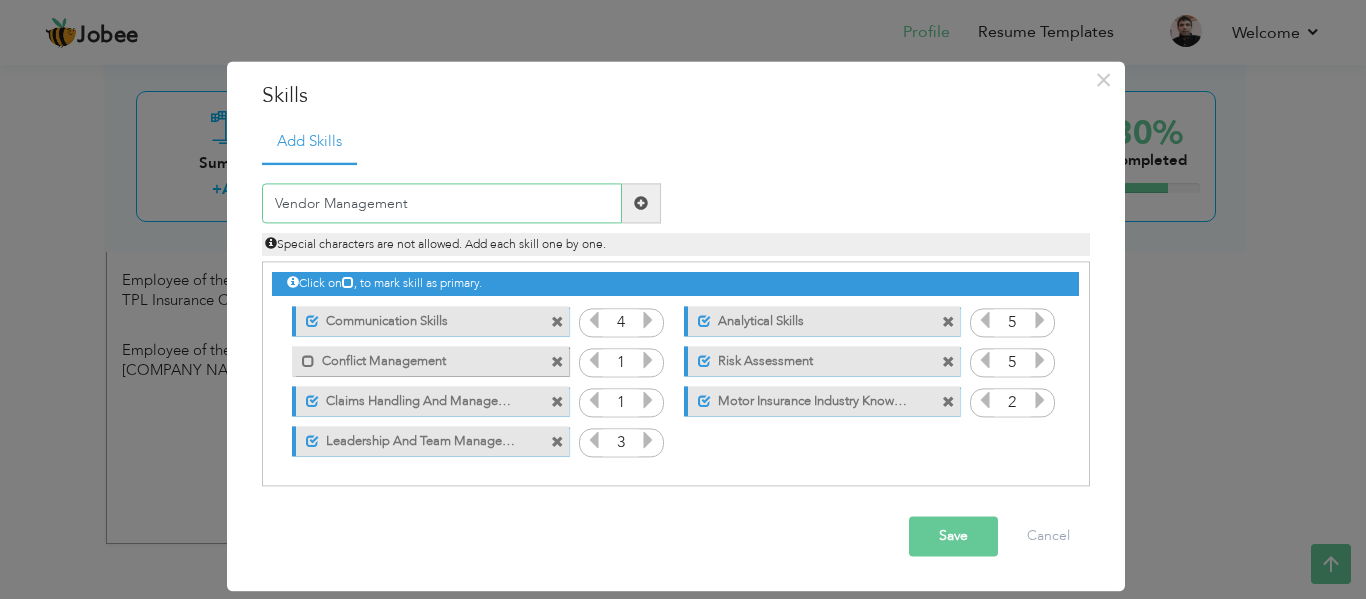 type on "Vendor Management" 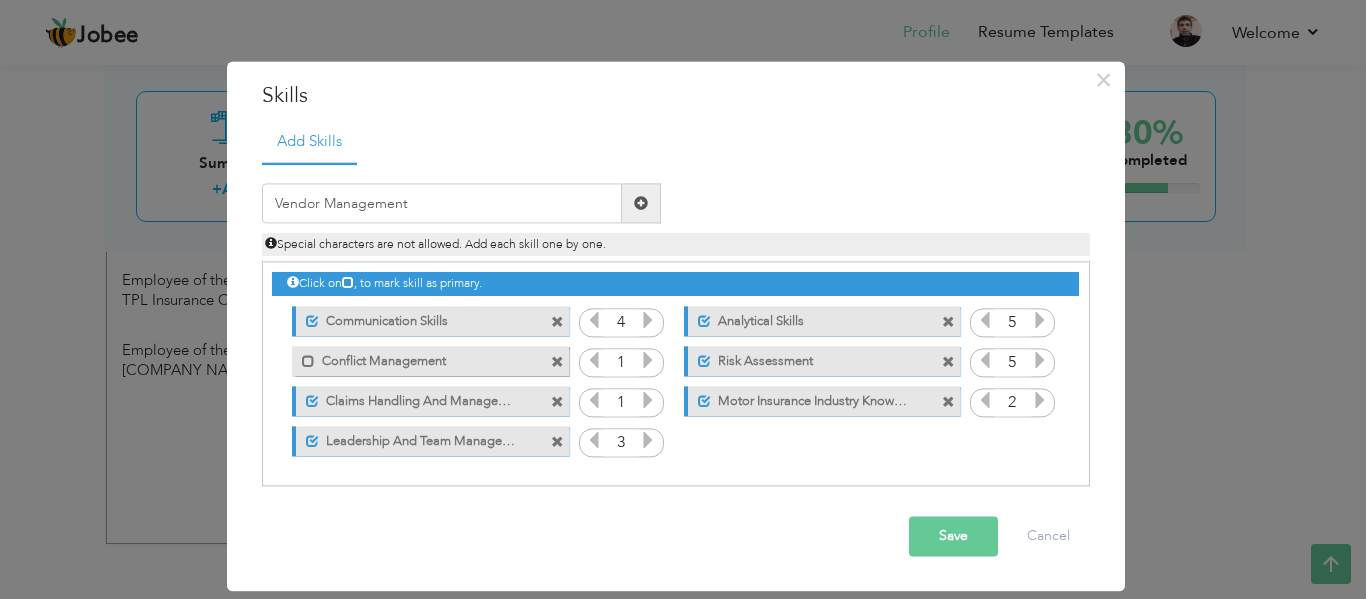 click at bounding box center [641, 203] 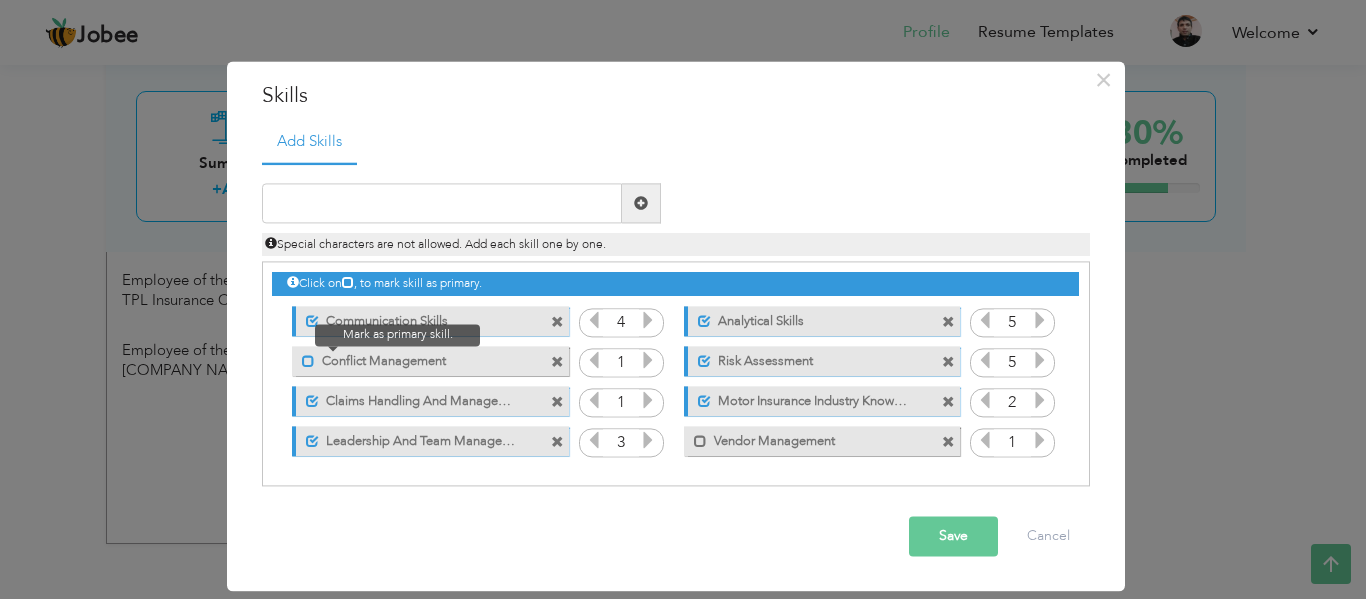 click at bounding box center (308, 361) 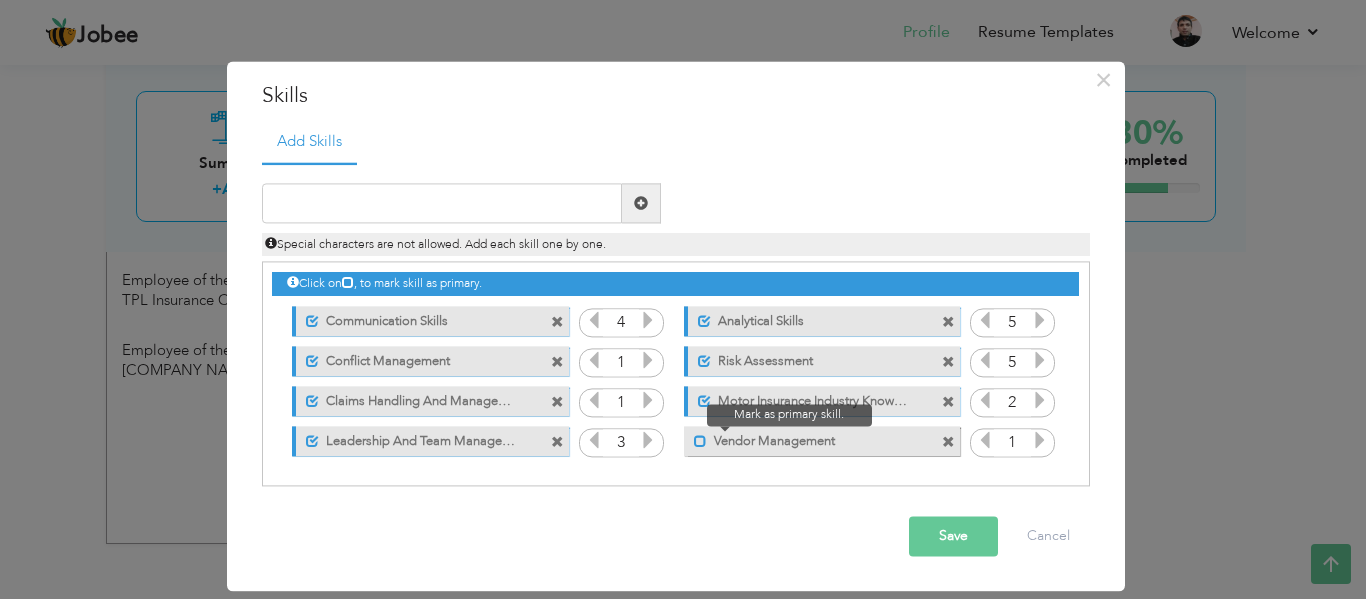 click at bounding box center [700, 441] 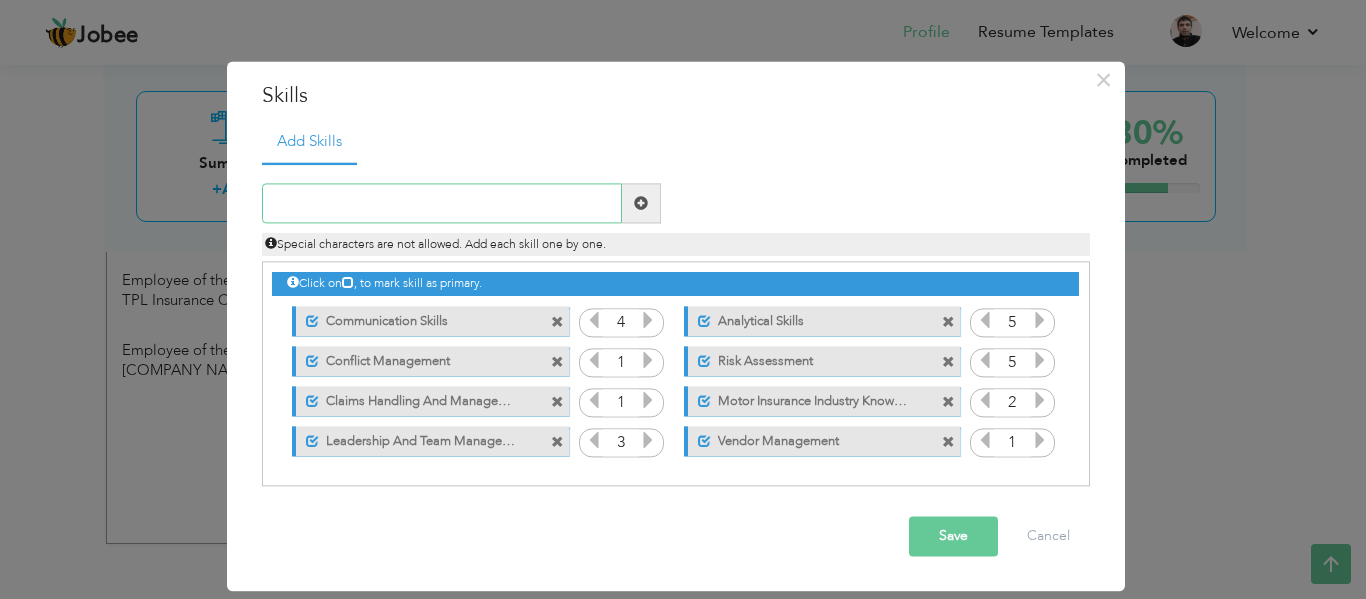 click at bounding box center [442, 204] 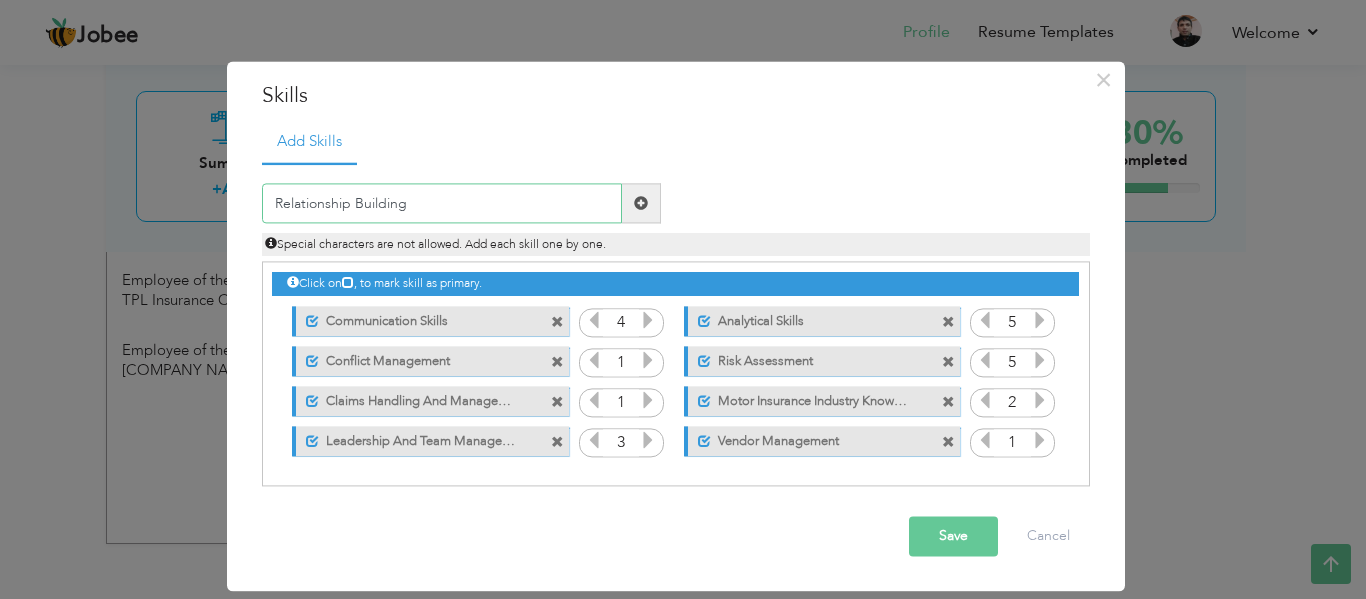type on "Relationship Building" 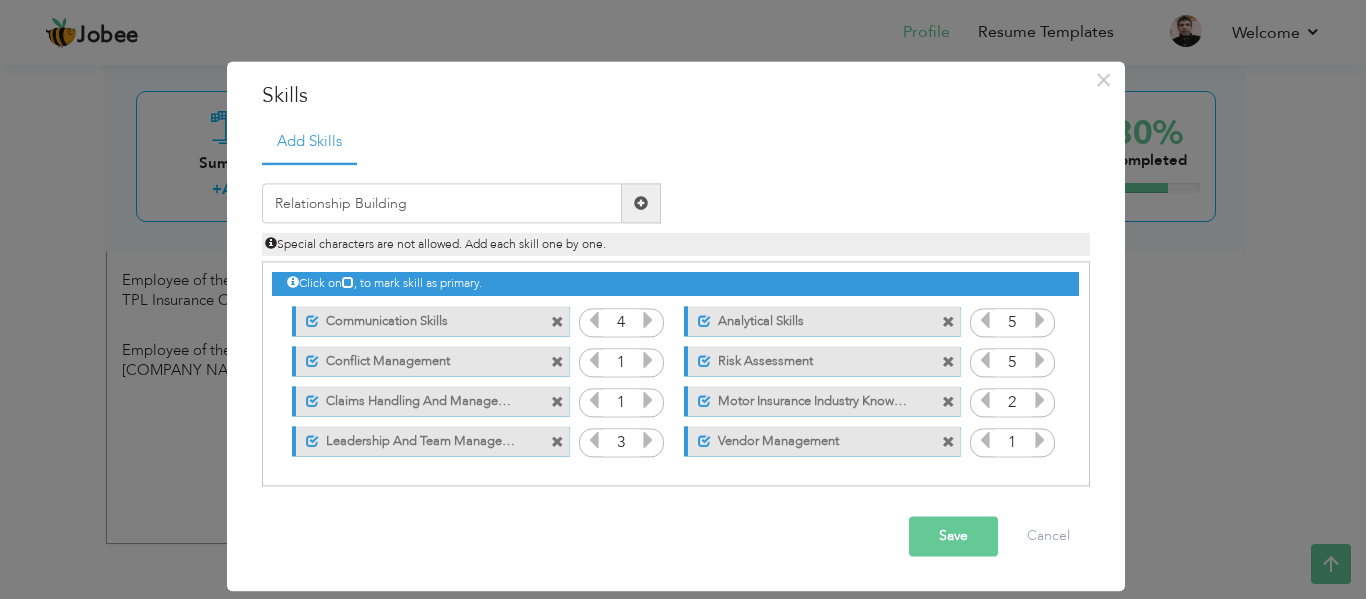 click at bounding box center [641, 203] 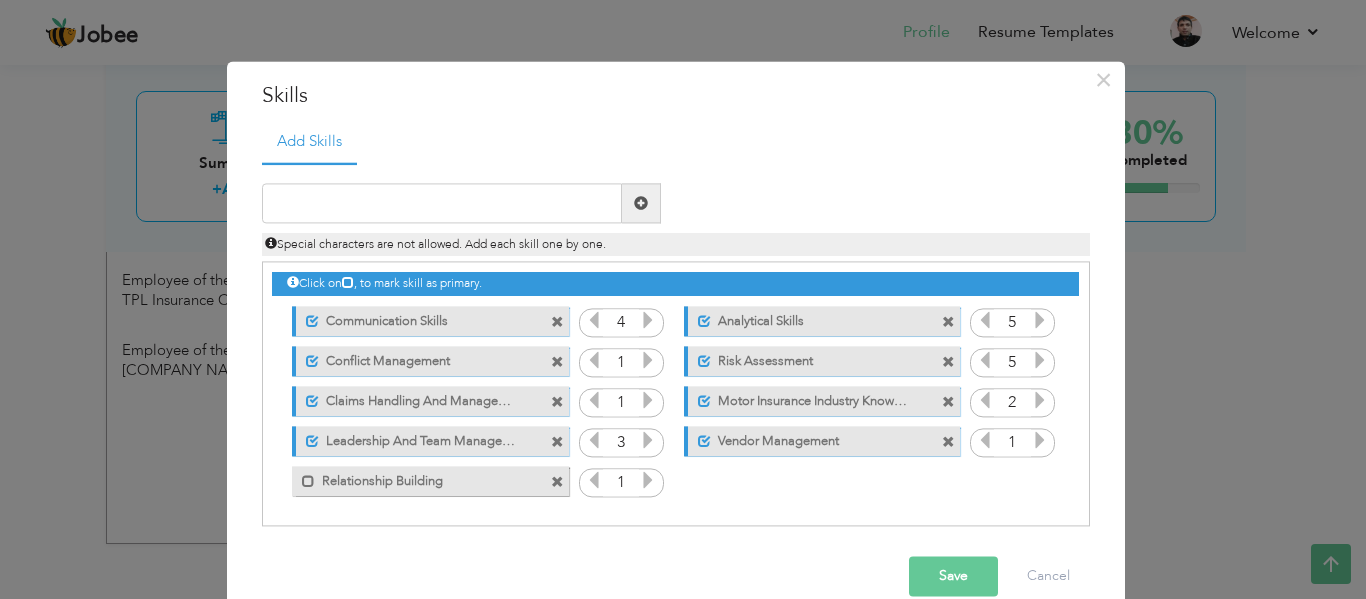 click on "Save" at bounding box center [953, 577] 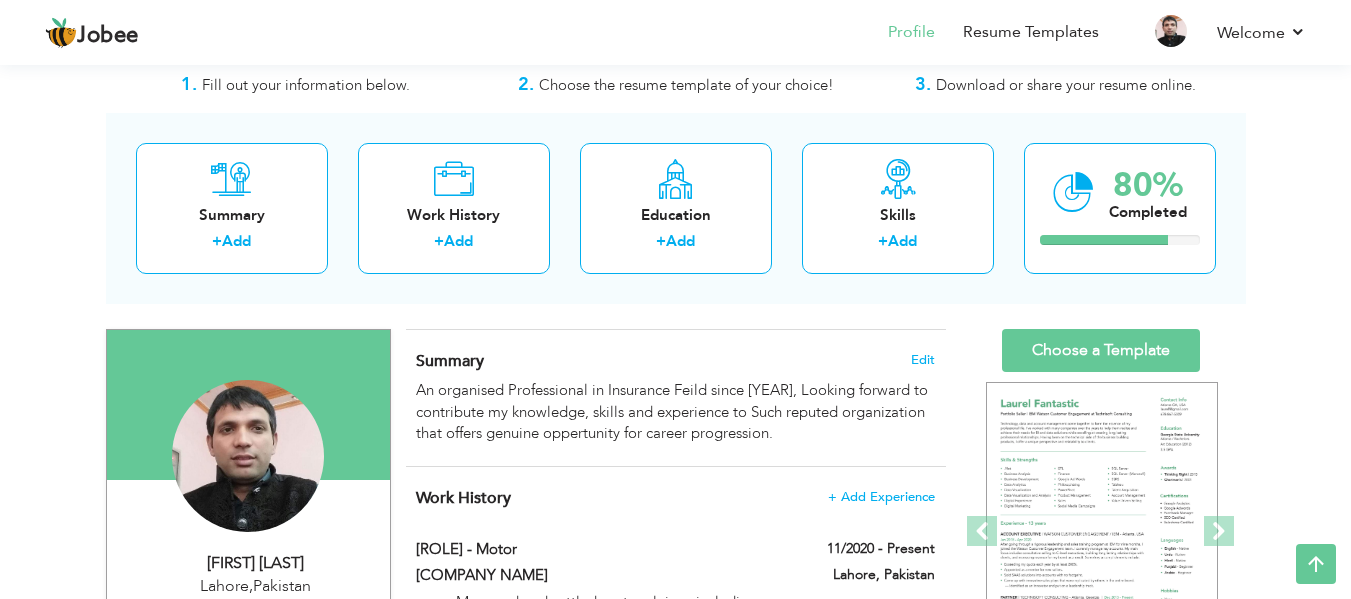 scroll, scrollTop: 0, scrollLeft: 0, axis: both 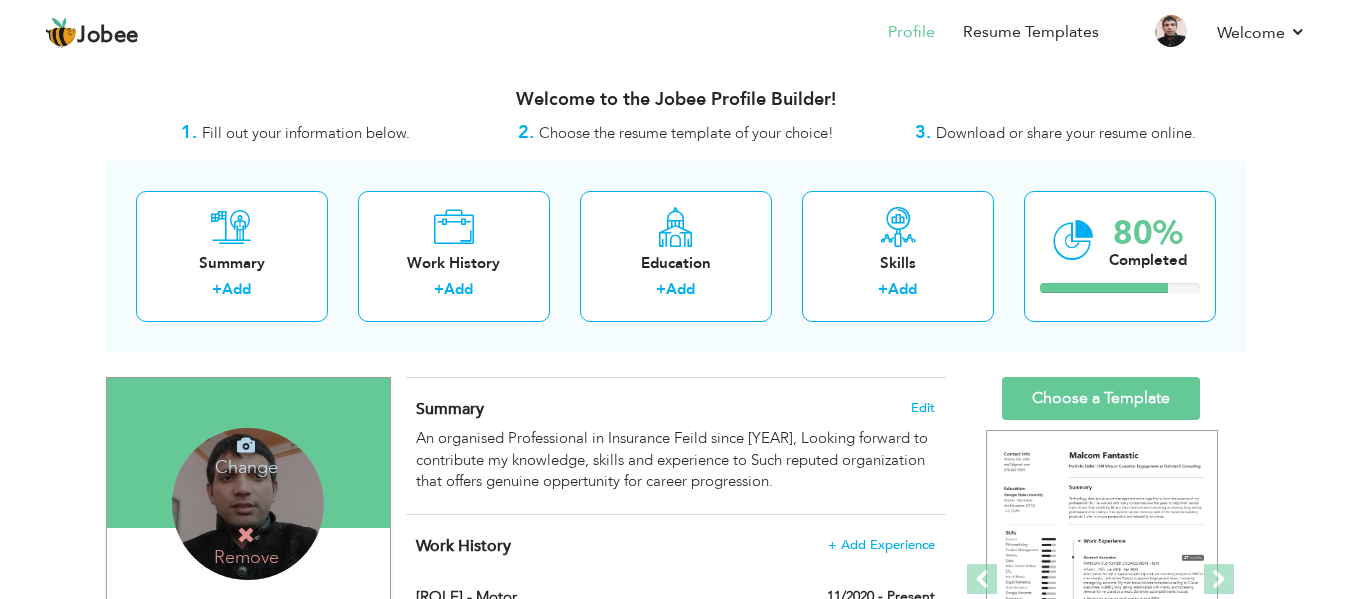 click on "Remove" at bounding box center [246, 546] 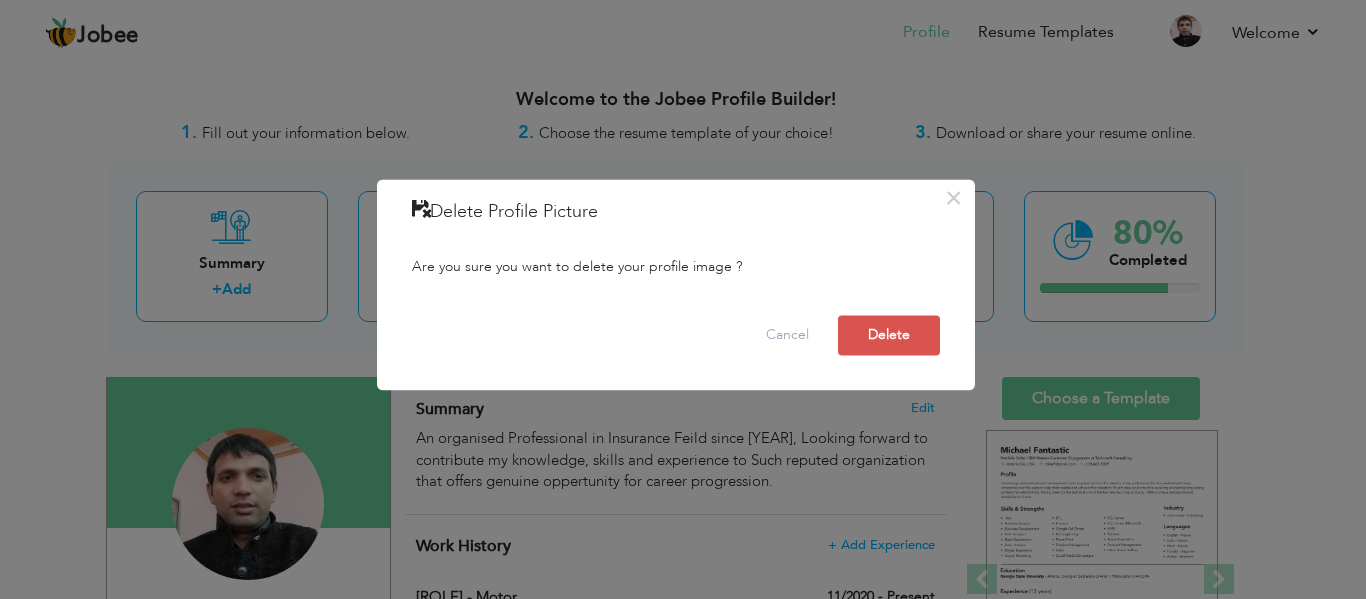 click on "Cancel
Delete" at bounding box center (676, 335) 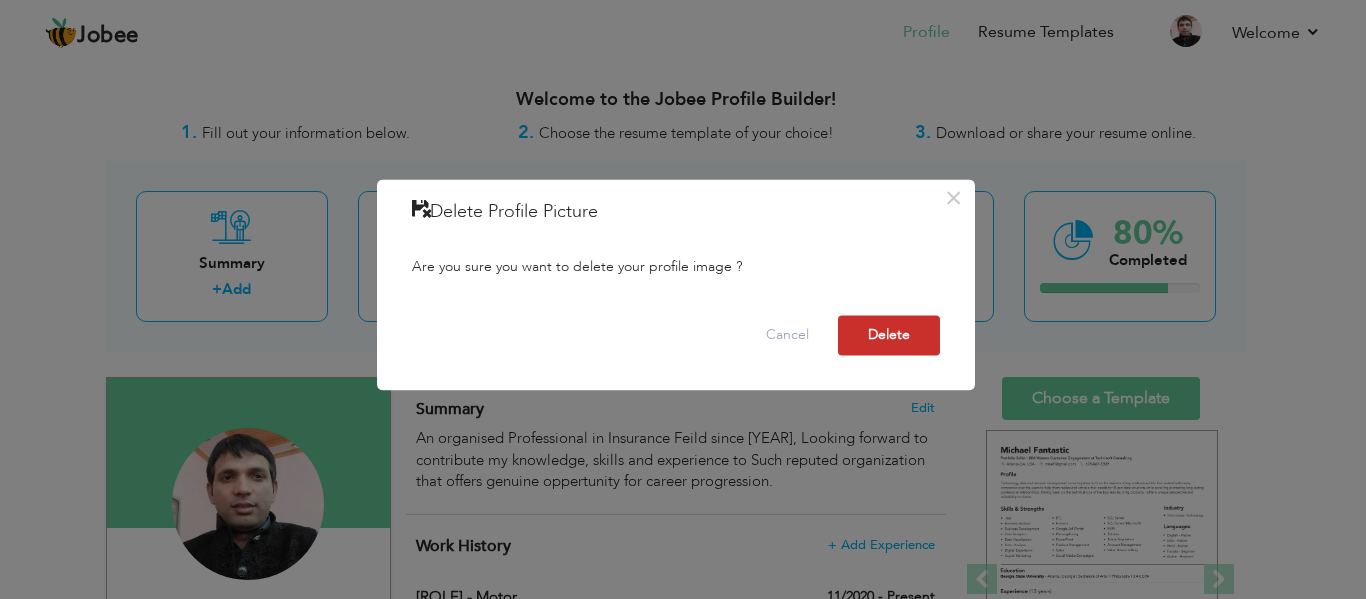 click on "Delete" at bounding box center [889, 335] 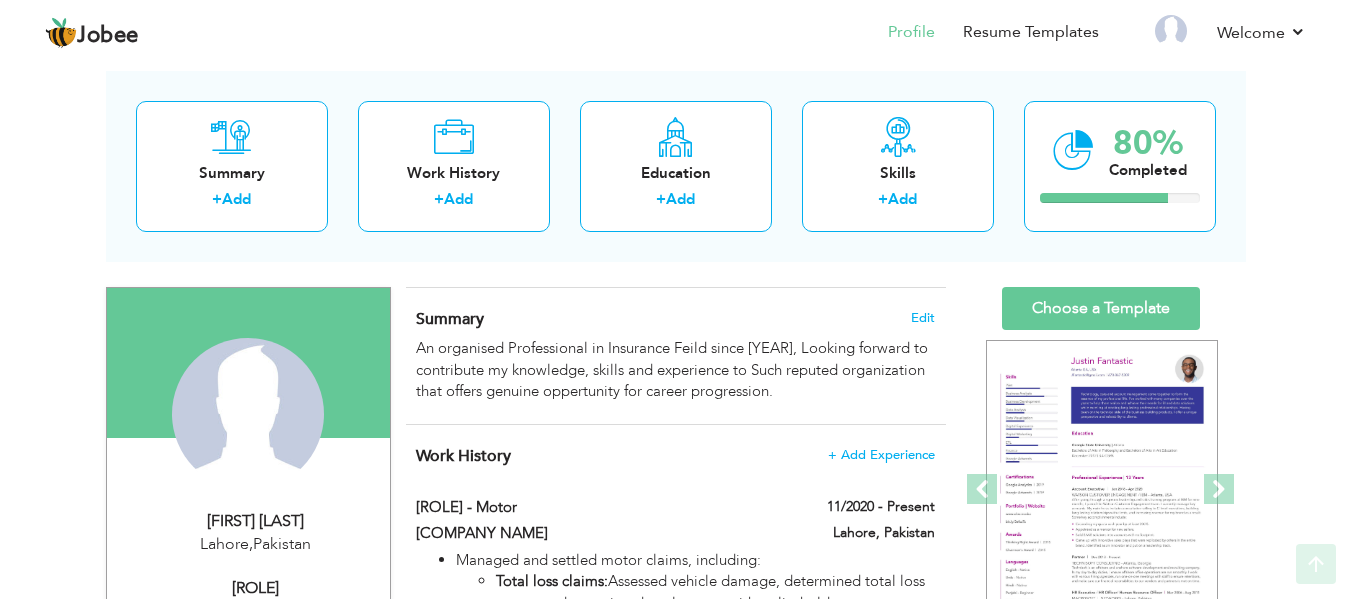 scroll, scrollTop: 0, scrollLeft: 0, axis: both 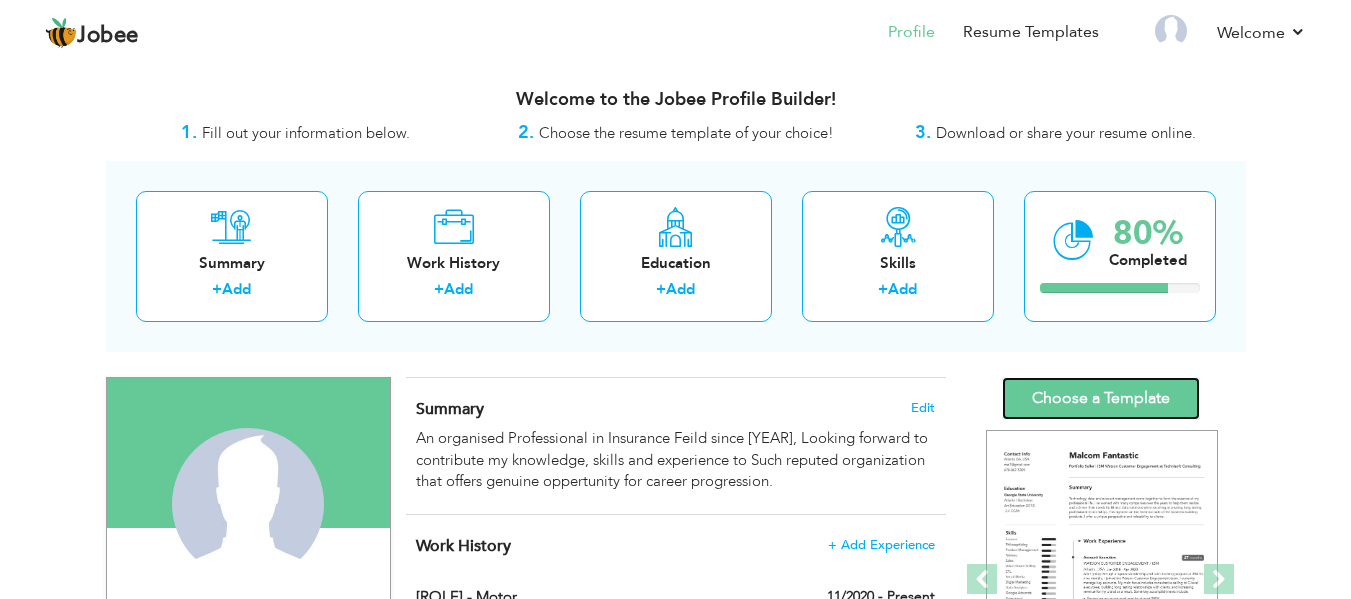 click on "Choose a Template" at bounding box center [1101, 398] 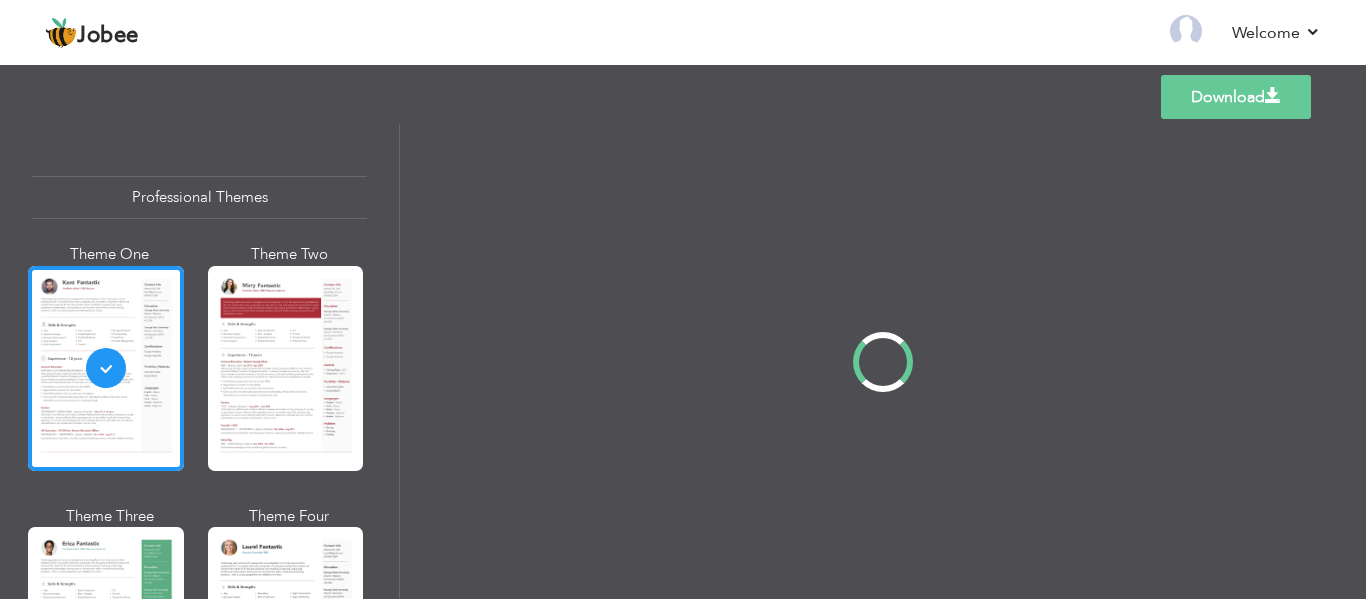 scroll, scrollTop: 0, scrollLeft: 0, axis: both 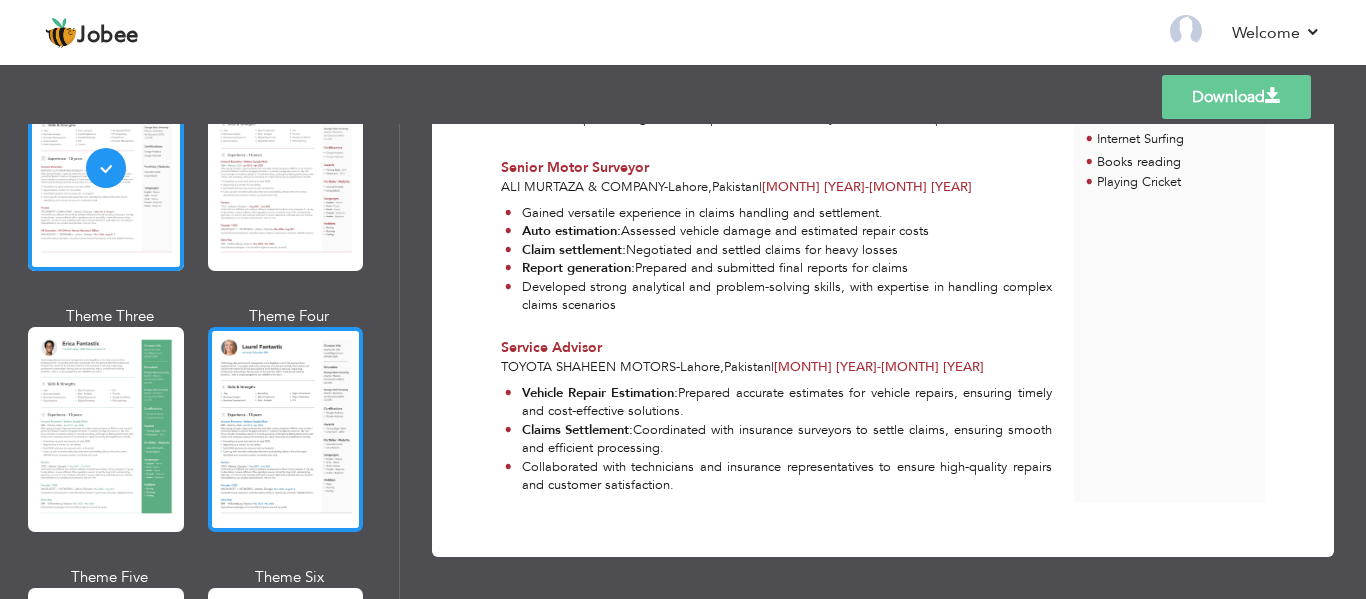 click at bounding box center [286, 429] 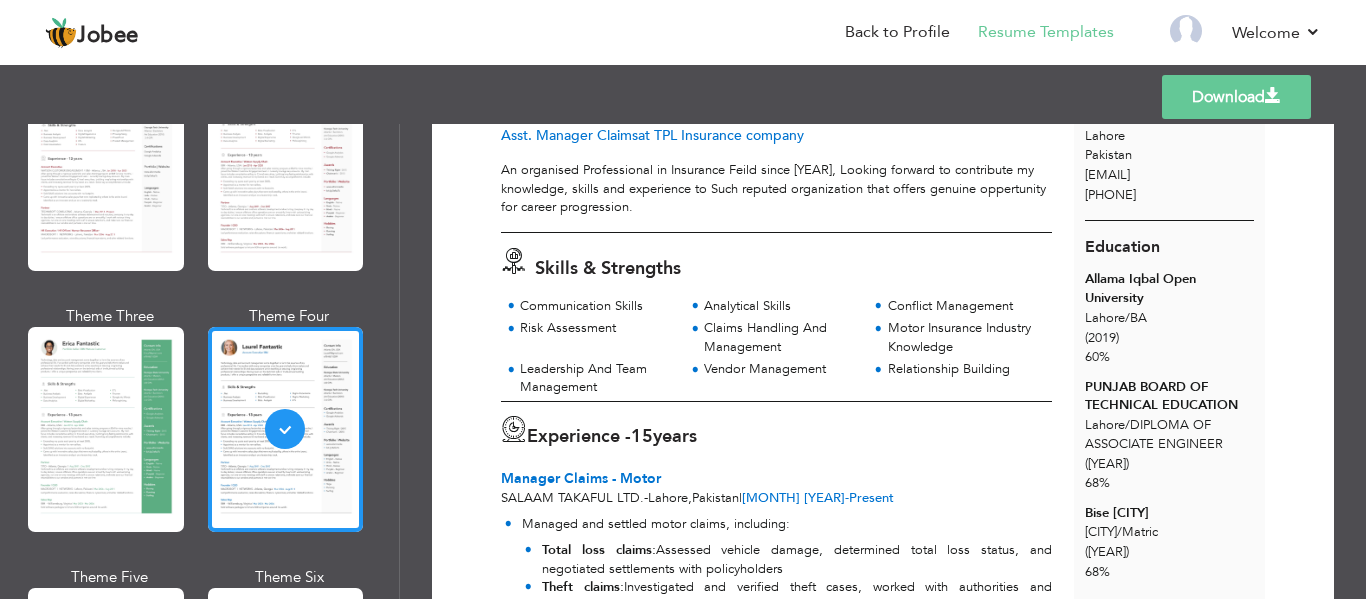 scroll, scrollTop: 0, scrollLeft: 0, axis: both 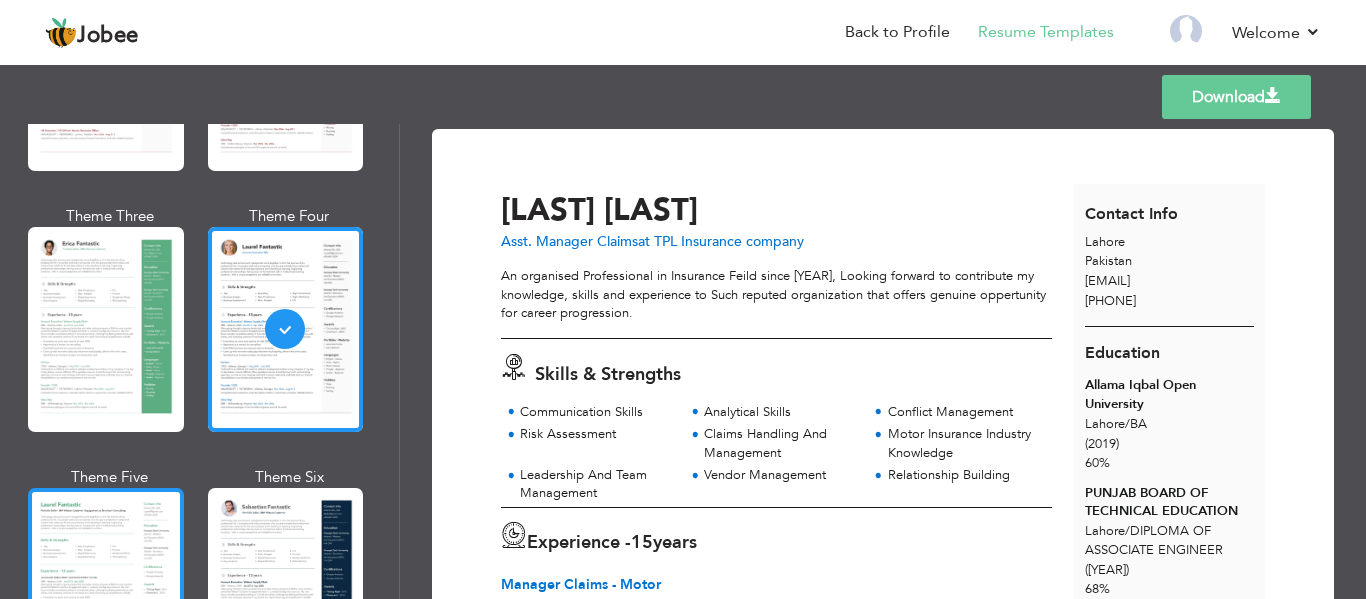 click at bounding box center [106, 329] 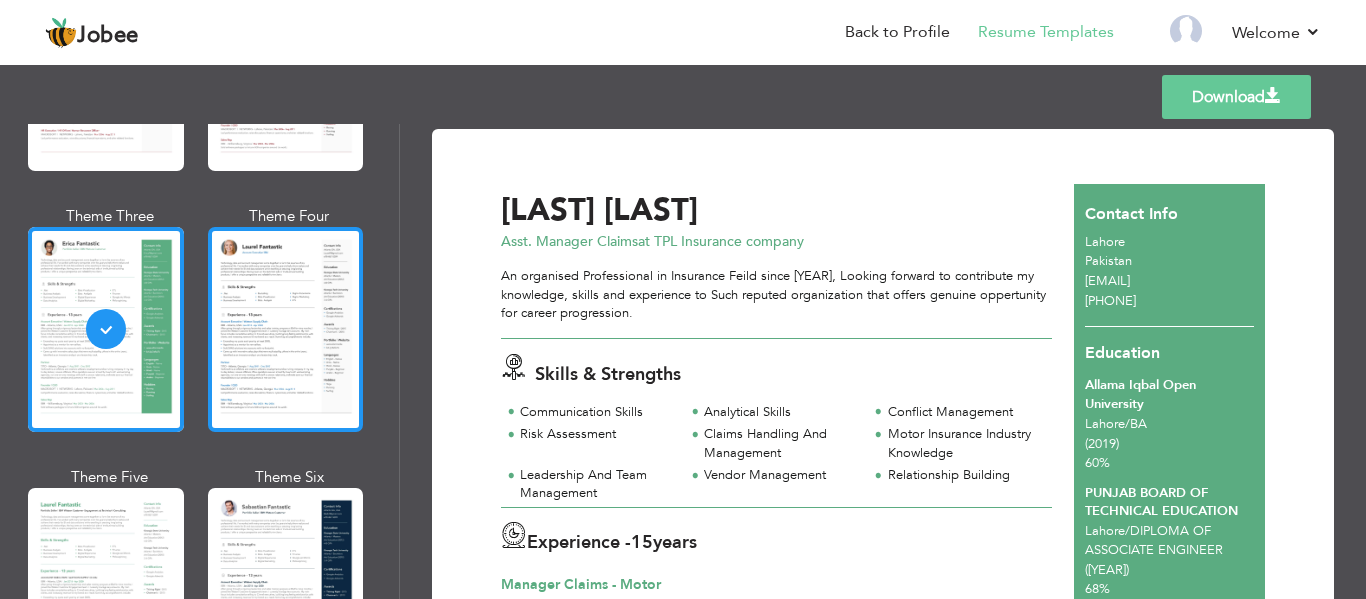 scroll, scrollTop: 0, scrollLeft: 0, axis: both 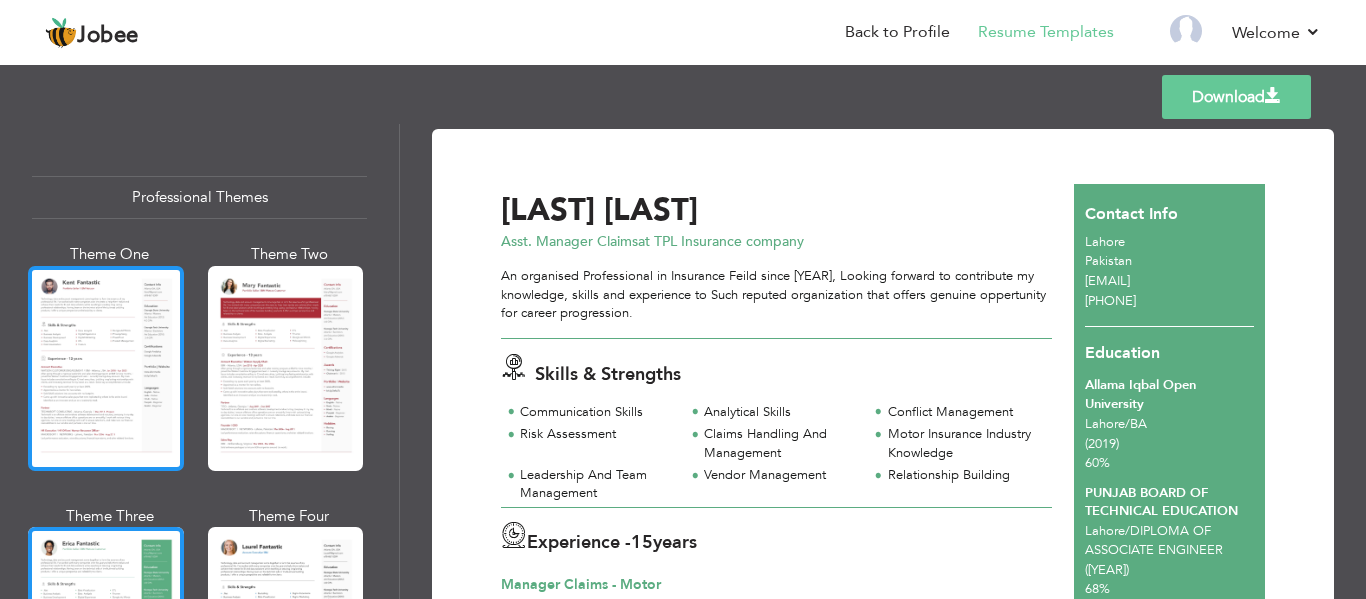 click at bounding box center [106, 368] 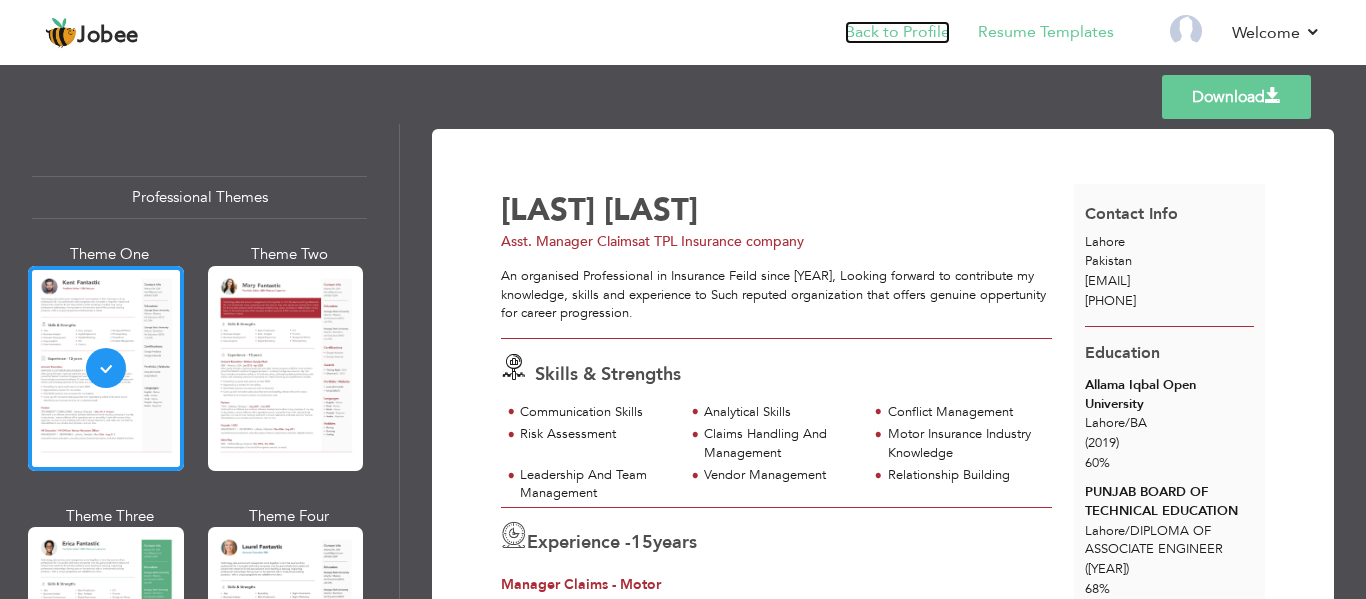 click on "Back to Profile" at bounding box center (897, 32) 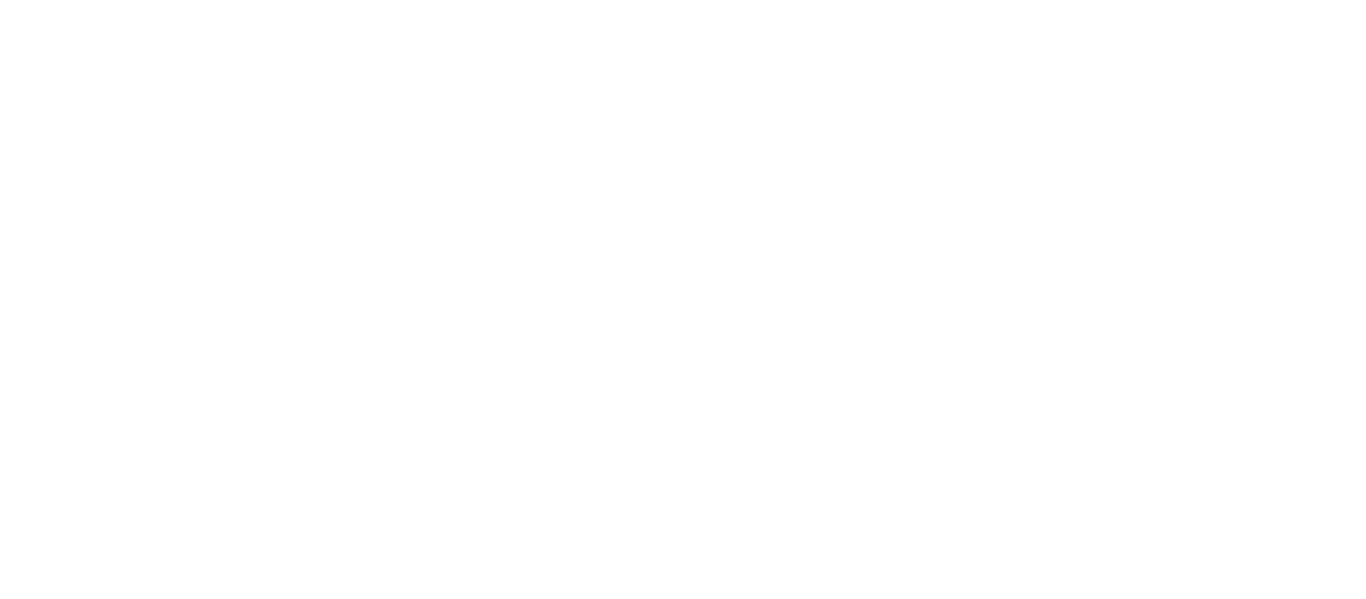 scroll, scrollTop: 0, scrollLeft: 0, axis: both 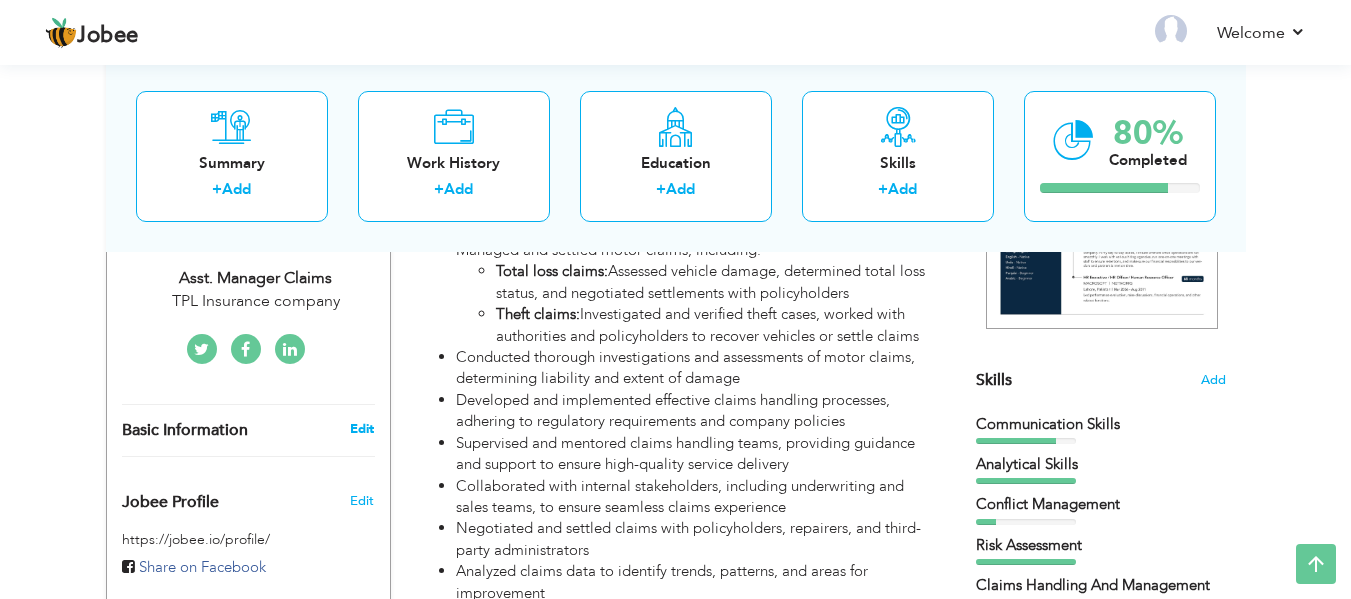 click on "Edit" at bounding box center [362, 429] 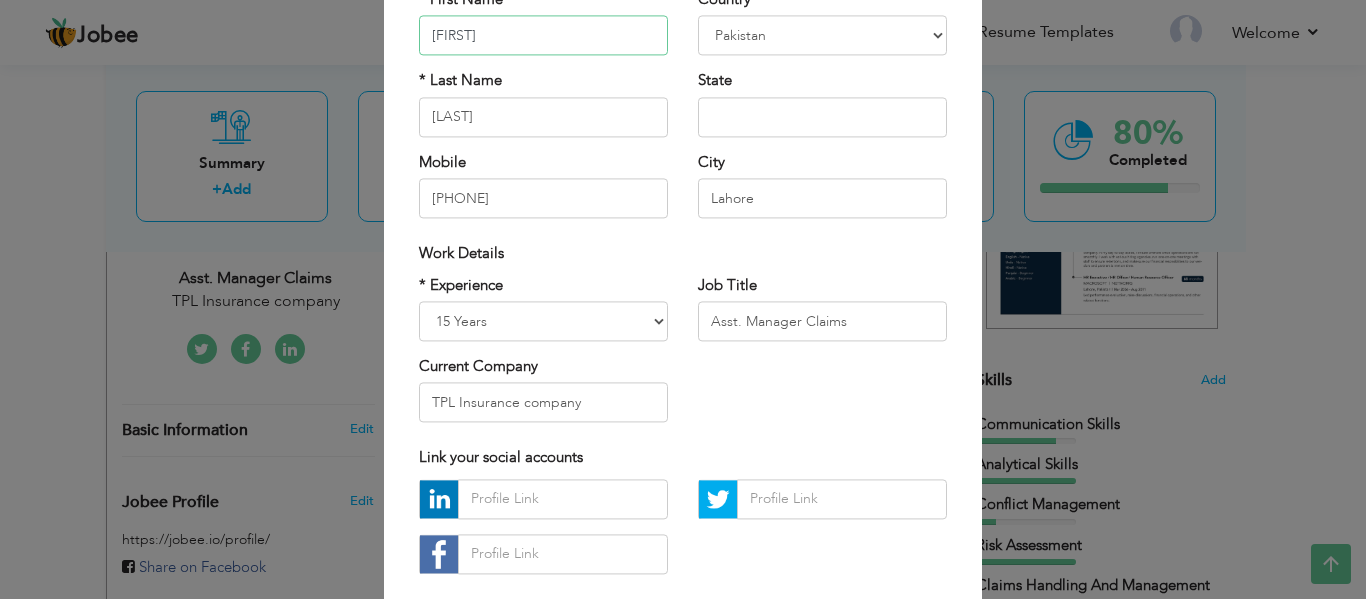 scroll, scrollTop: 200, scrollLeft: 0, axis: vertical 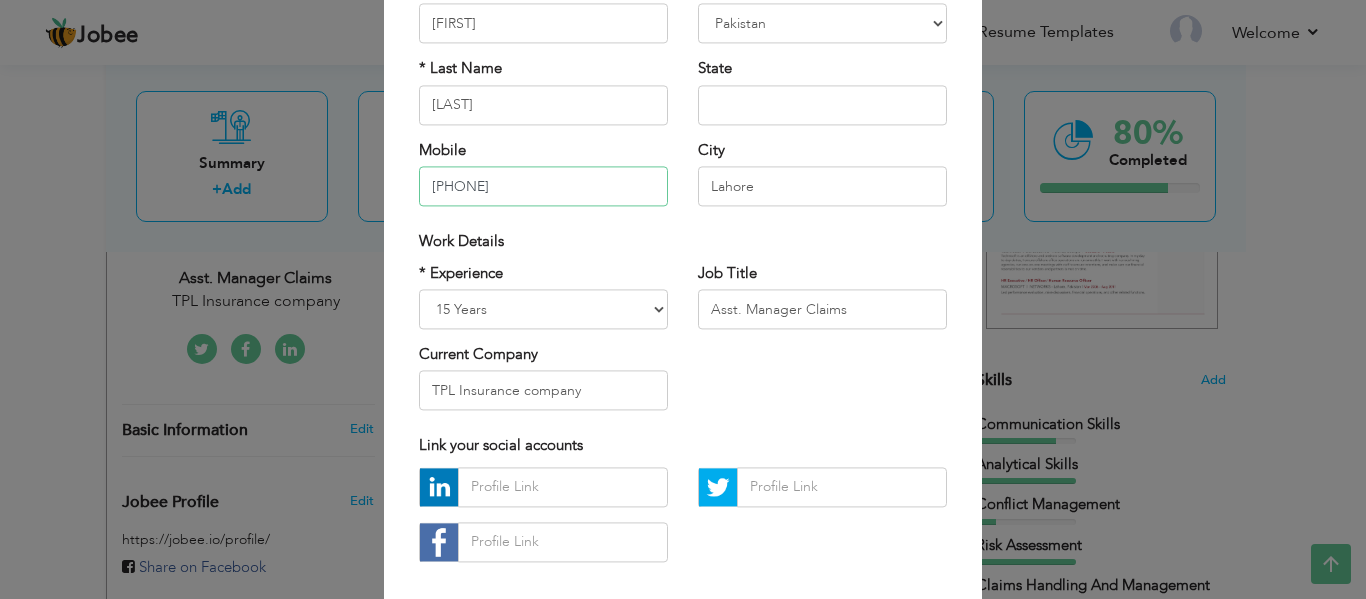 click on "[PHONE]" at bounding box center (543, 187) 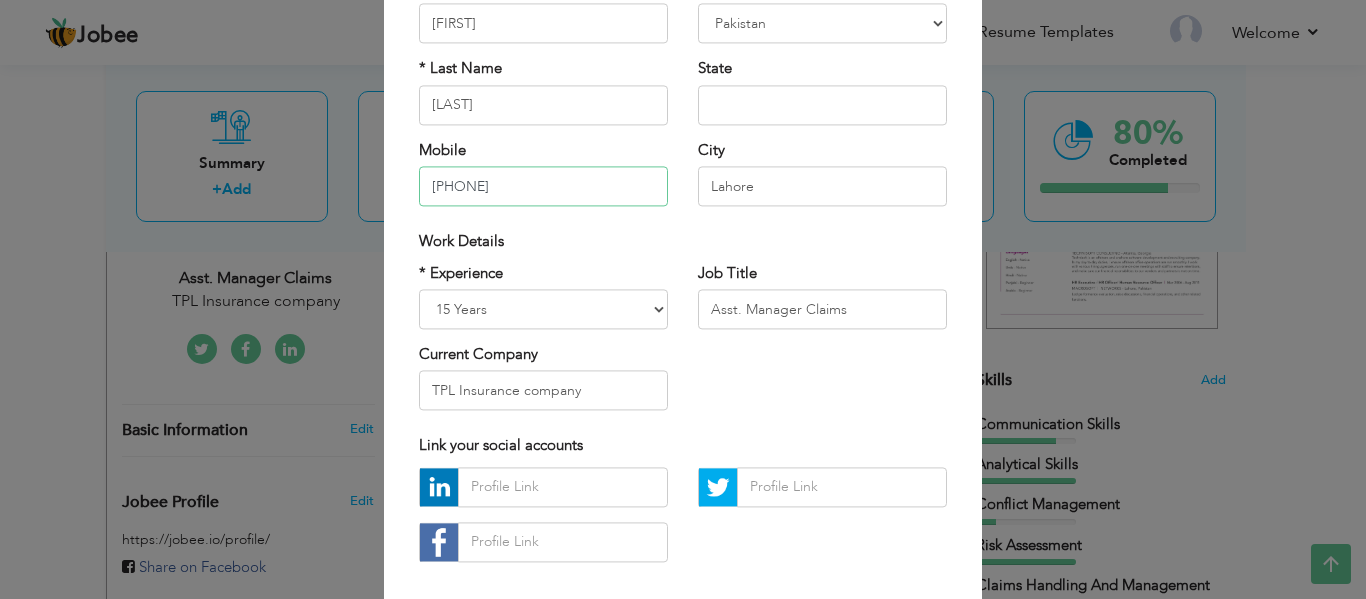 type on "[PHONE]" 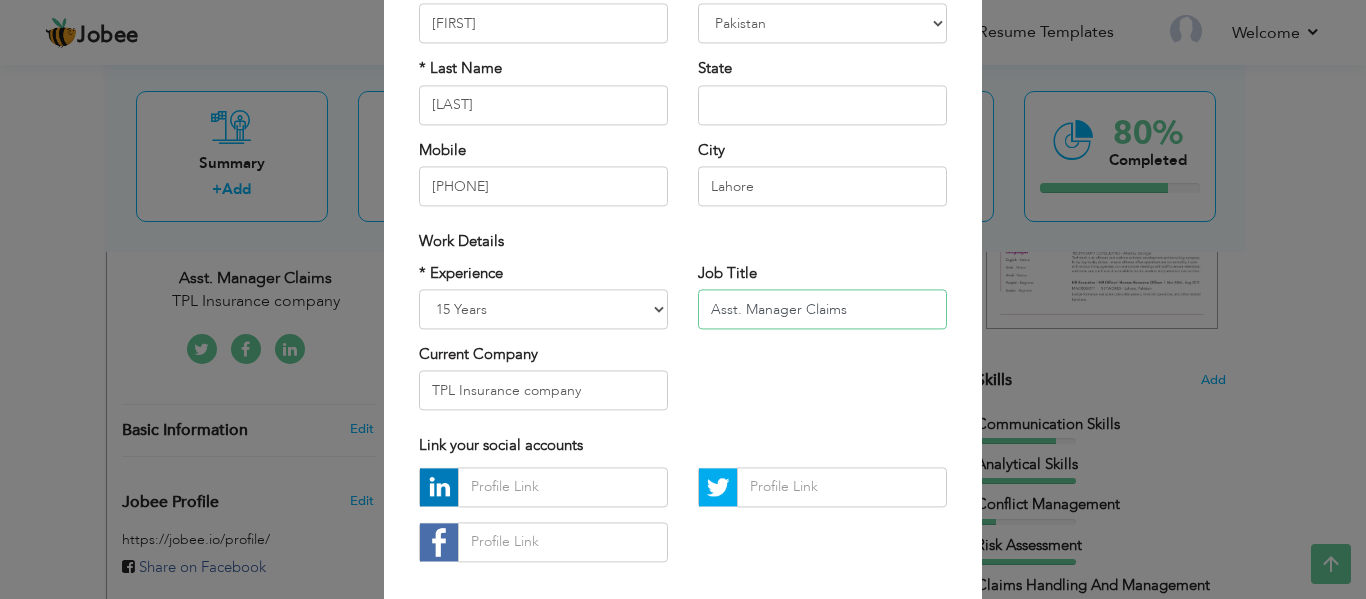 drag, startPoint x: 907, startPoint y: 322, endPoint x: 531, endPoint y: 241, distance: 384.6258 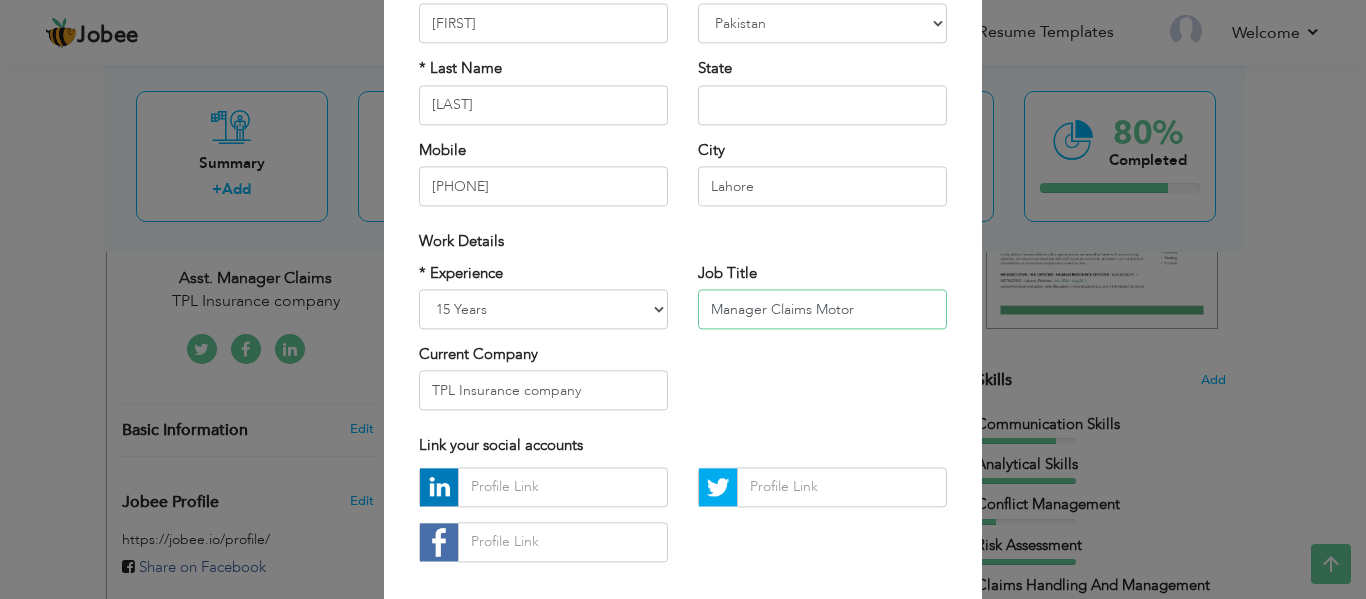 type on "Manager Claims Motor" 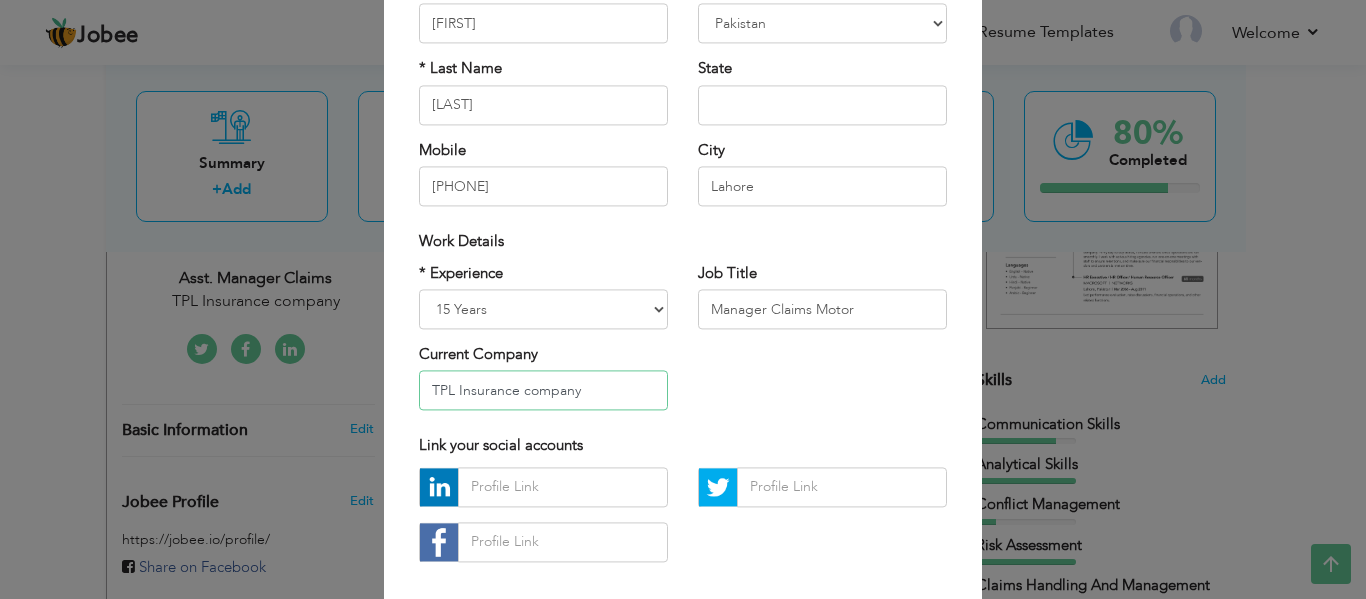 drag, startPoint x: 602, startPoint y: 388, endPoint x: 0, endPoint y: 135, distance: 653.00305 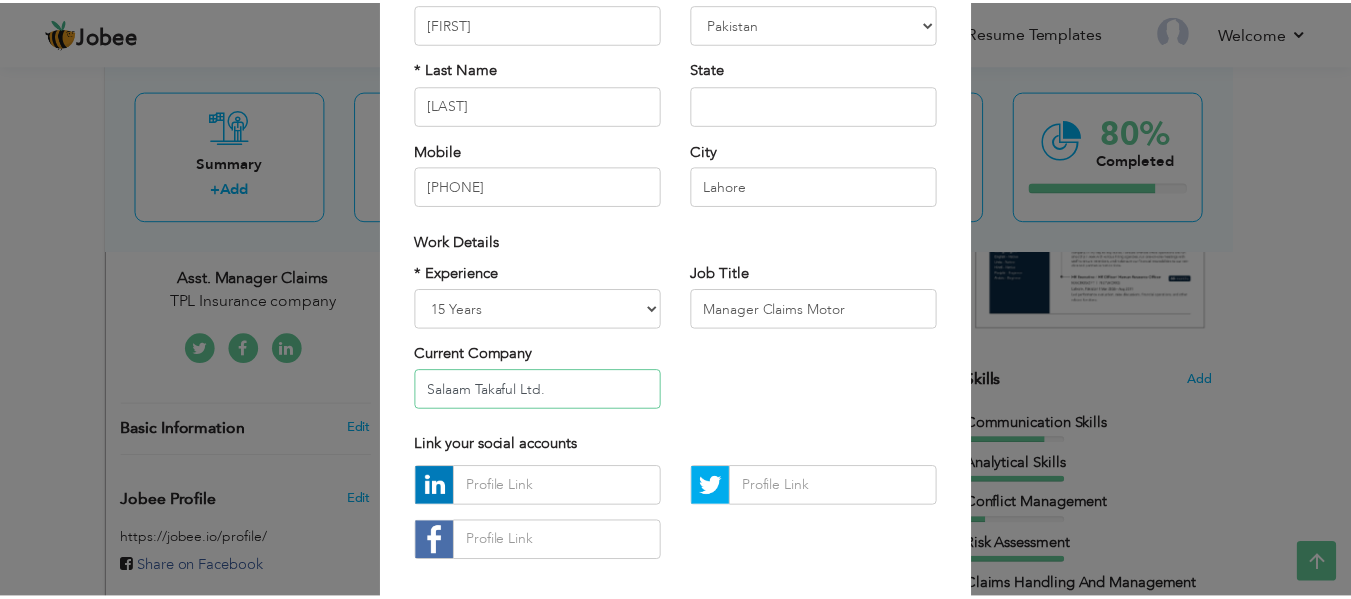 scroll, scrollTop: 299, scrollLeft: 0, axis: vertical 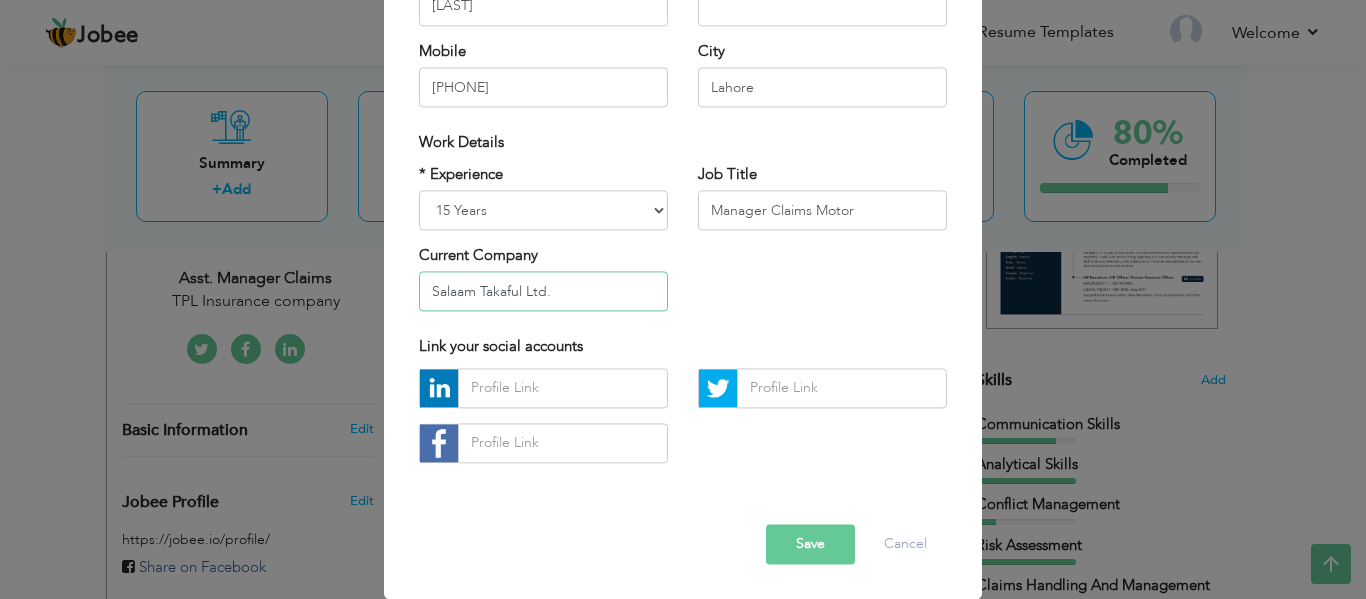 type on "Salaam Takaful Ltd." 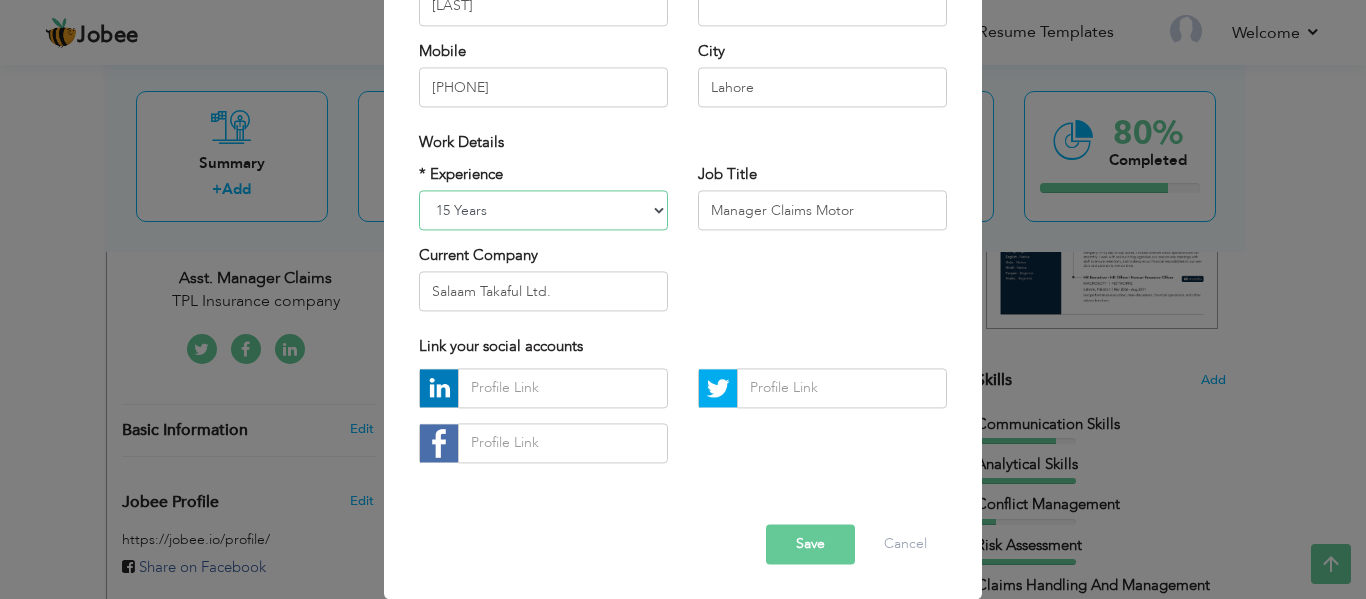 click on "Entry Level Less than 1 Year 1 Year 2 Years 3 Years 4 Years 5 Years 6 Years 7 Years 8 Years 9 Years 10 Years 11 Years 12 Years 13 Years 14 Years 15 Years 16 Years 17 Years 18 Years 19 Years 20 Years 21 Years 22 Years 23 Years 24 Years 25 Years 26 Years 27 Years 28 Years 29 Years 30 Years 31 Years 32 Years 33 Years 34 Years 35 Years More than 35 Years" at bounding box center (543, 210) 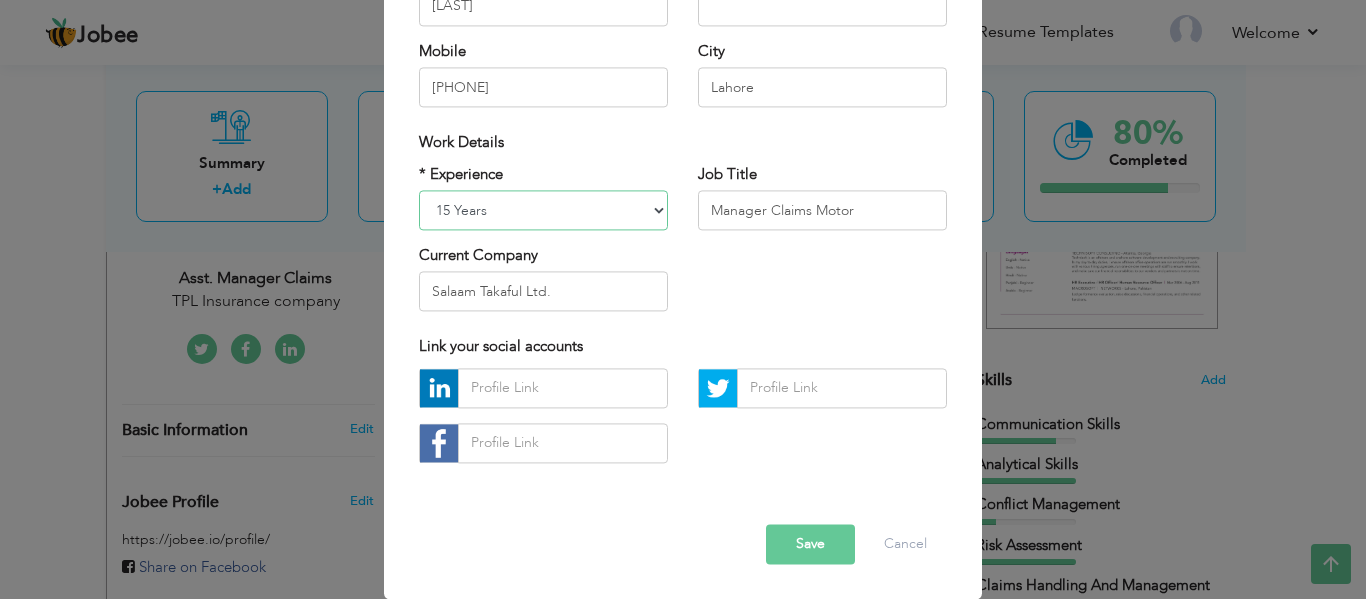 click on "Entry Level Less than 1 Year 1 Year 2 Years 3 Years 4 Years 5 Years 6 Years 7 Years 8 Years 9 Years 10 Years 11 Years 12 Years 13 Years 14 Years 15 Years 16 Years 17 Years 18 Years 19 Years 20 Years 21 Years 22 Years 23 Years 24 Years 25 Years 26 Years 27 Years 28 Years 29 Years 30 Years 31 Years 32 Years 33 Years 34 Years 35 Years More than 35 Years" at bounding box center (543, 210) 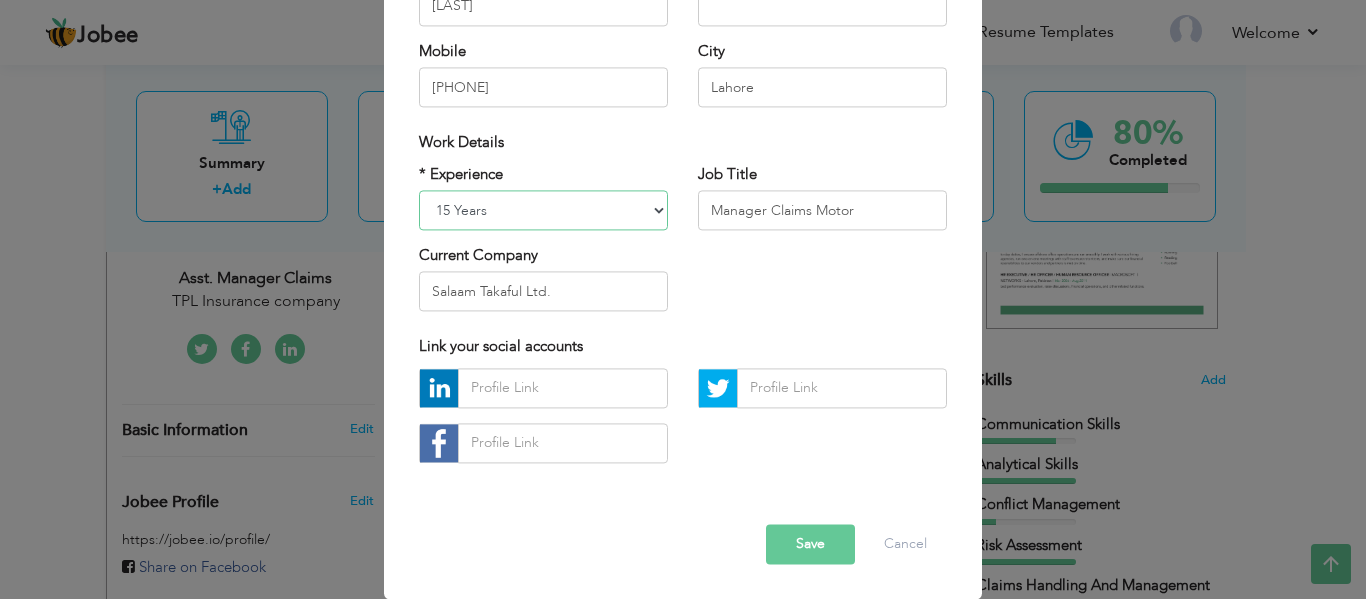 click on "Entry Level Less than 1 Year 1 Year 2 Years 3 Years 4 Years 5 Years 6 Years 7 Years 8 Years 9 Years 10 Years 11 Years 12 Years 13 Years 14 Years 15 Years 16 Years 17 Years 18 Years 19 Years 20 Years 21 Years 22 Years 23 Years 24 Years 25 Years 26 Years 27 Years 28 Years 29 Years 30 Years 31 Years 32 Years 33 Years 34 Years 35 Years More than 35 Years" at bounding box center (543, 210) 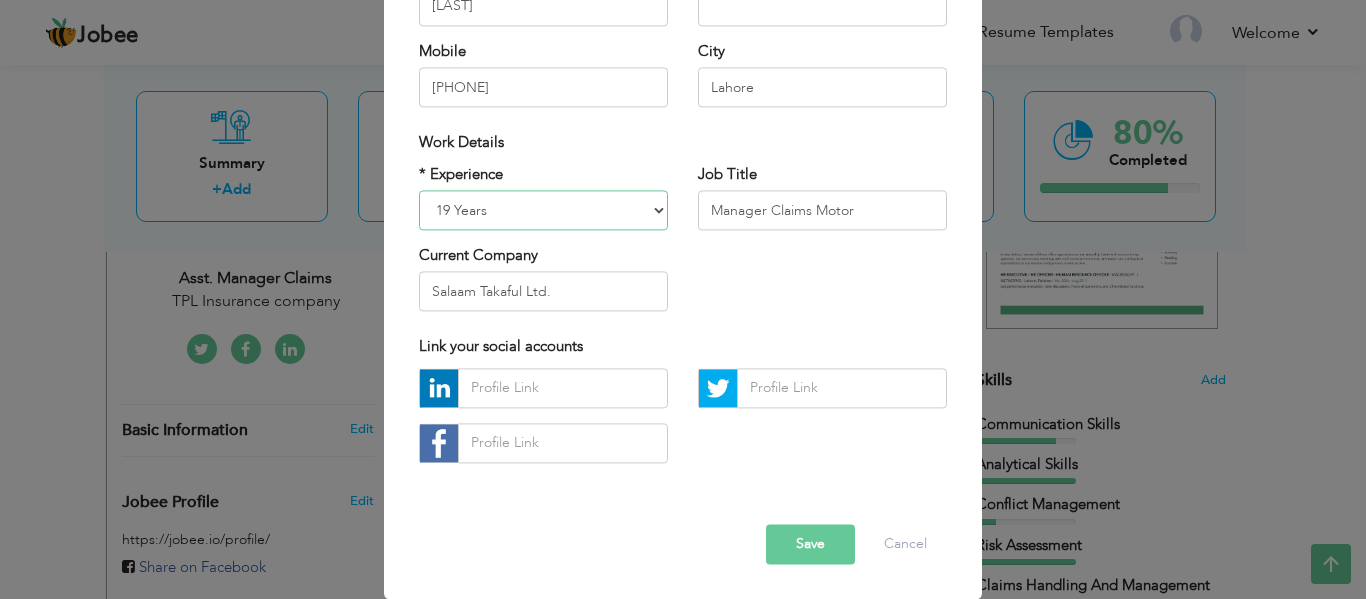 click on "Entry Level Less than 1 Year 1 Year 2 Years 3 Years 4 Years 5 Years 6 Years 7 Years 8 Years 9 Years 10 Years 11 Years 12 Years 13 Years 14 Years 15 Years 16 Years 17 Years 18 Years 19 Years 20 Years 21 Years 22 Years 23 Years 24 Years 25 Years 26 Years 27 Years 28 Years 29 Years 30 Years 31 Years 32 Years 33 Years 34 Years 35 Years More than 35 Years" at bounding box center (543, 210) 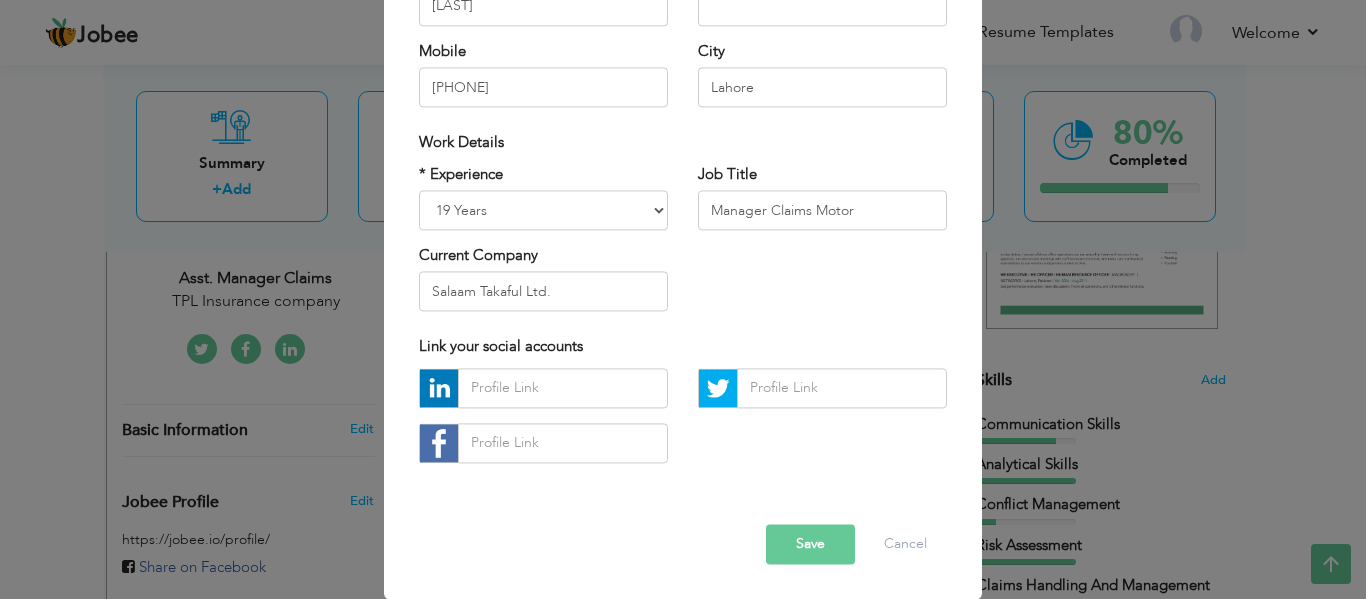 click on "Save" at bounding box center [810, 544] 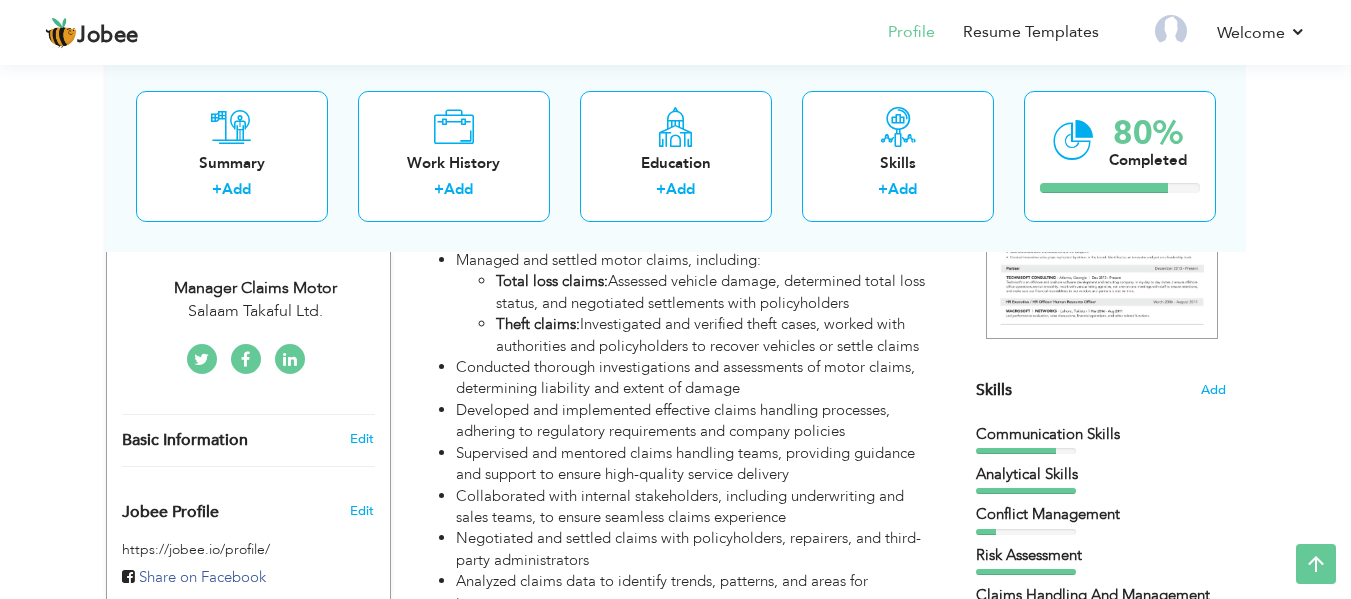 scroll, scrollTop: 0, scrollLeft: 0, axis: both 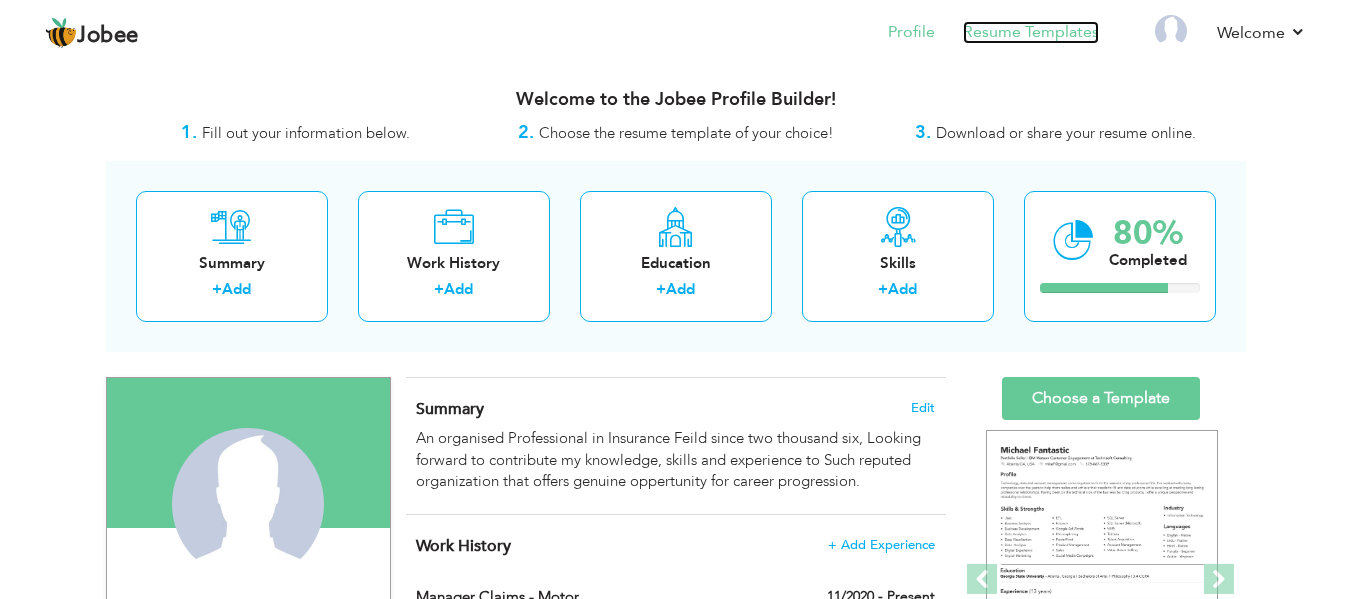 click on "Resume Templates" at bounding box center [1031, 32] 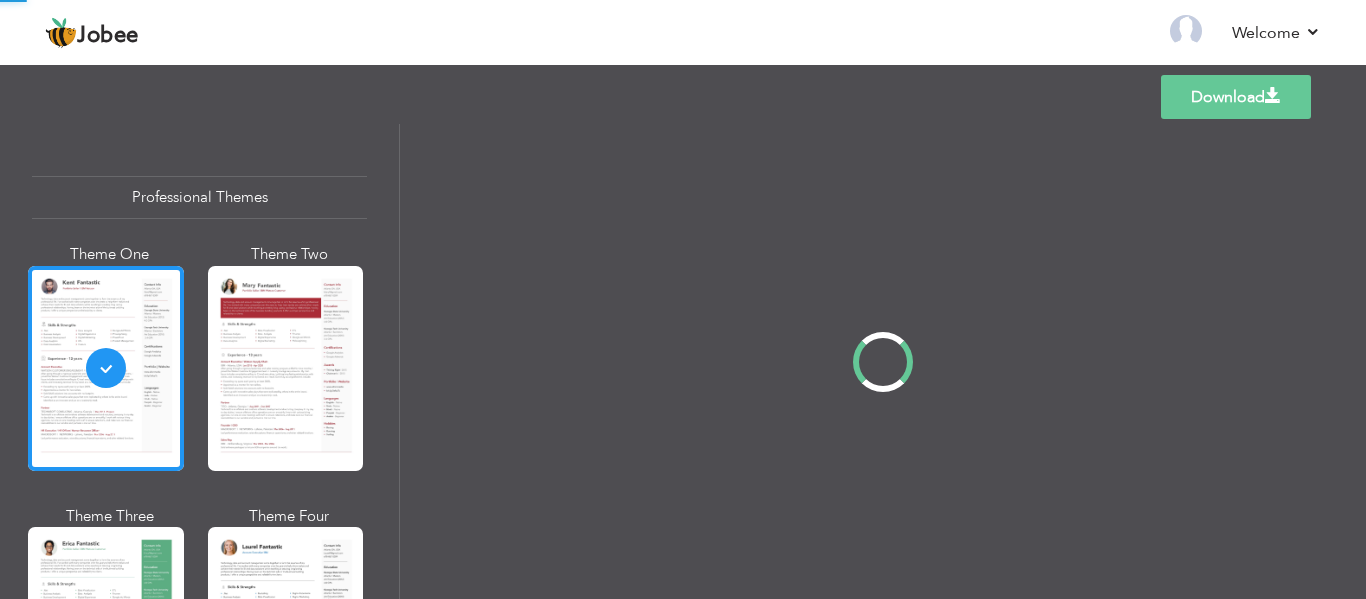 scroll, scrollTop: 0, scrollLeft: 0, axis: both 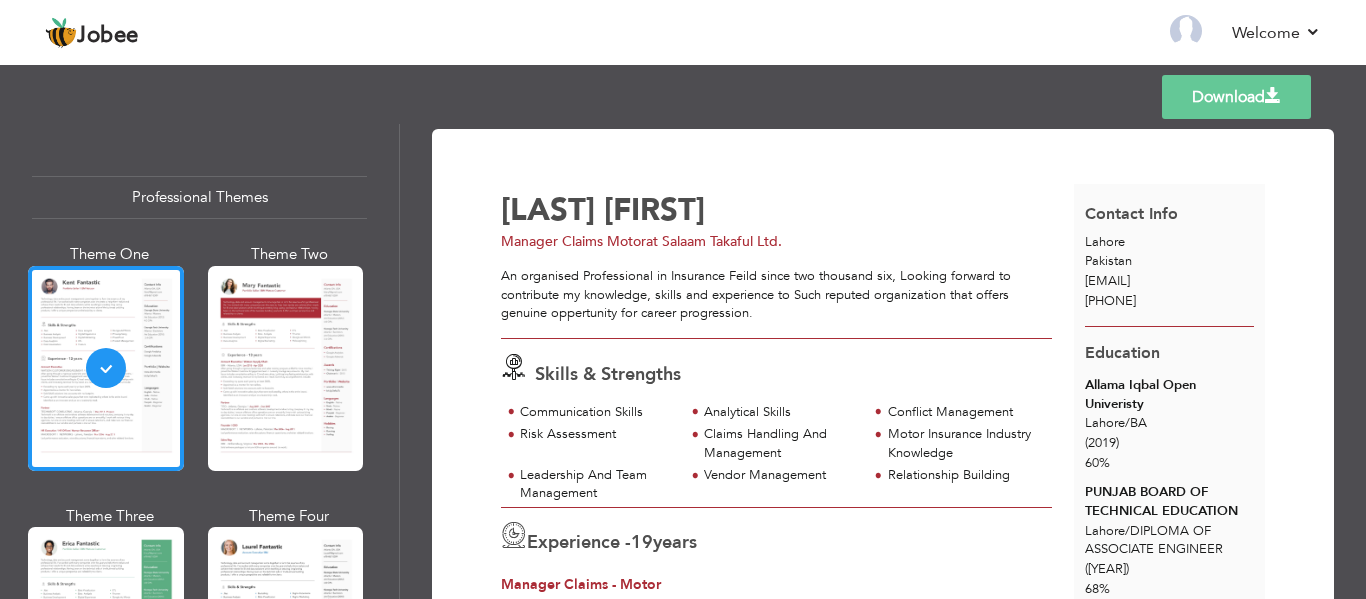 drag, startPoint x: 391, startPoint y: 163, endPoint x: 398, endPoint y: 218, distance: 55.443665 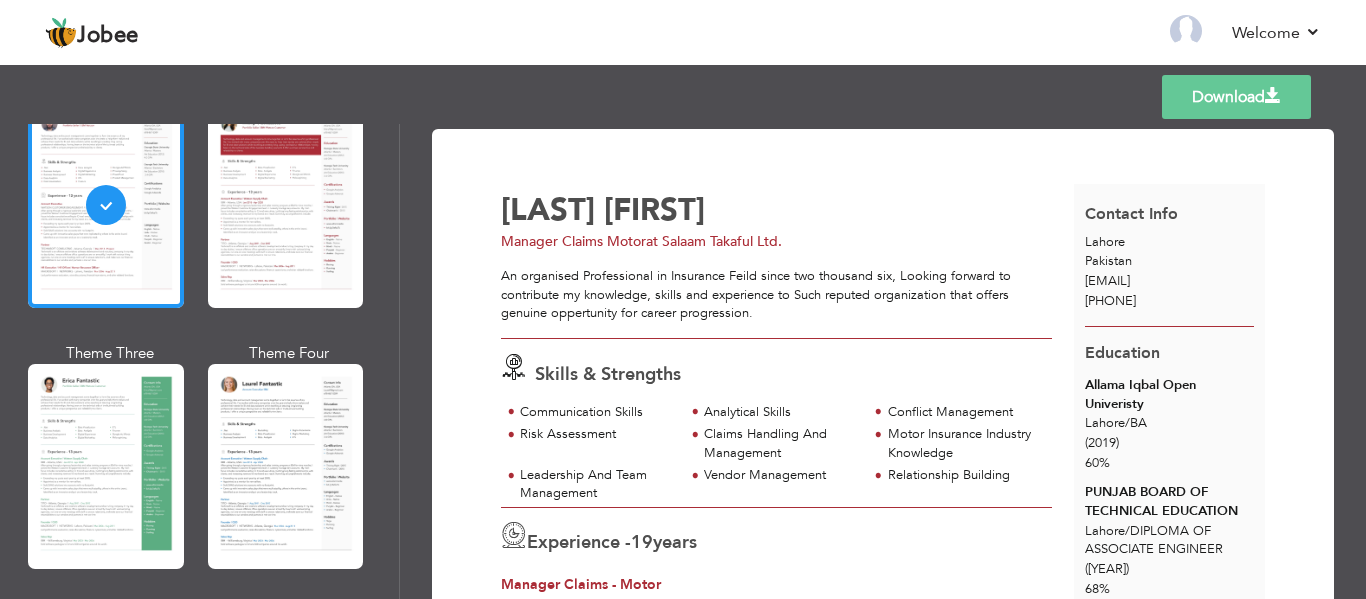scroll, scrollTop: 334, scrollLeft: 0, axis: vertical 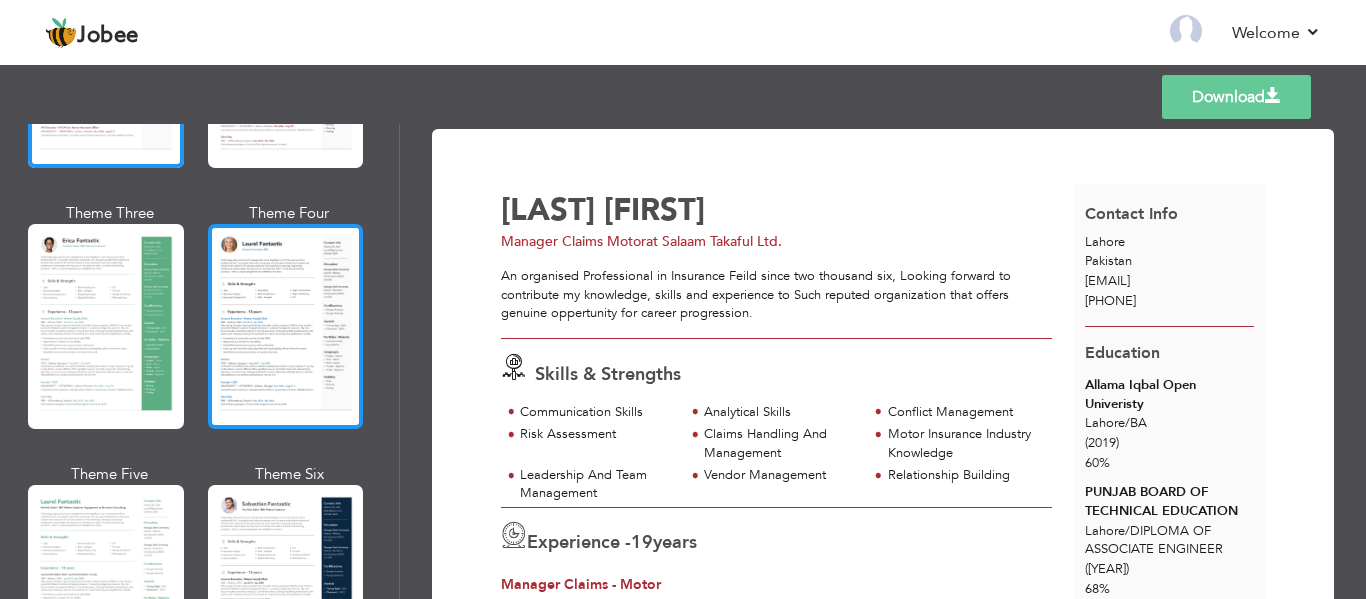 click at bounding box center (286, 326) 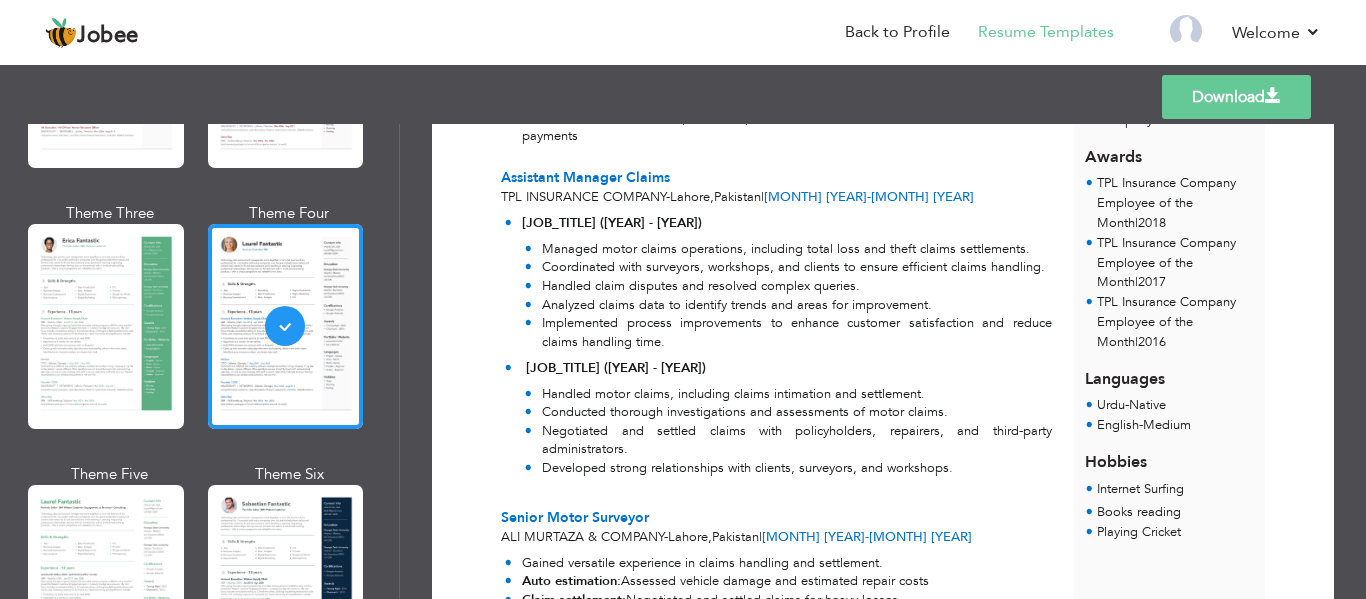 scroll, scrollTop: 1100, scrollLeft: 0, axis: vertical 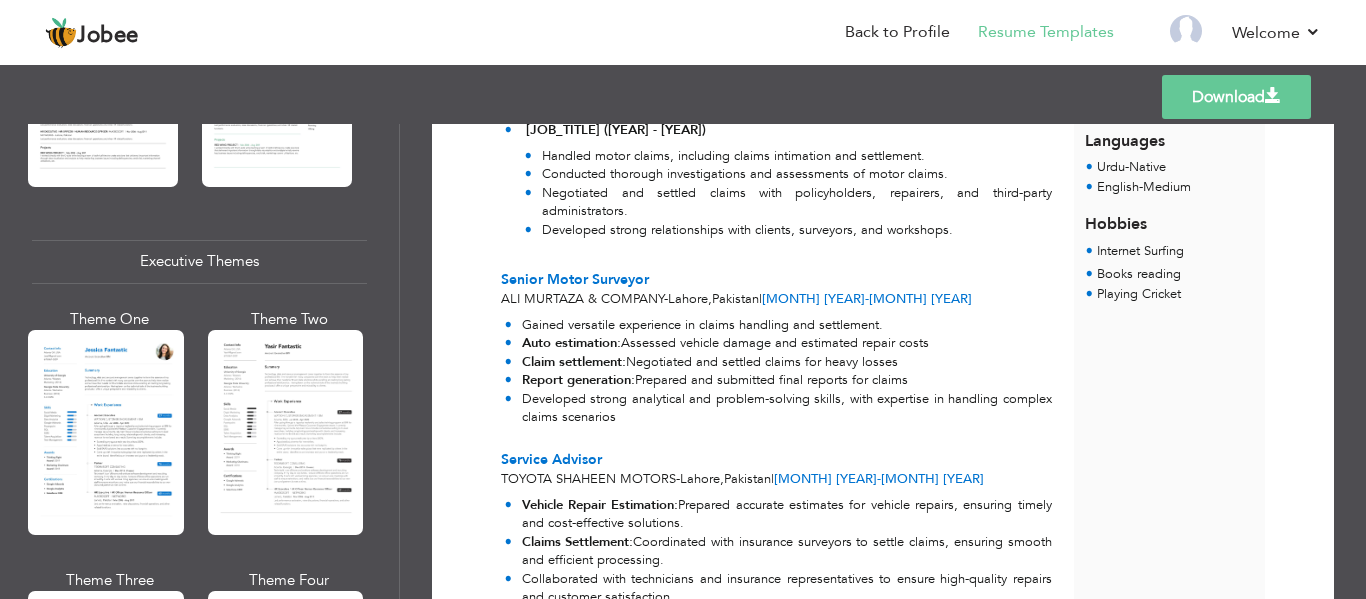 drag, startPoint x: 379, startPoint y: 309, endPoint x: 412, endPoint y: 300, distance: 34.20526 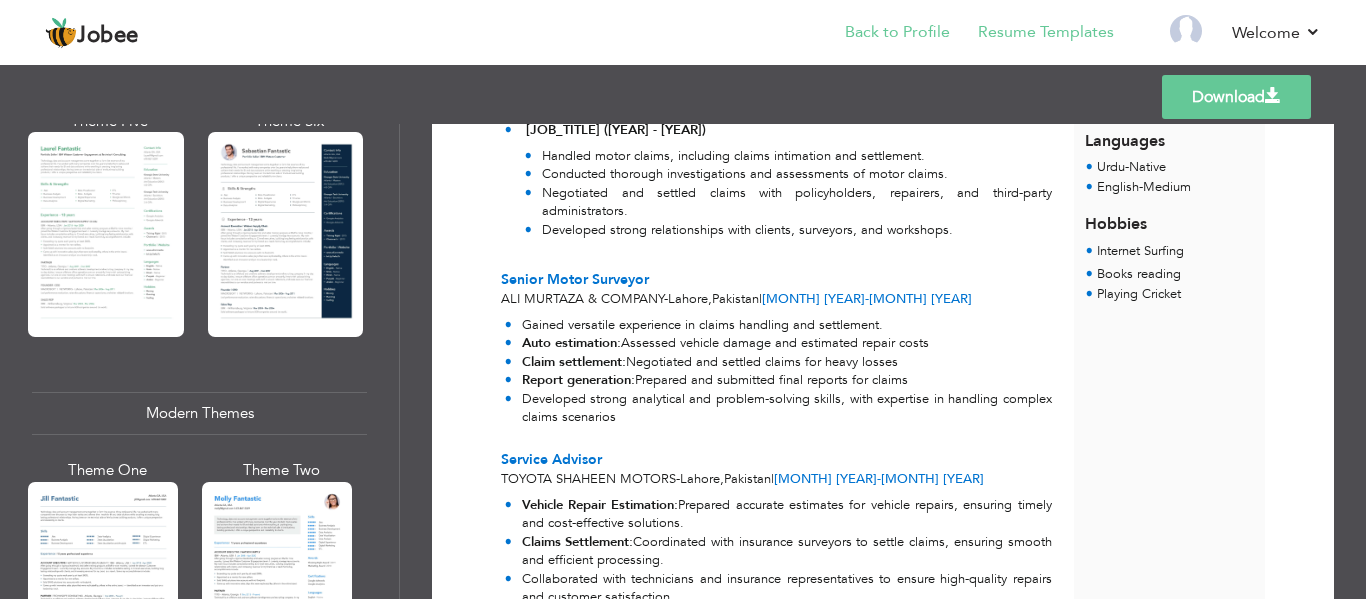 scroll, scrollTop: 0, scrollLeft: 0, axis: both 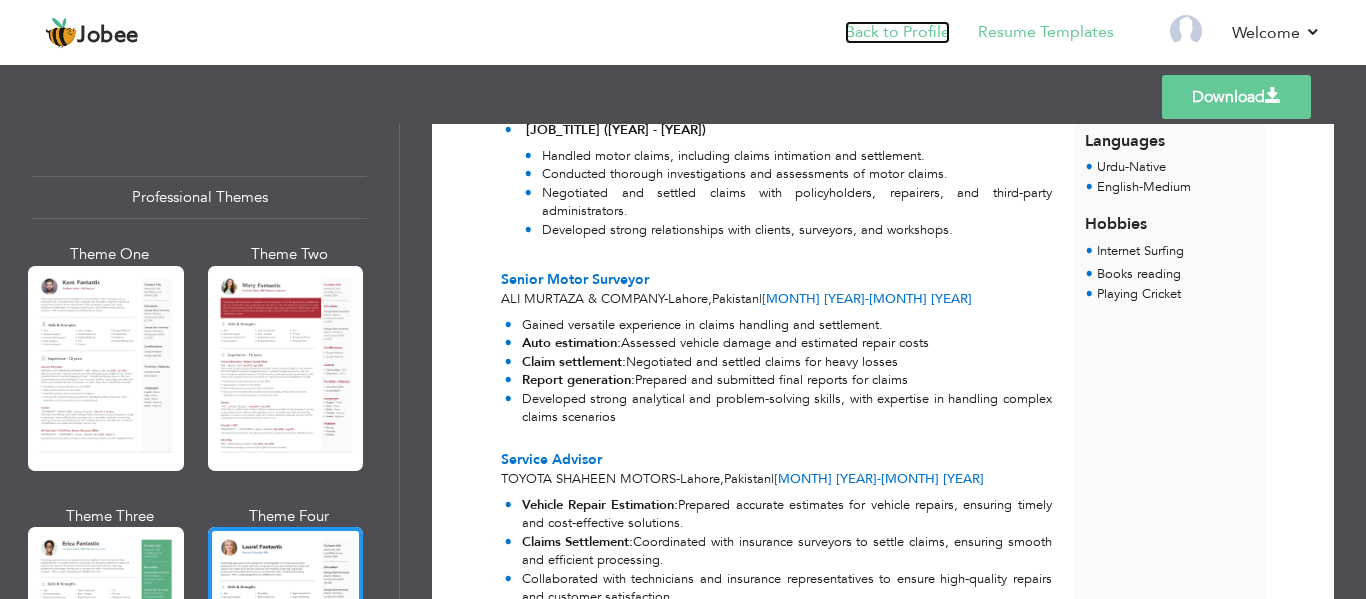 click on "Back to Profile" at bounding box center [897, 32] 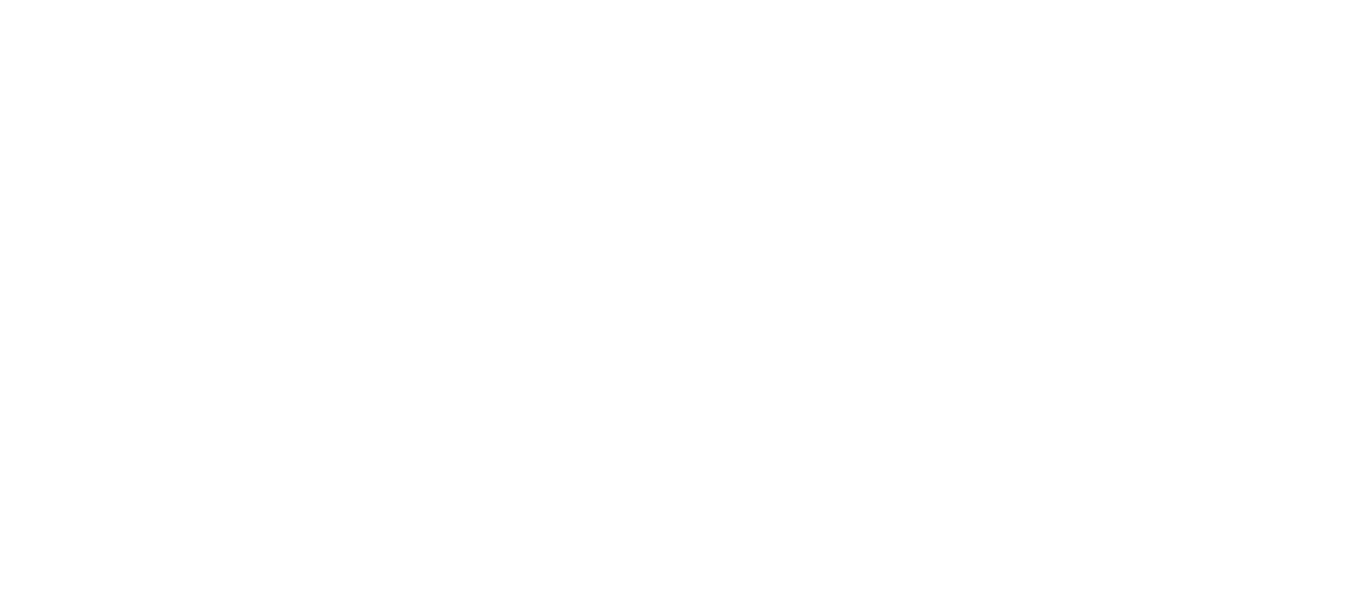 scroll, scrollTop: 0, scrollLeft: 0, axis: both 